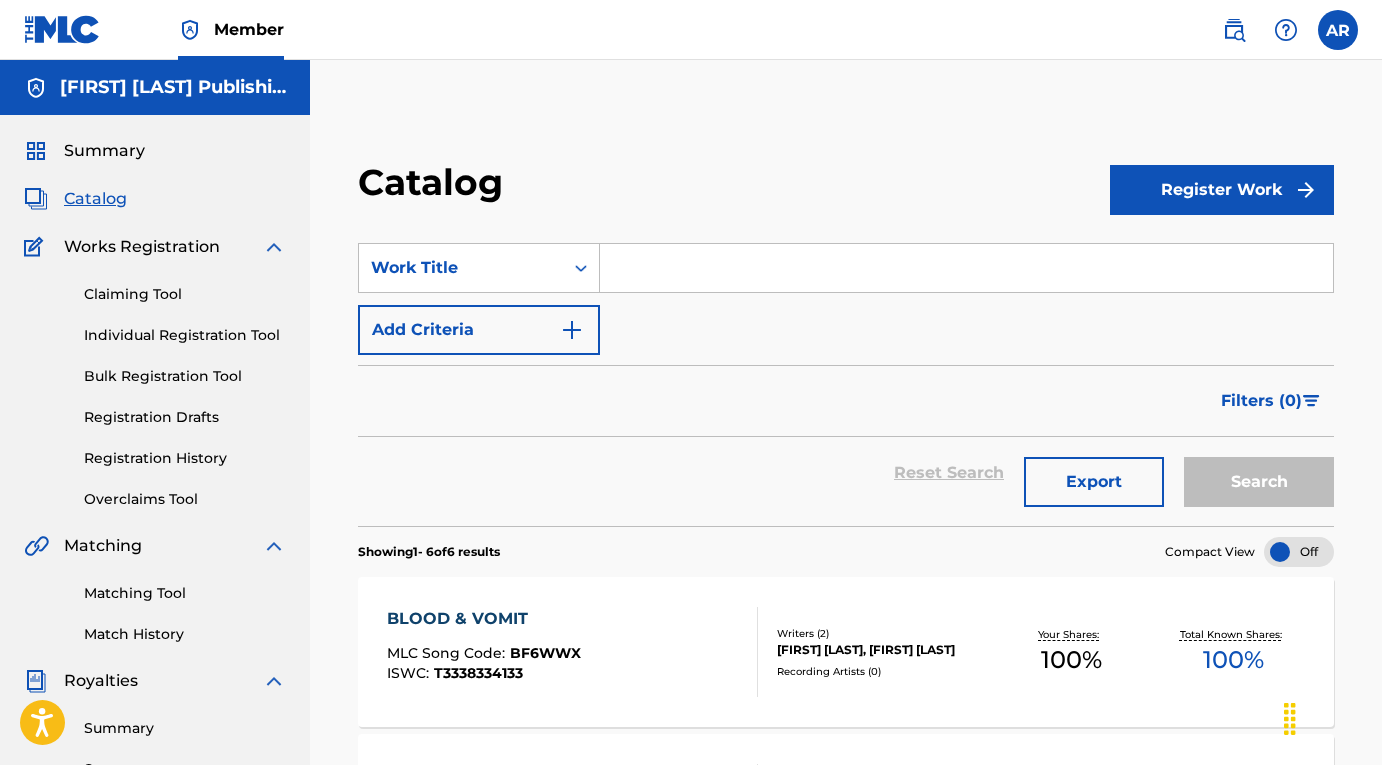 scroll, scrollTop: 0, scrollLeft: 0, axis: both 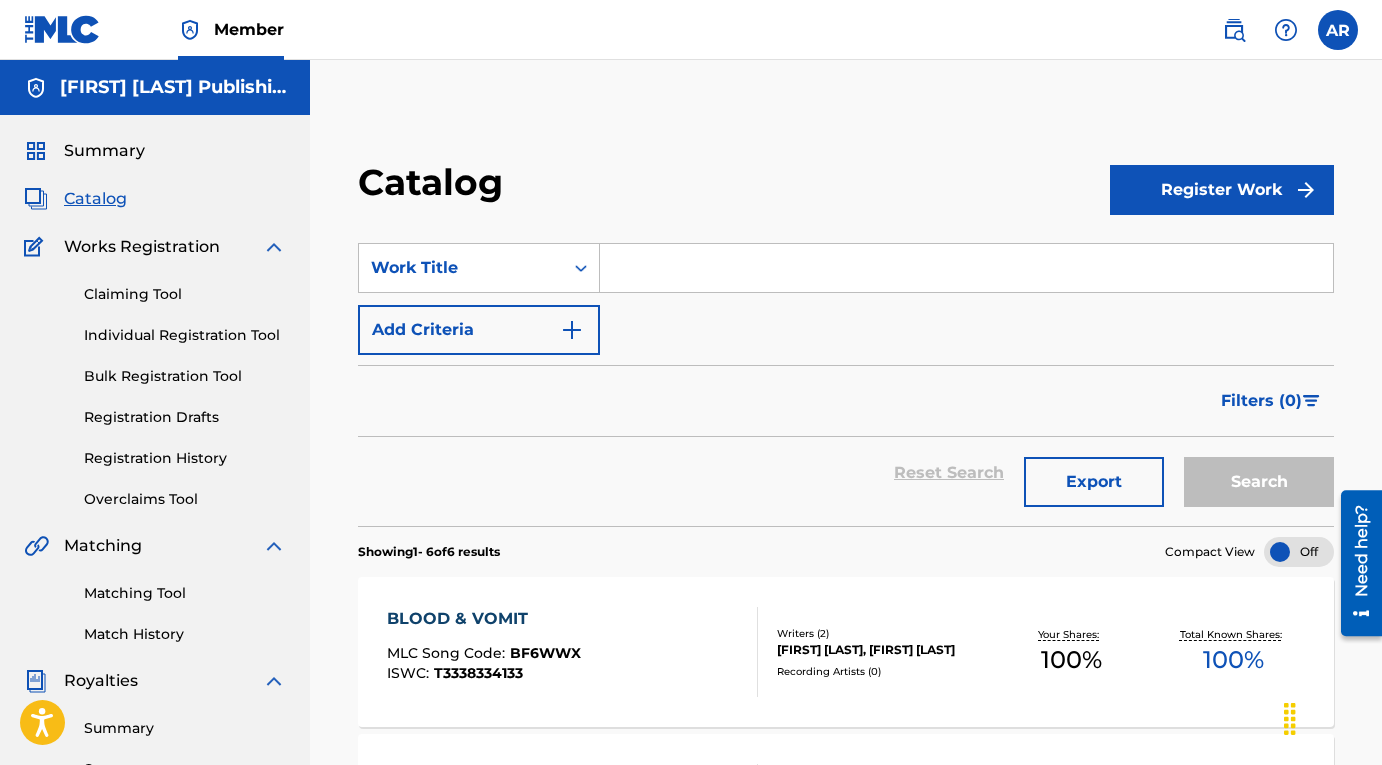 click on "Catalog" at bounding box center [95, 199] 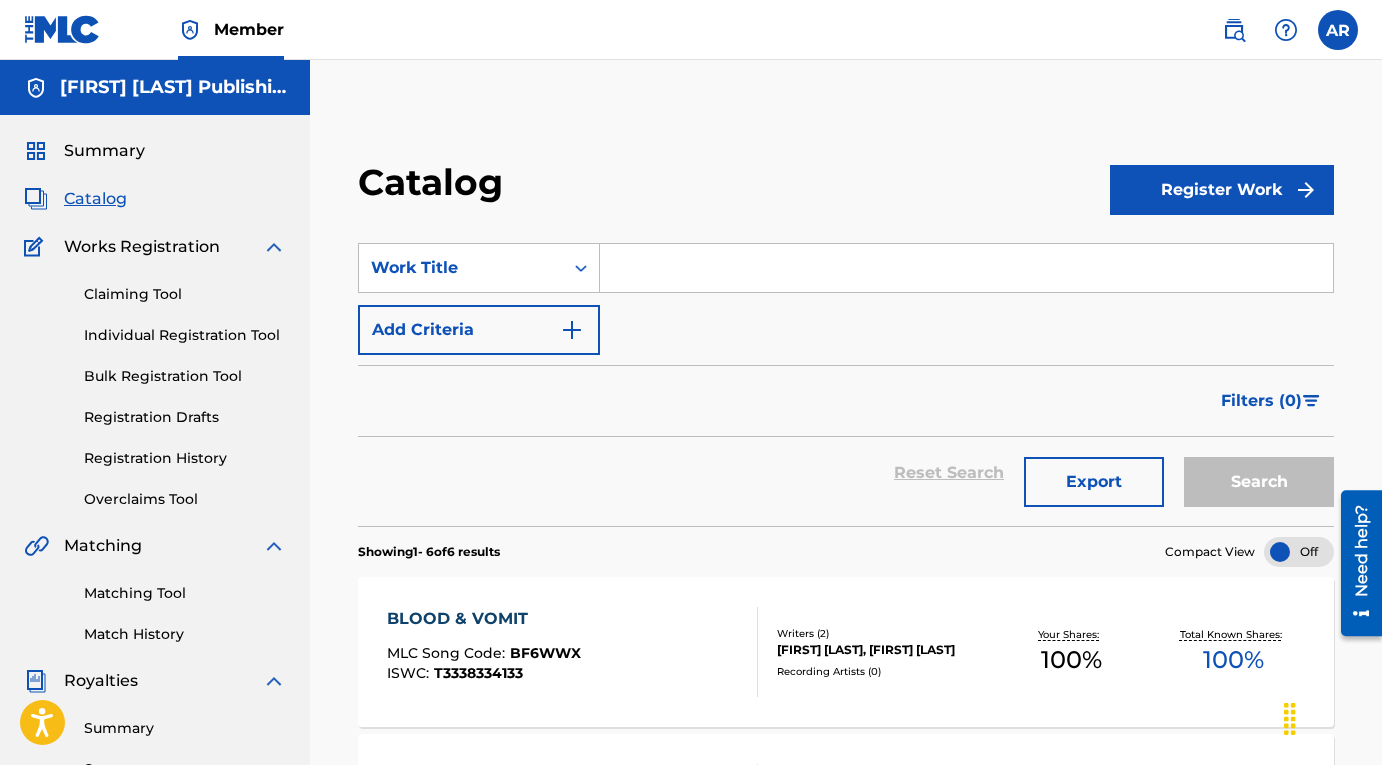 click on "Catalog" at bounding box center [95, 199] 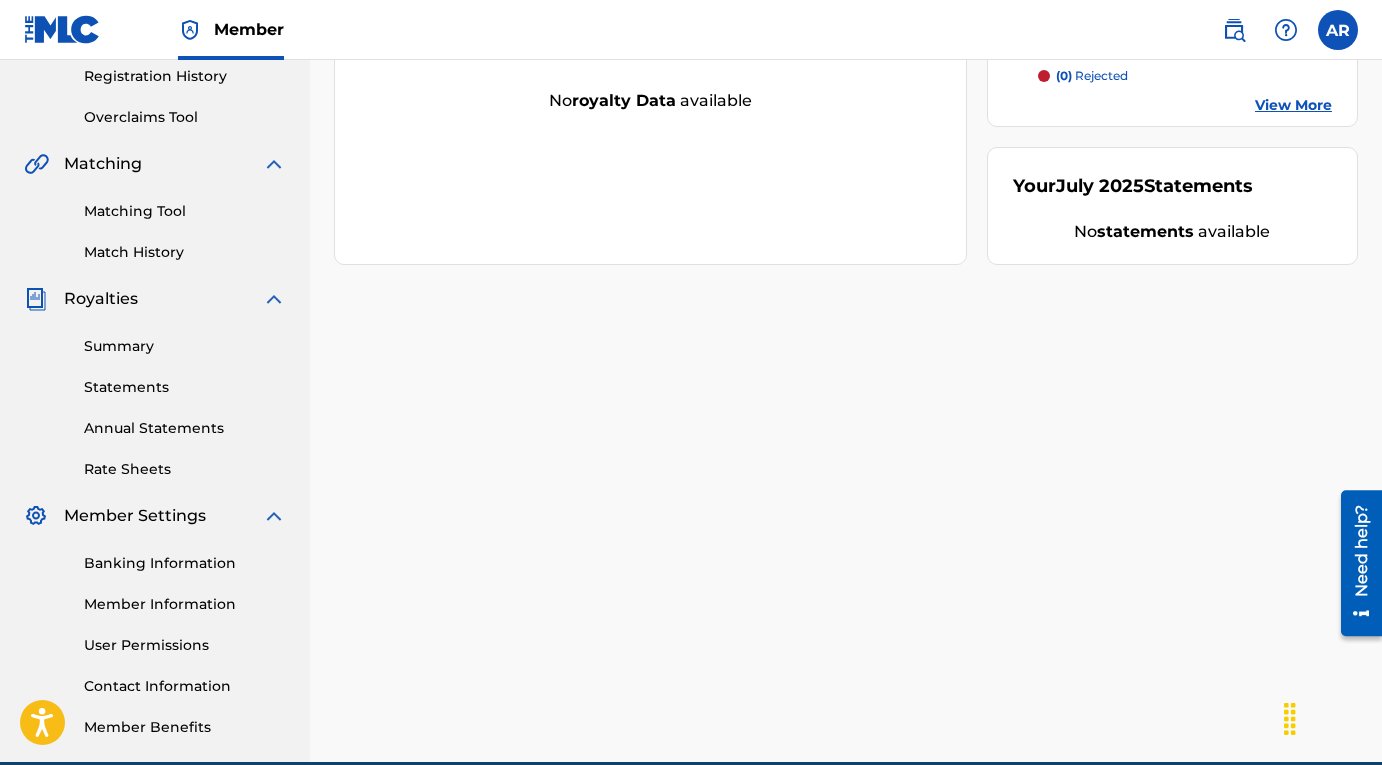 scroll, scrollTop: 290, scrollLeft: 0, axis: vertical 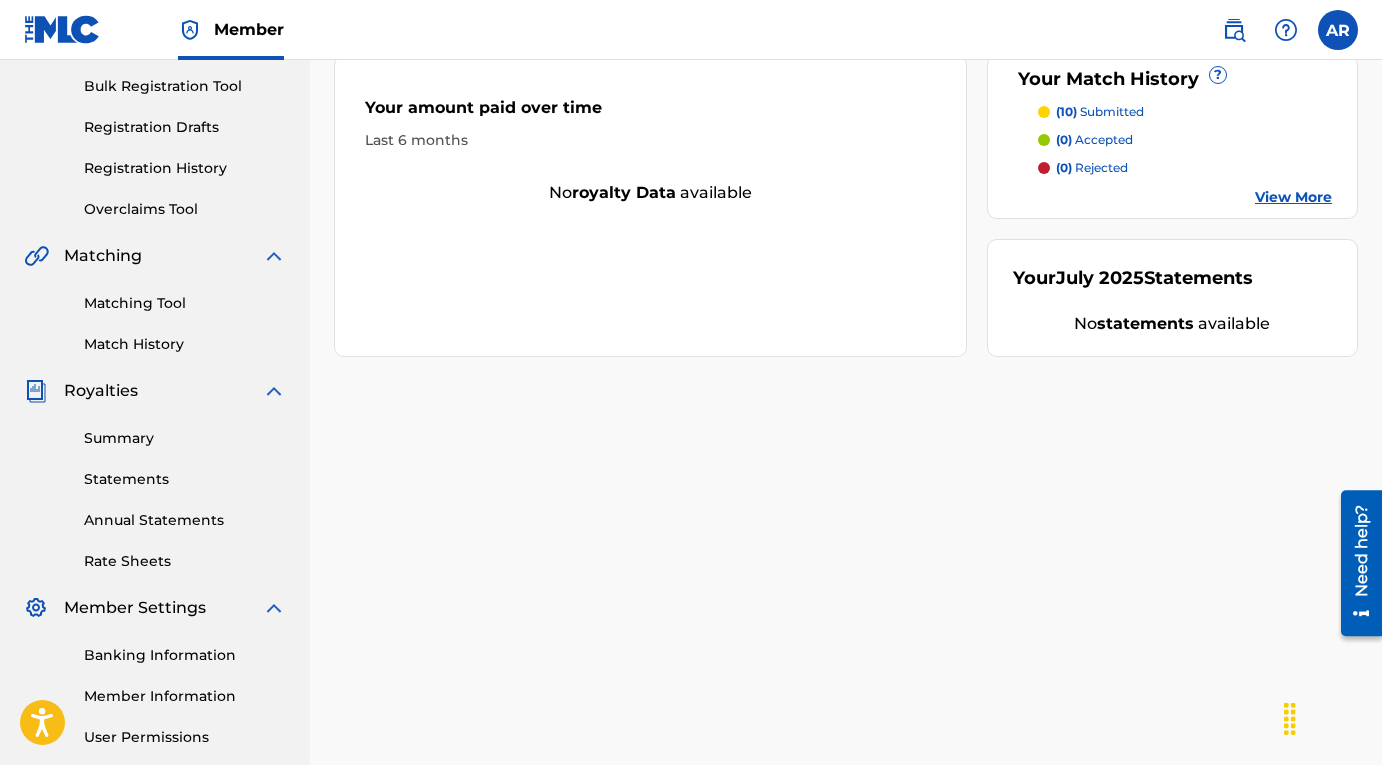 click on "Registration History" at bounding box center [185, 168] 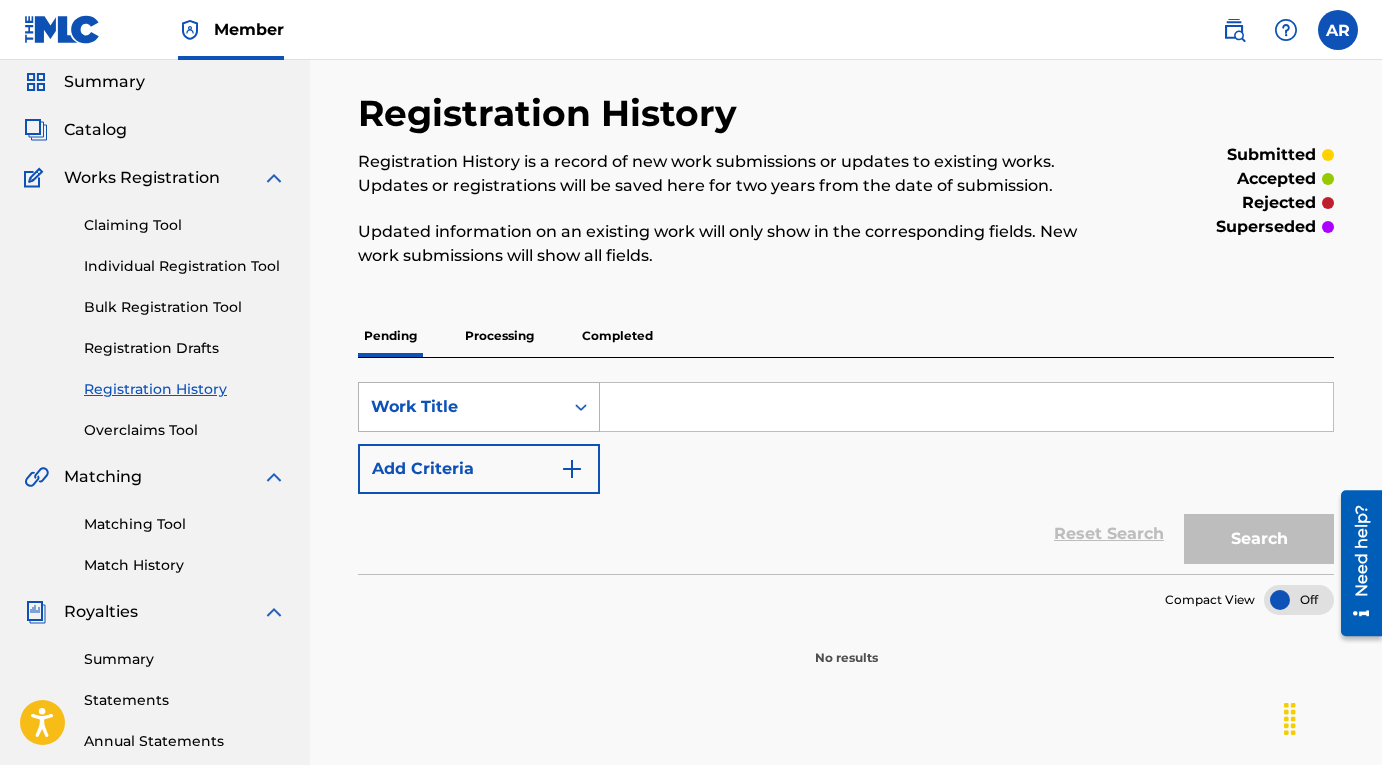 scroll, scrollTop: 0, scrollLeft: 0, axis: both 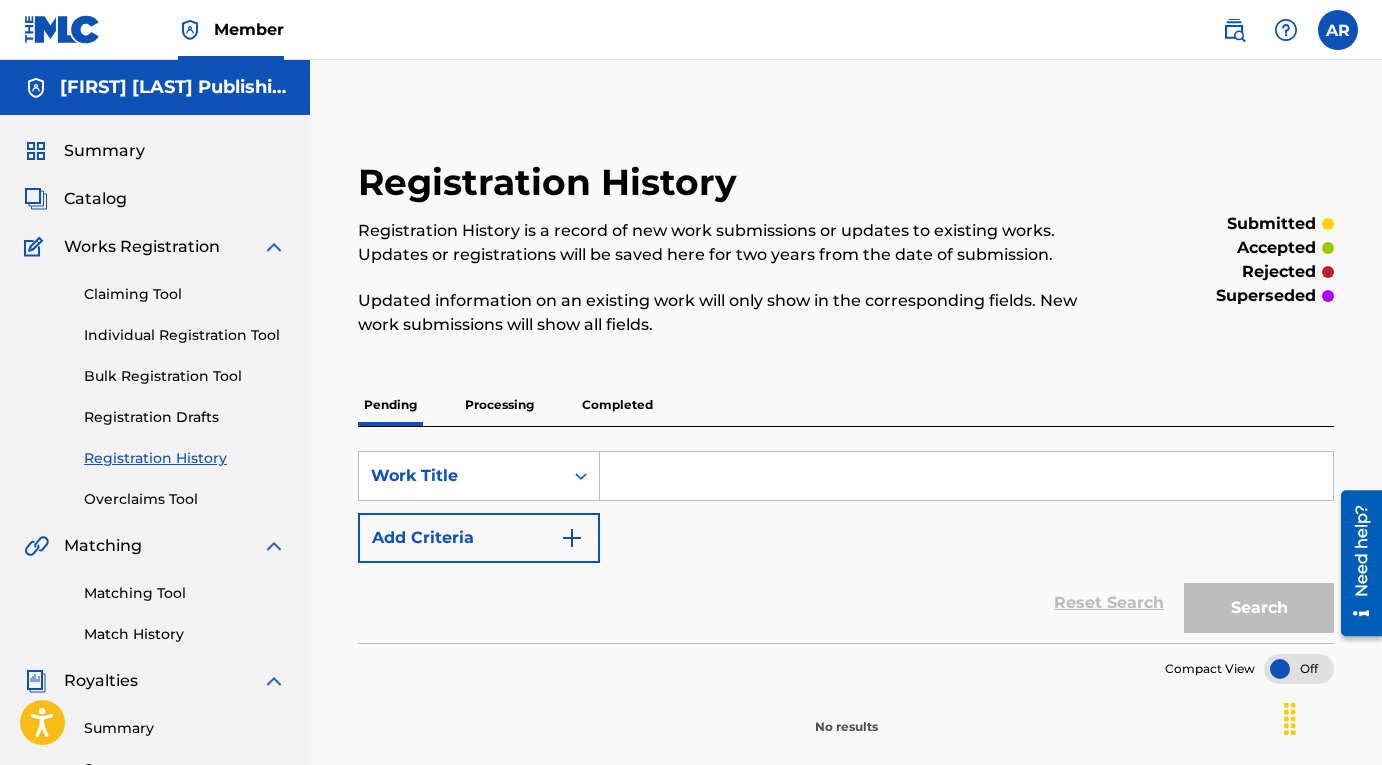 click on "Processing" at bounding box center [499, 405] 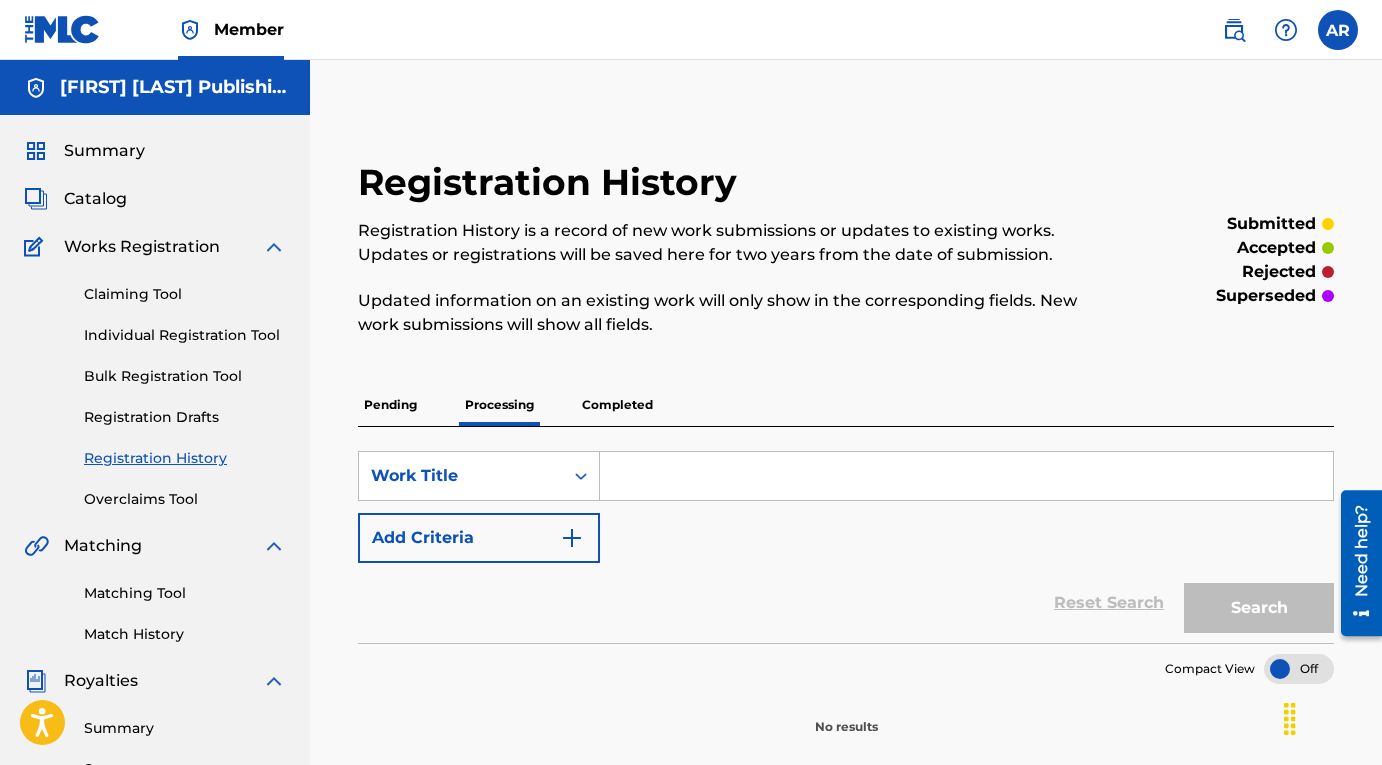click on "Completed" at bounding box center [617, 405] 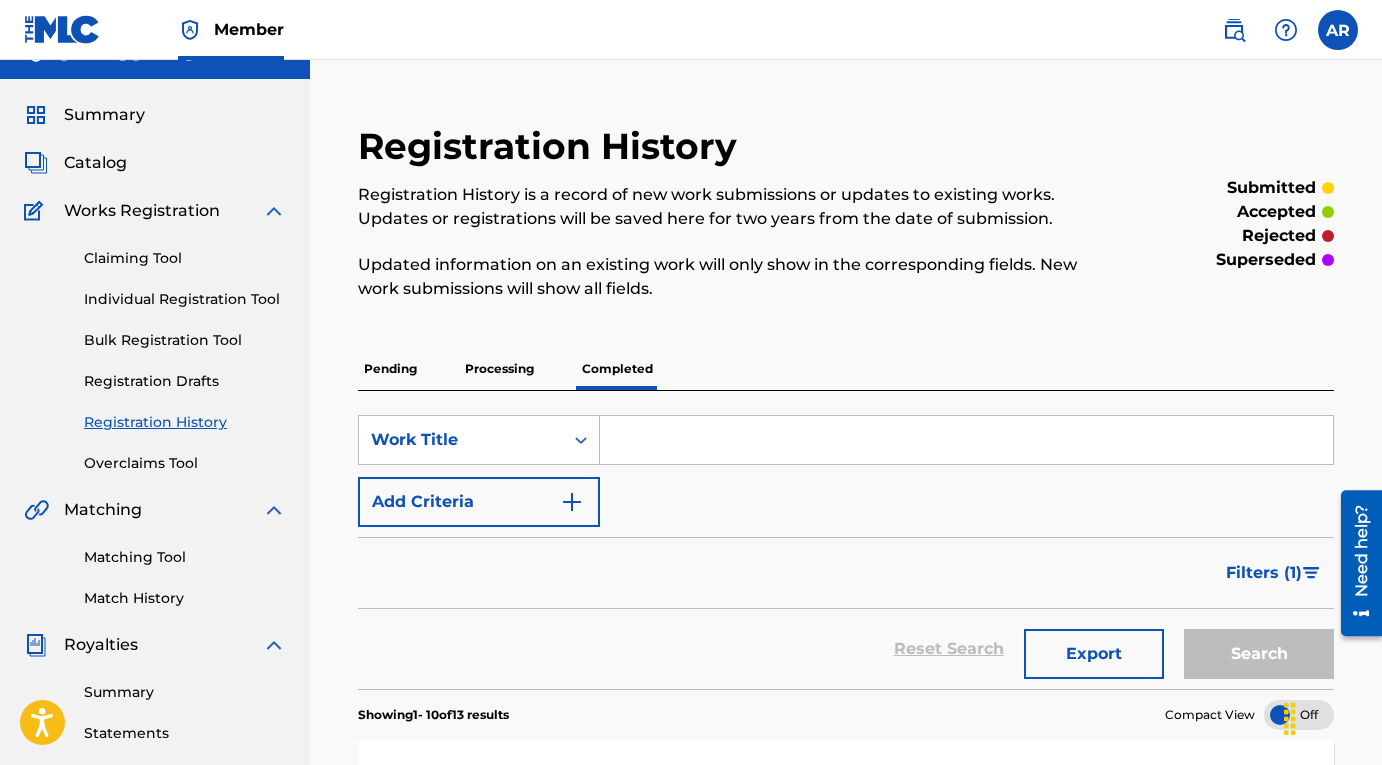 scroll, scrollTop: 17, scrollLeft: 0, axis: vertical 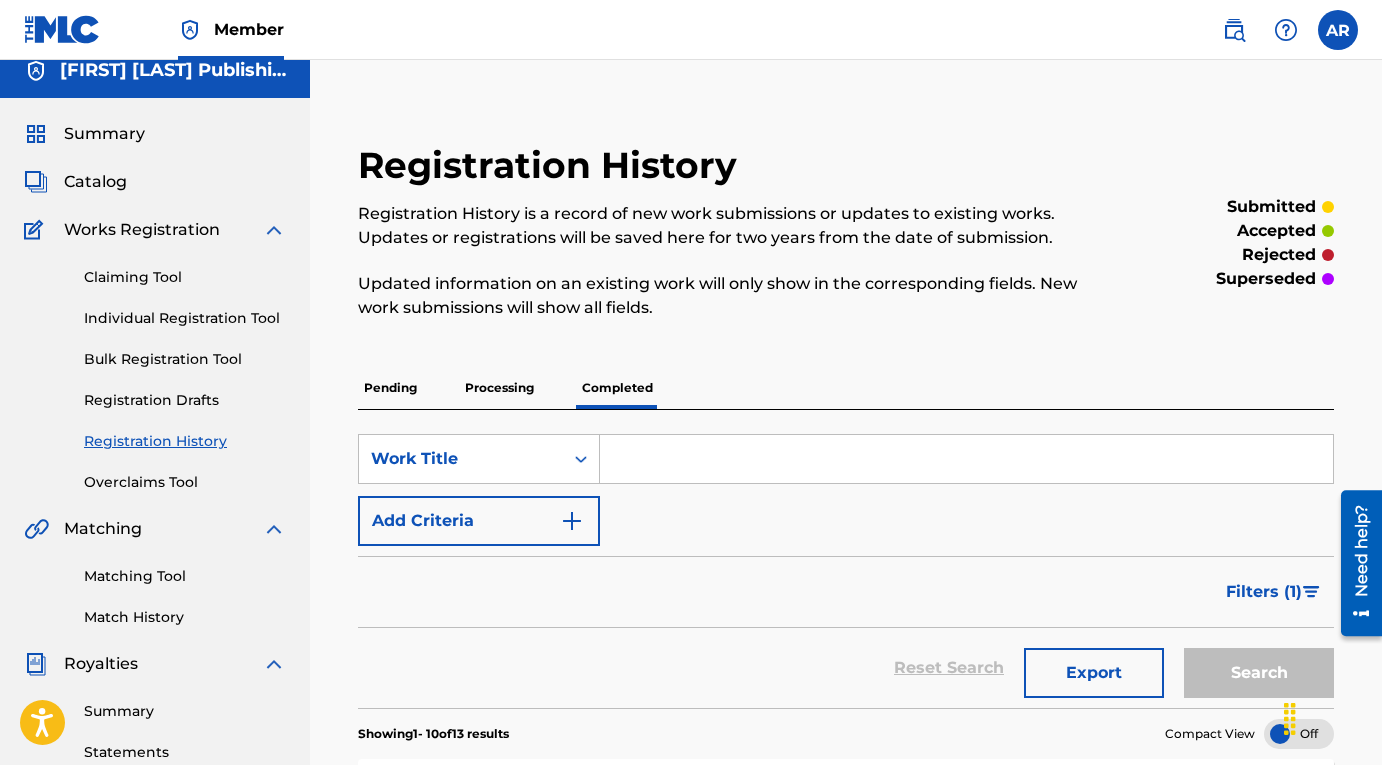 click on "Overclaims Tool" at bounding box center (185, 482) 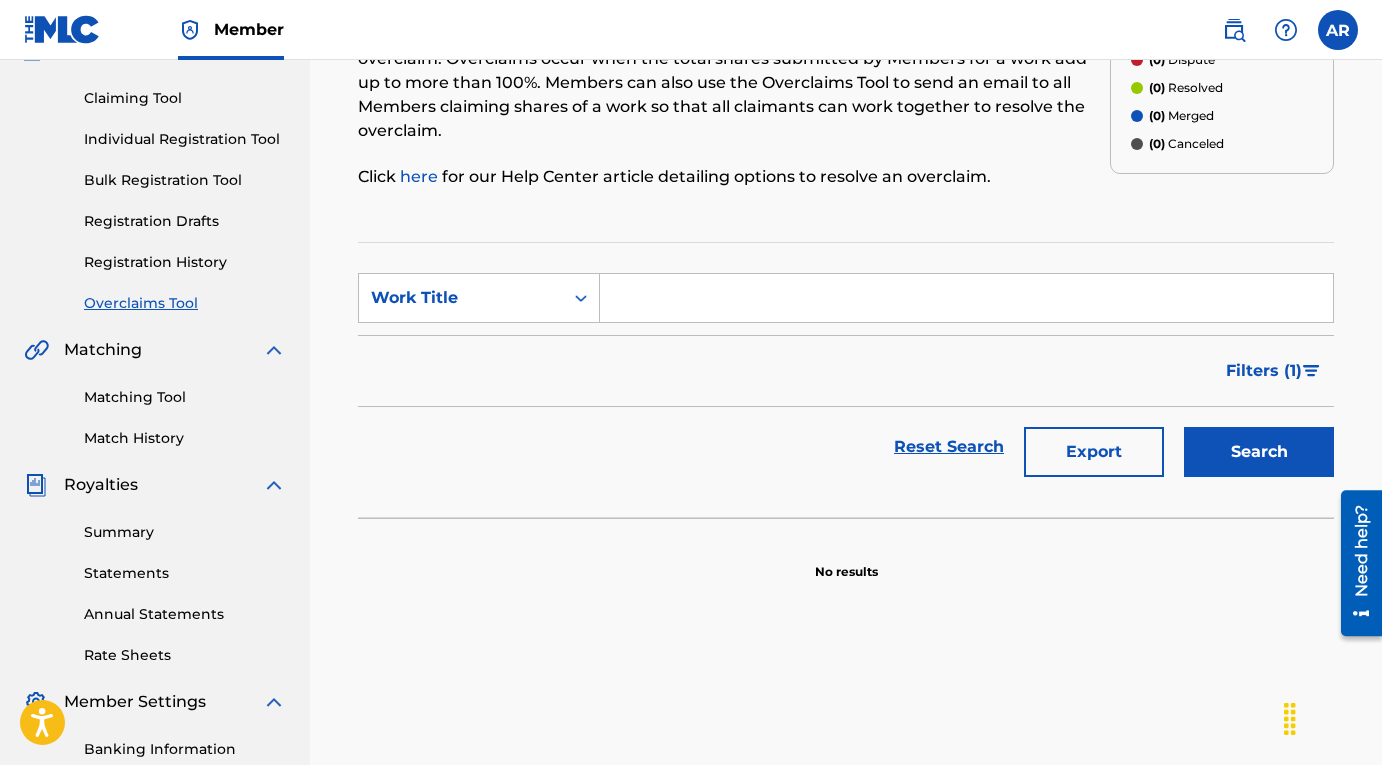 scroll, scrollTop: 249, scrollLeft: 0, axis: vertical 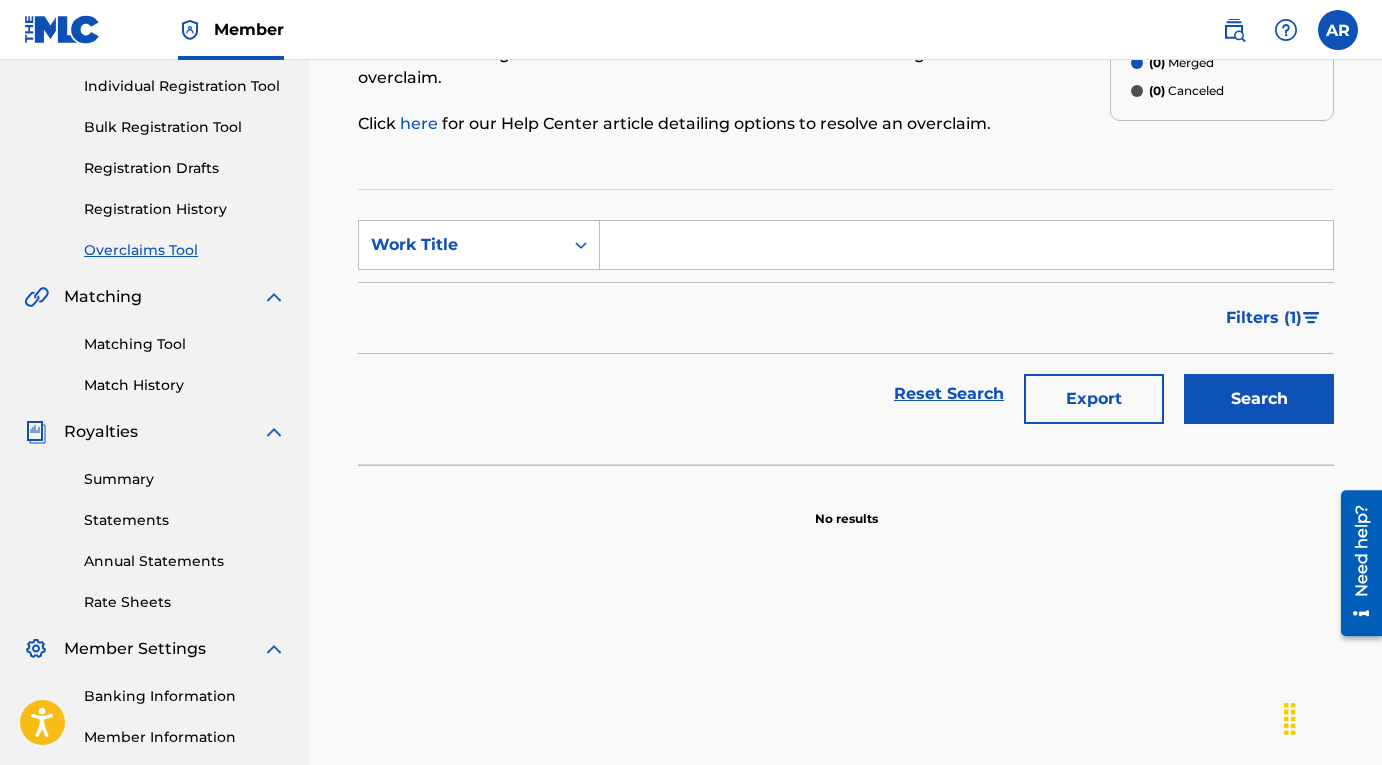 click on "Matching Tool" at bounding box center (185, 344) 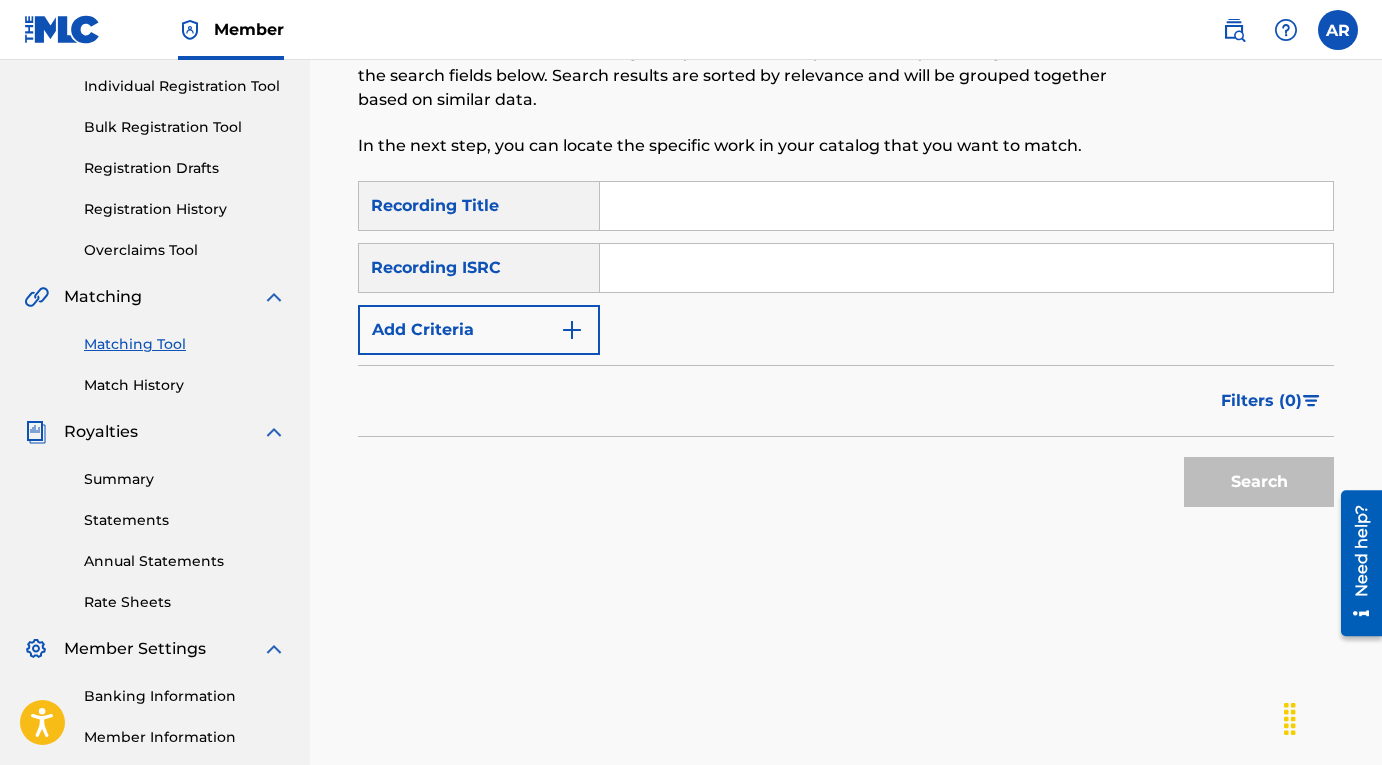 scroll, scrollTop: 0, scrollLeft: 0, axis: both 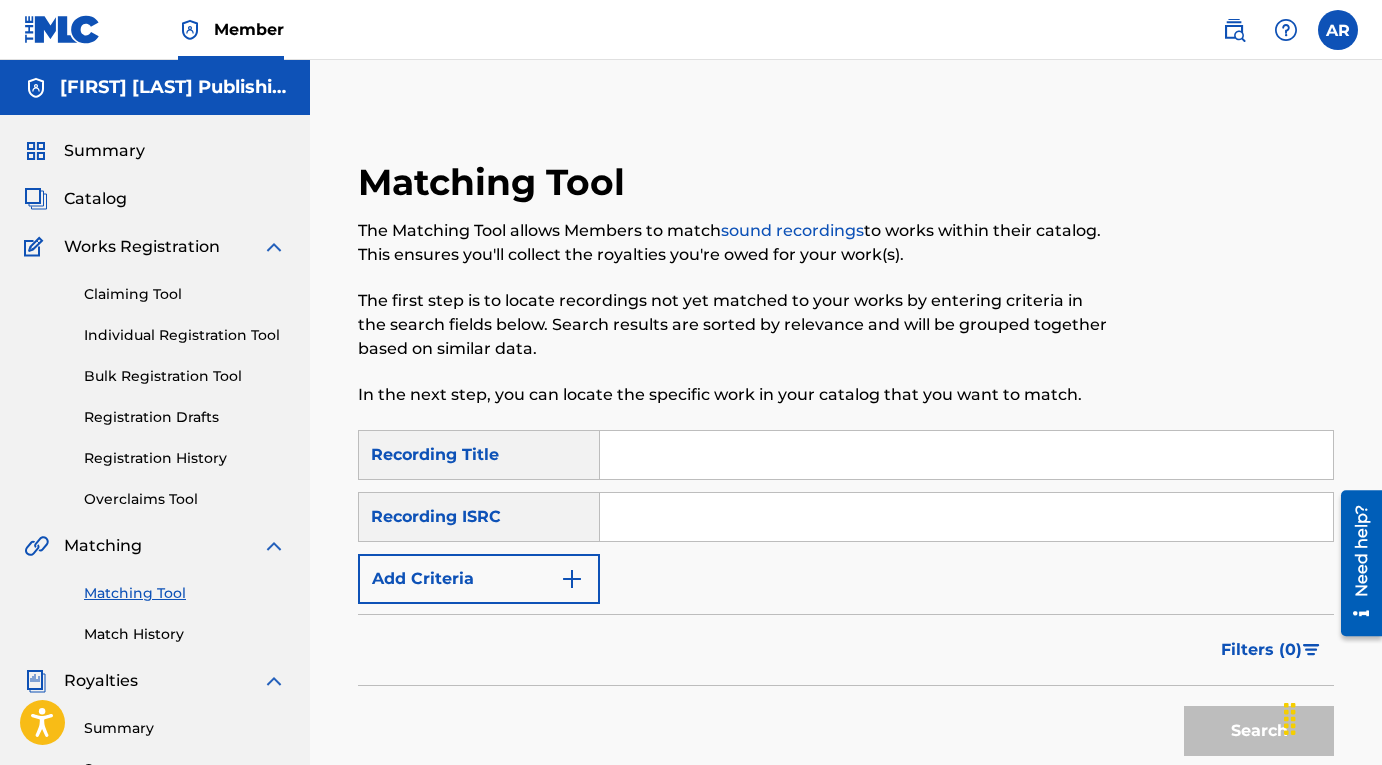 click on "Claiming Tool" at bounding box center (185, 294) 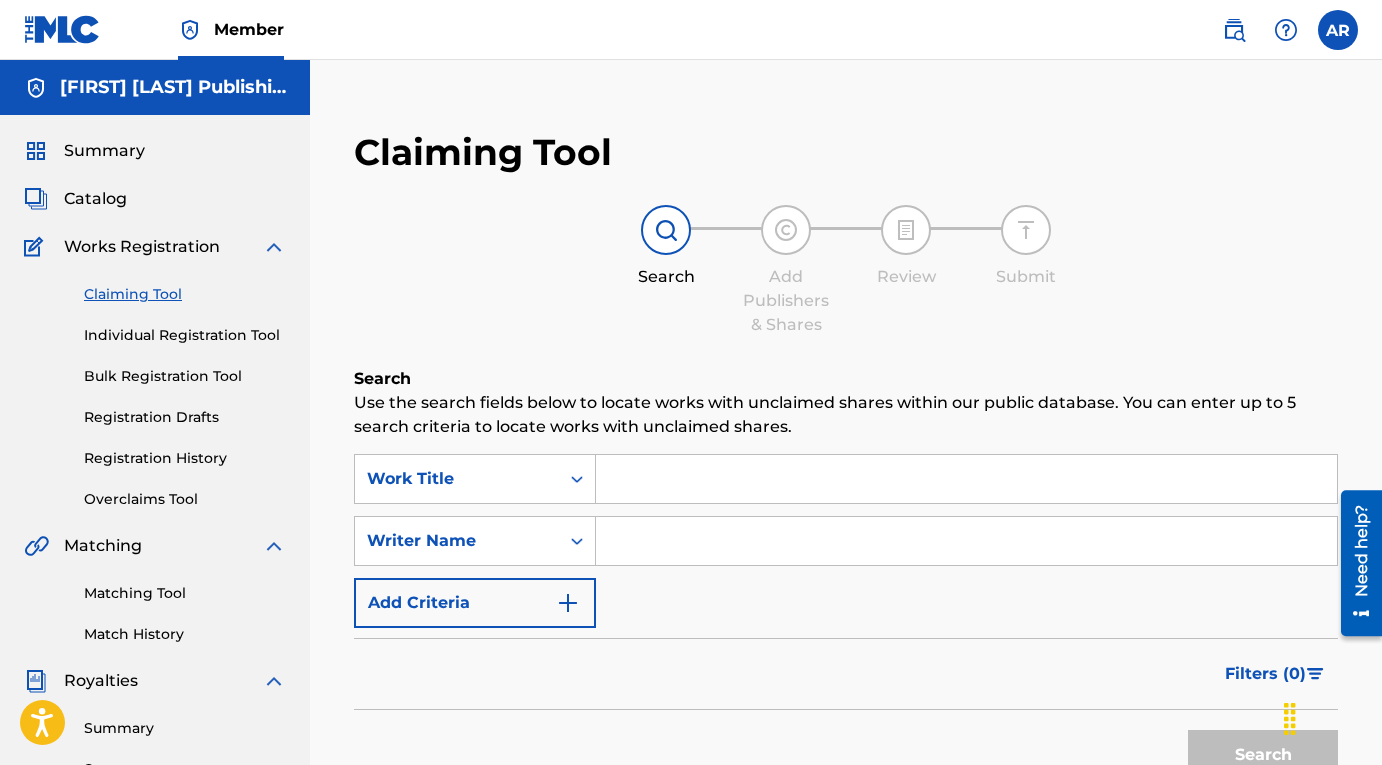 click at bounding box center [966, 479] 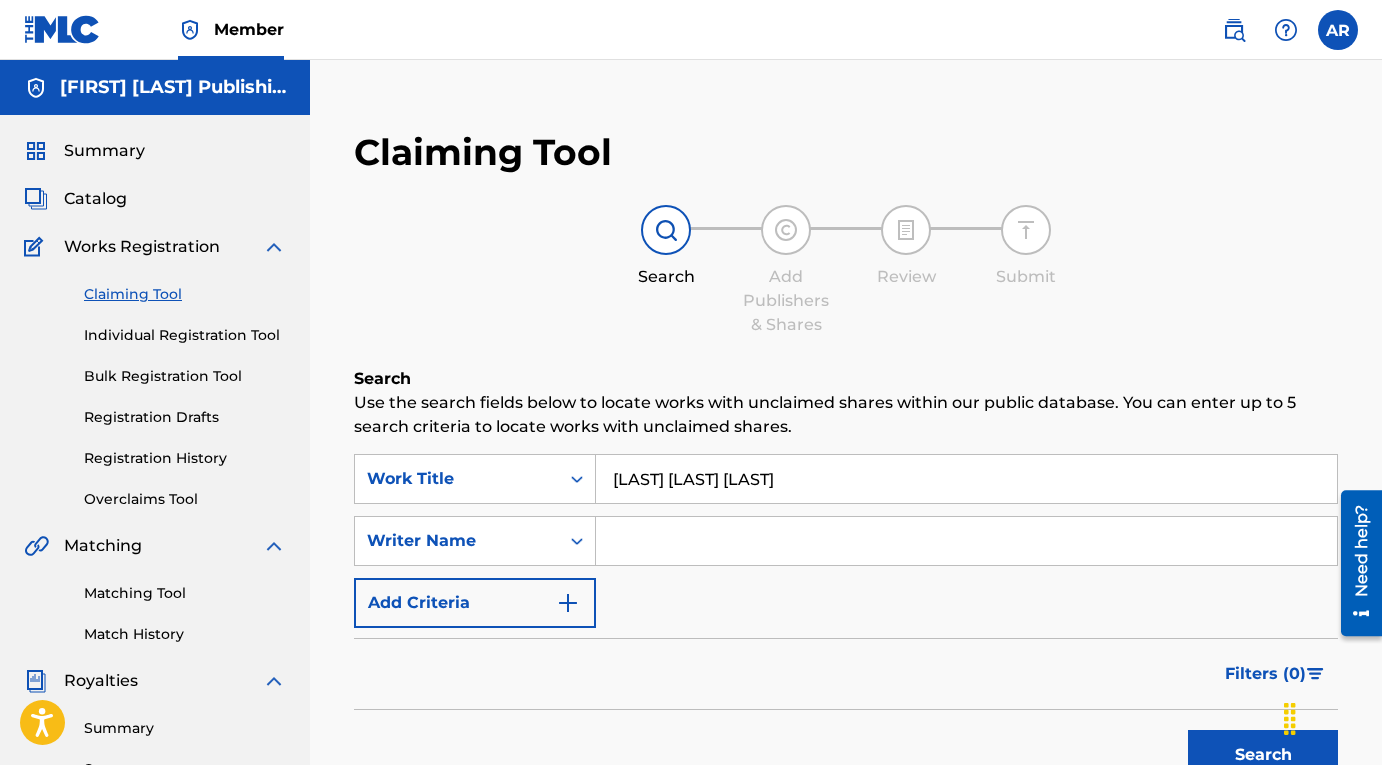 type on "[LAST] [LAST] [LAST]" 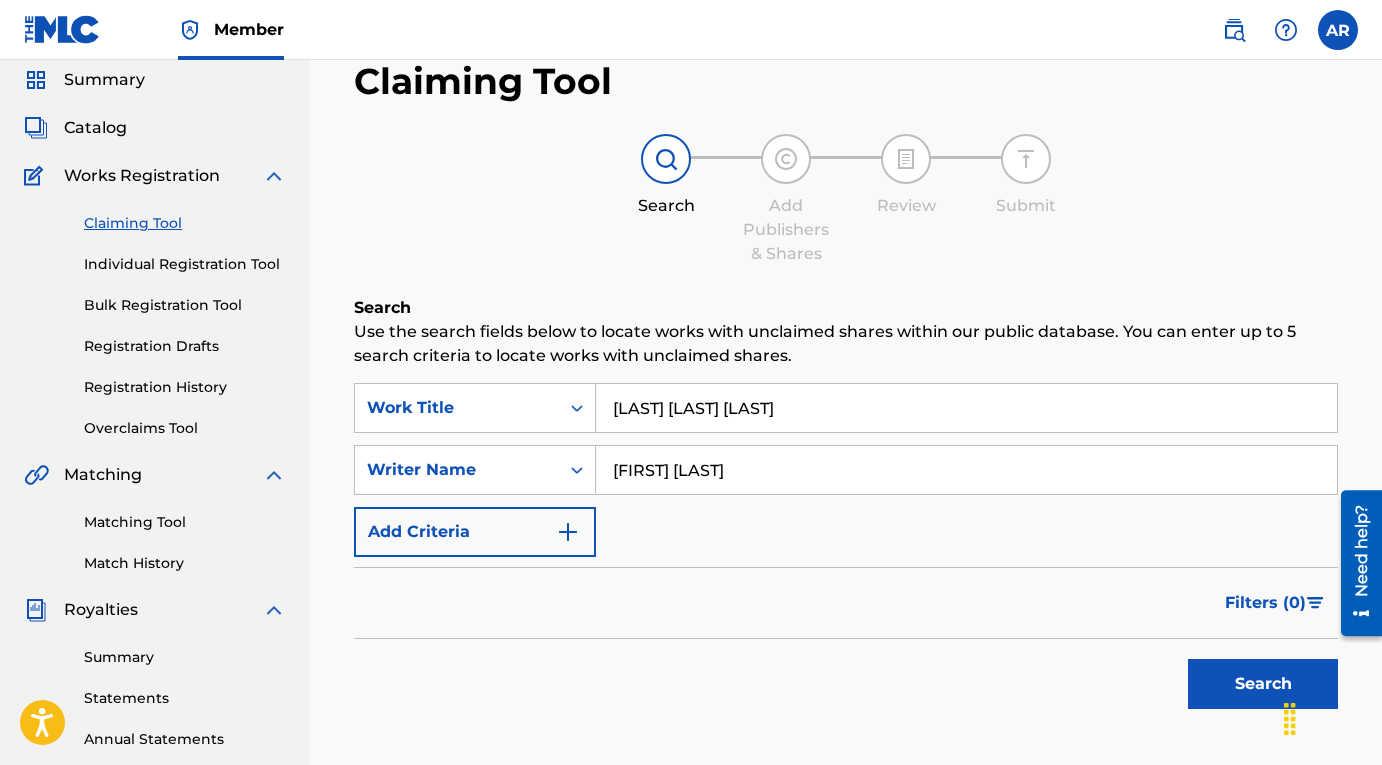 scroll, scrollTop: 188, scrollLeft: 0, axis: vertical 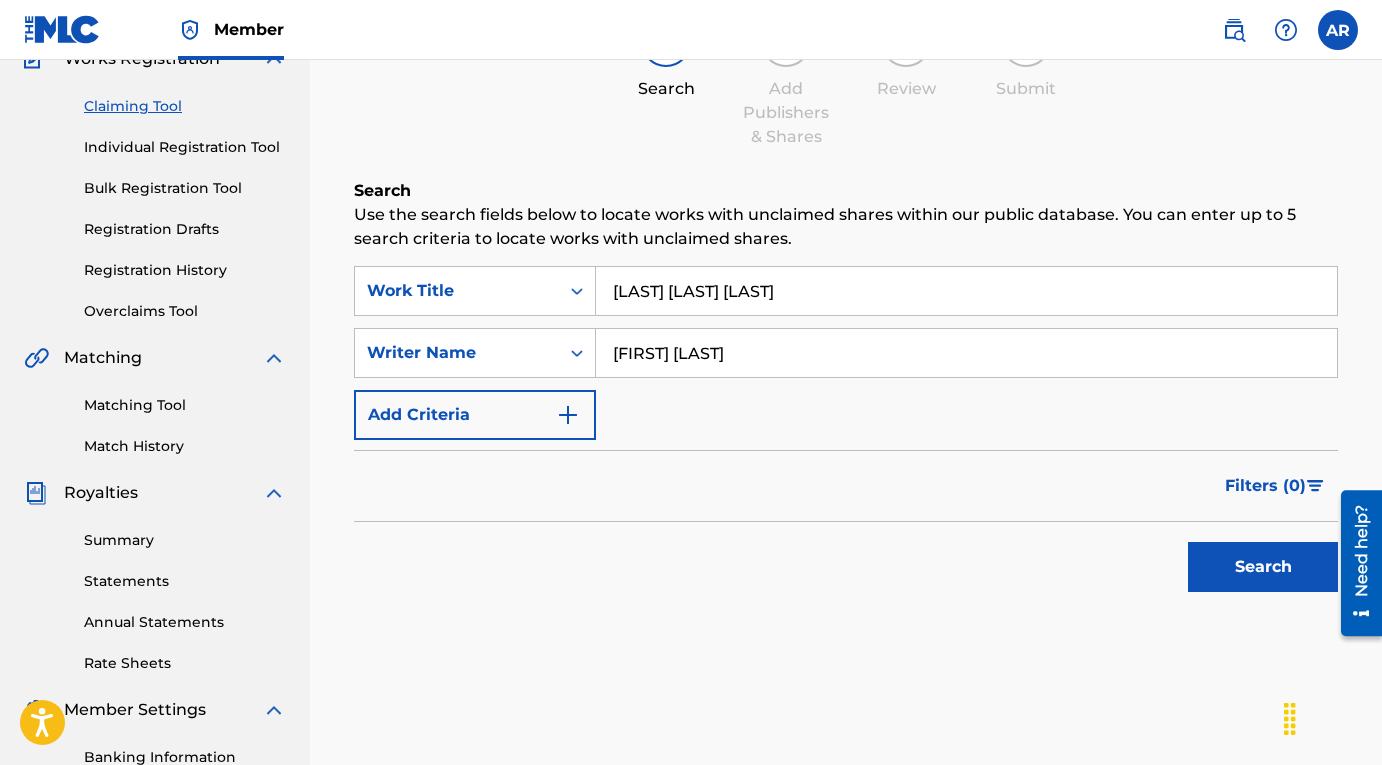 click on "Search" at bounding box center (1263, 567) 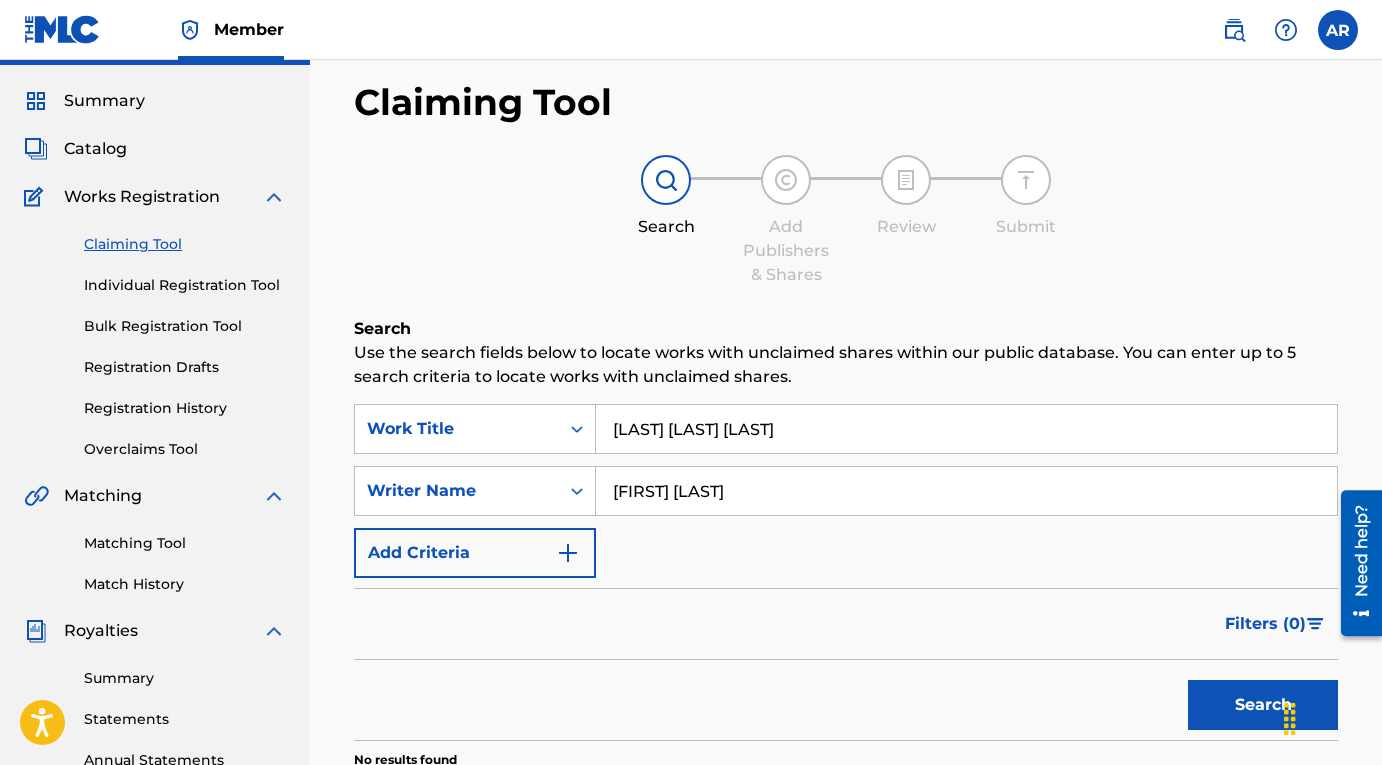 scroll, scrollTop: 53, scrollLeft: 0, axis: vertical 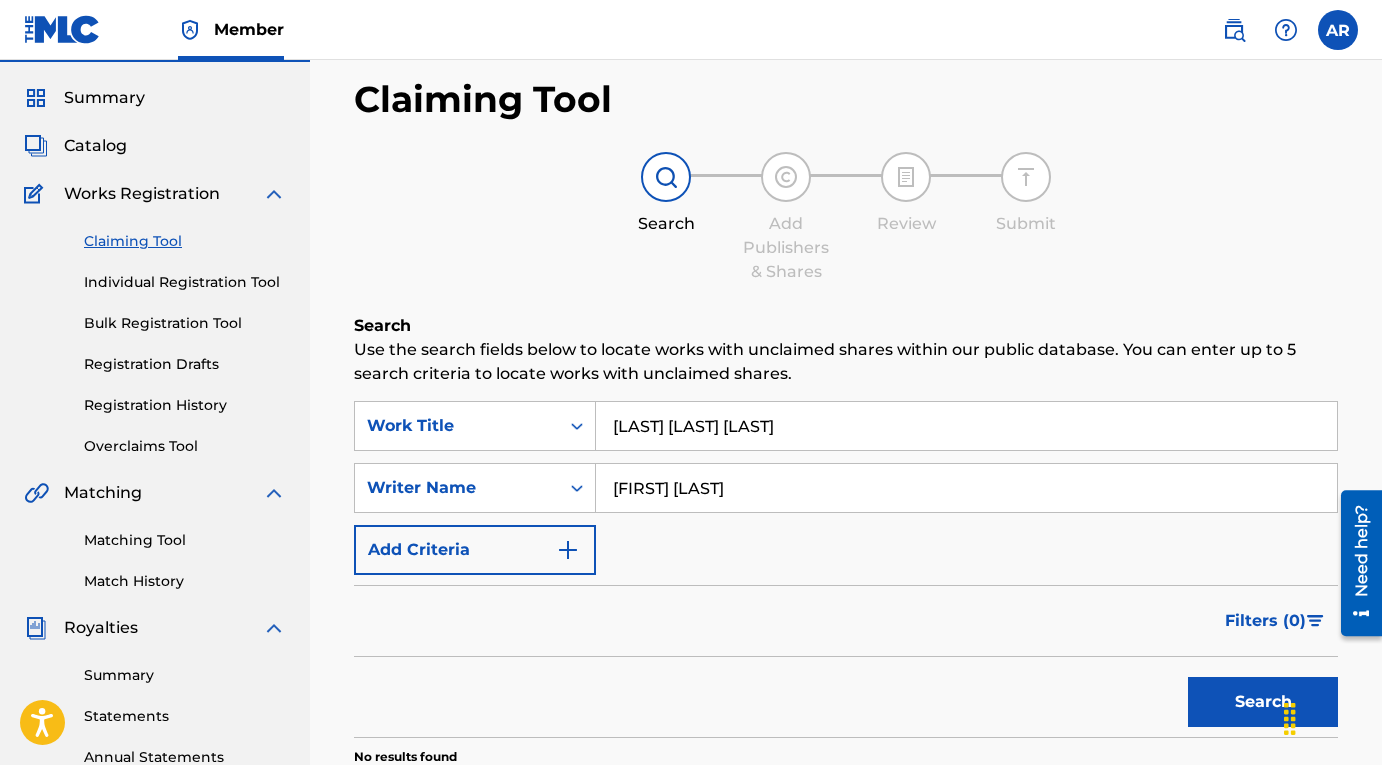 click on "[LAST] [LAST] [LAST]" at bounding box center (966, 426) 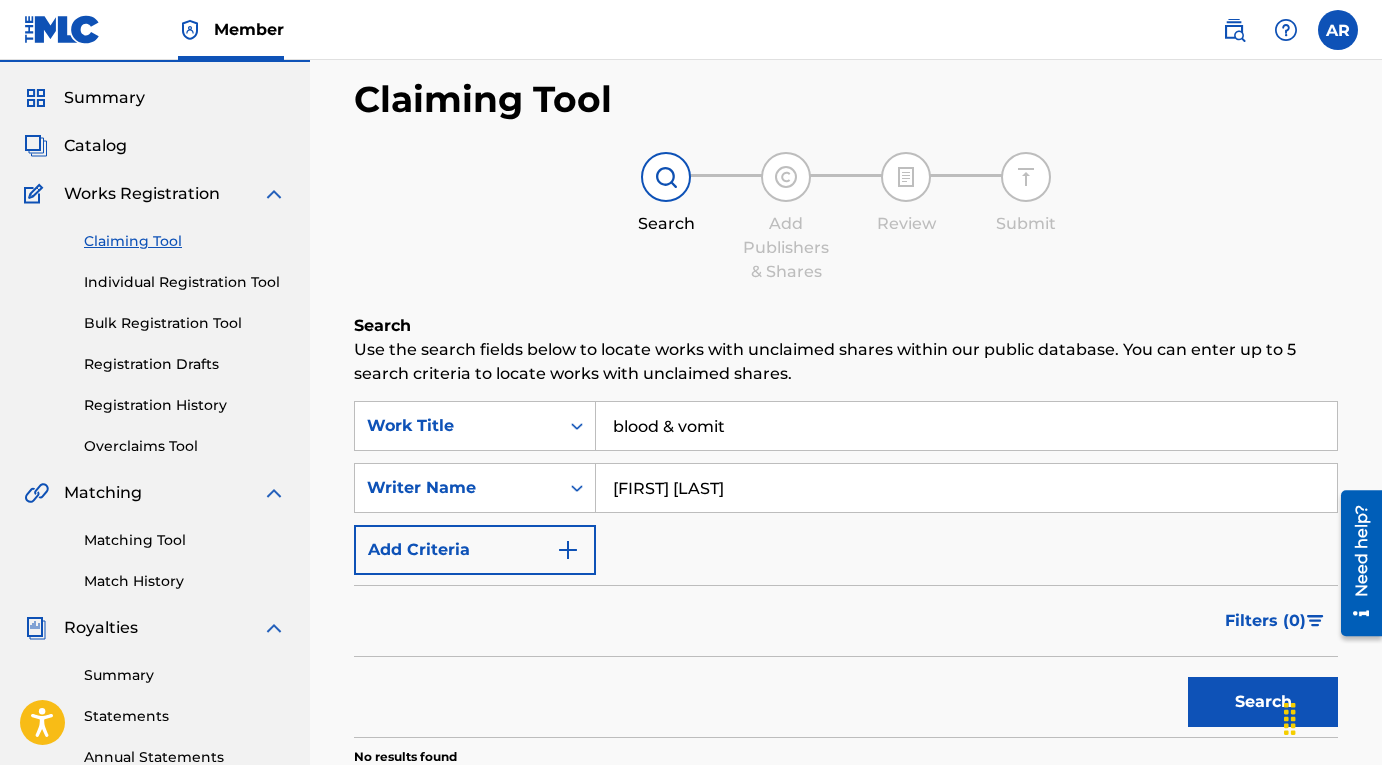 click on "Search" at bounding box center [1263, 702] 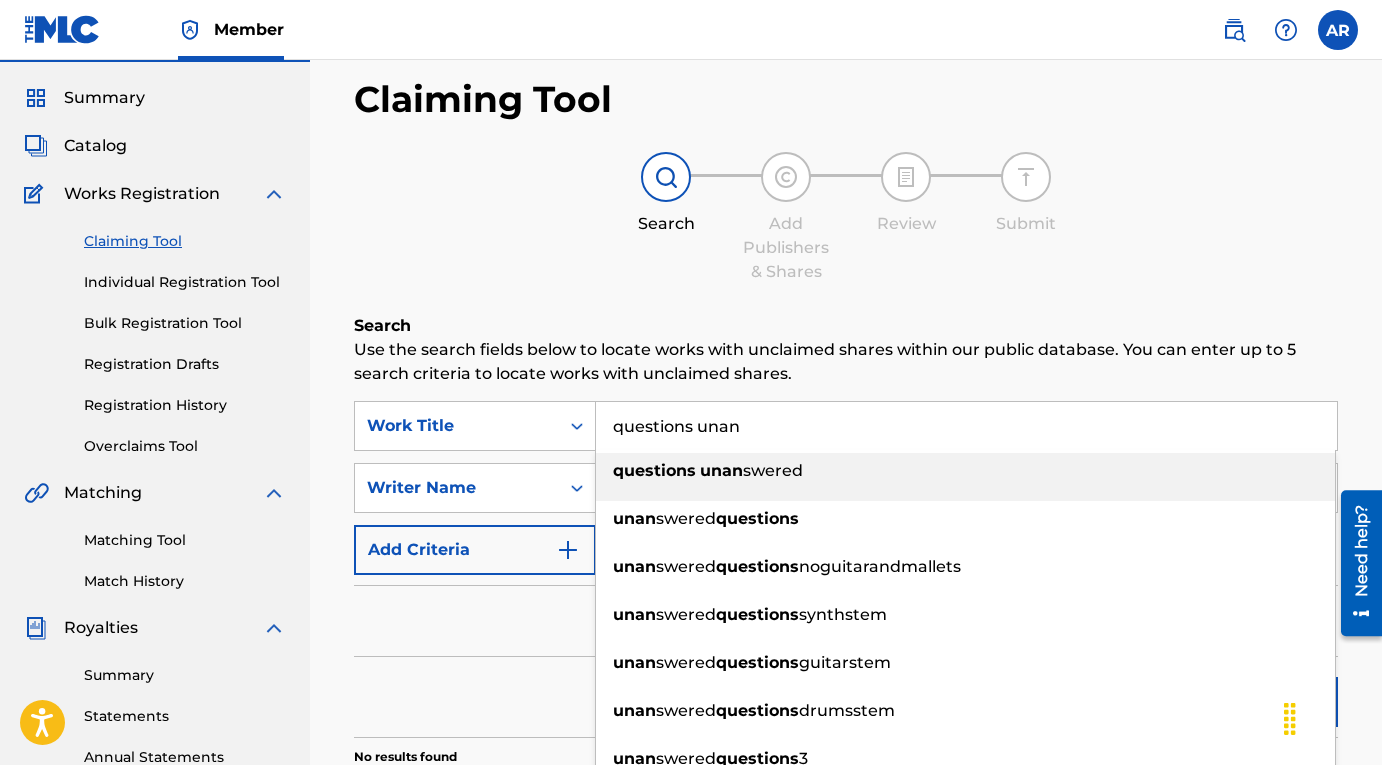 click on "swered" at bounding box center (773, 470) 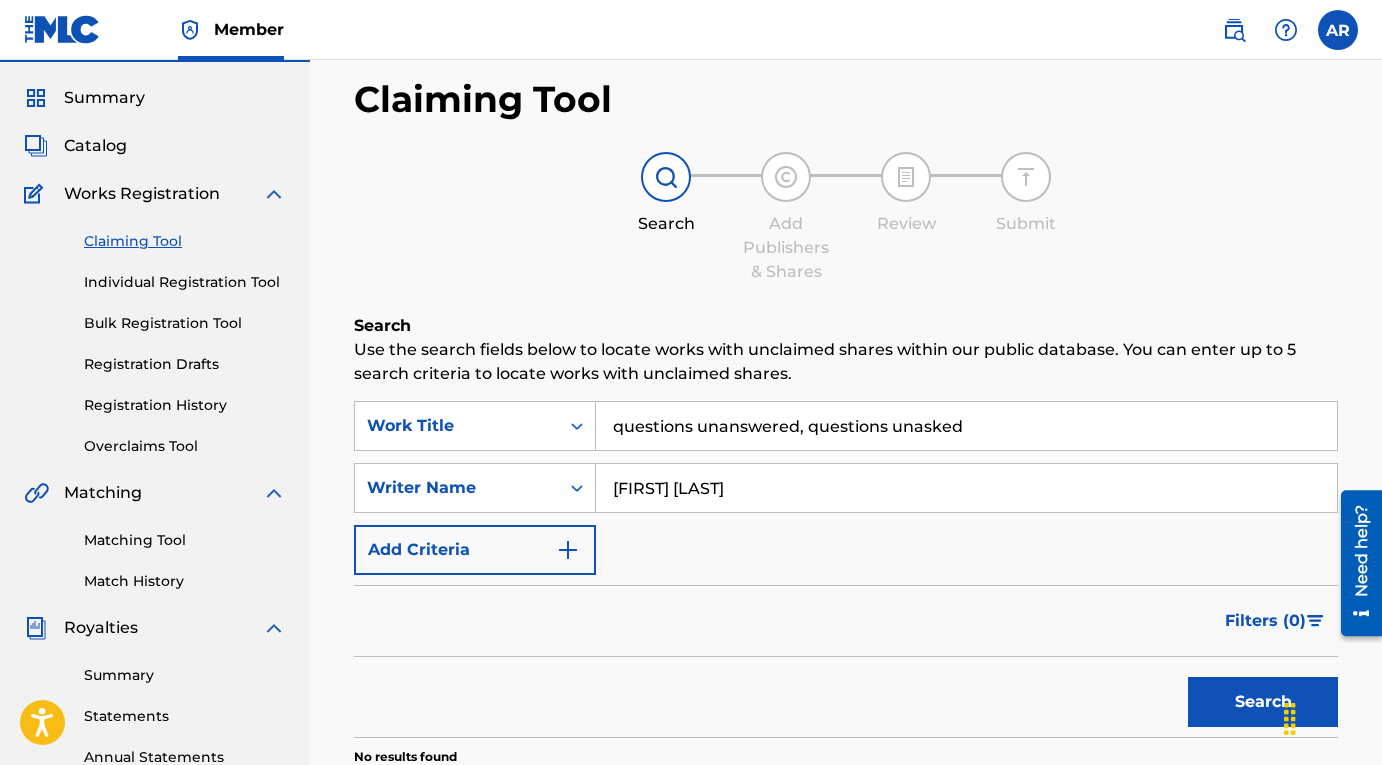 click on "Search" at bounding box center (1263, 702) 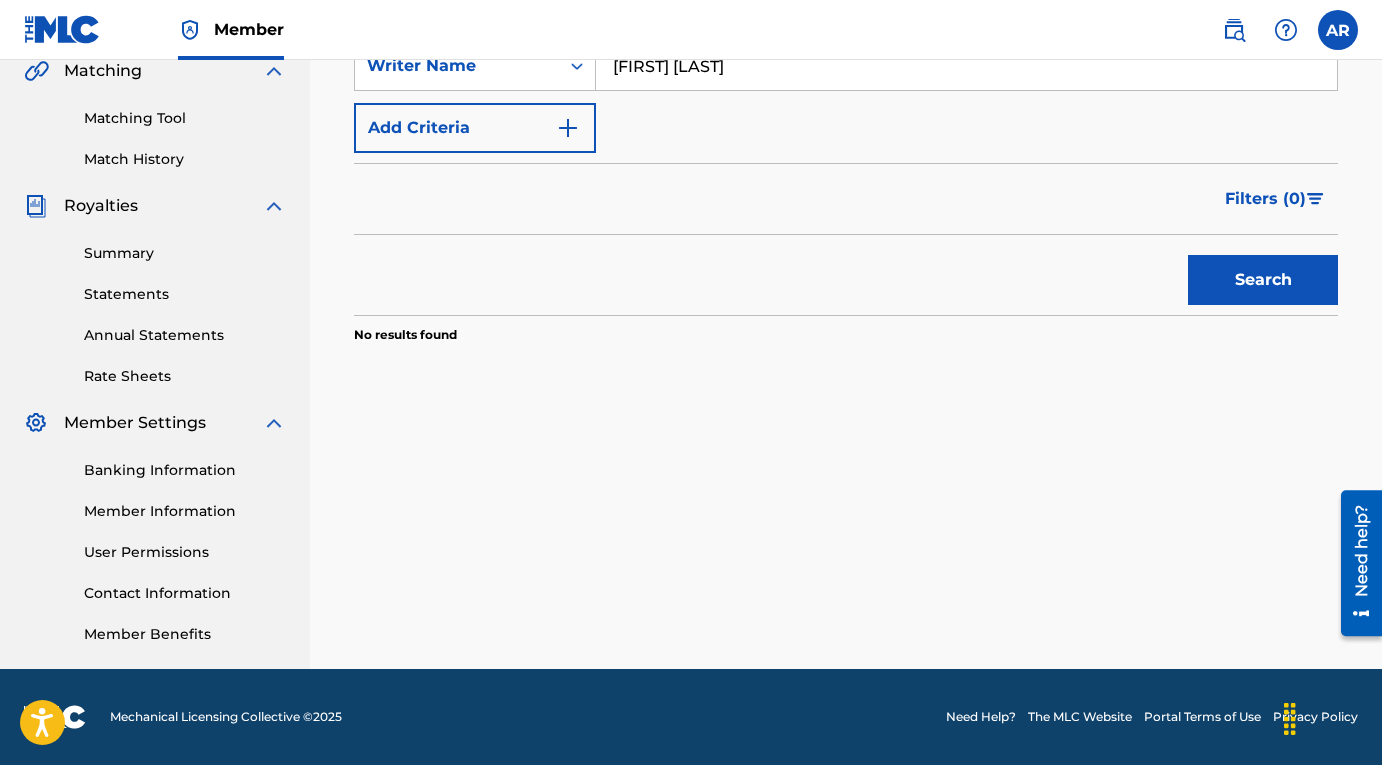scroll, scrollTop: 100, scrollLeft: 0, axis: vertical 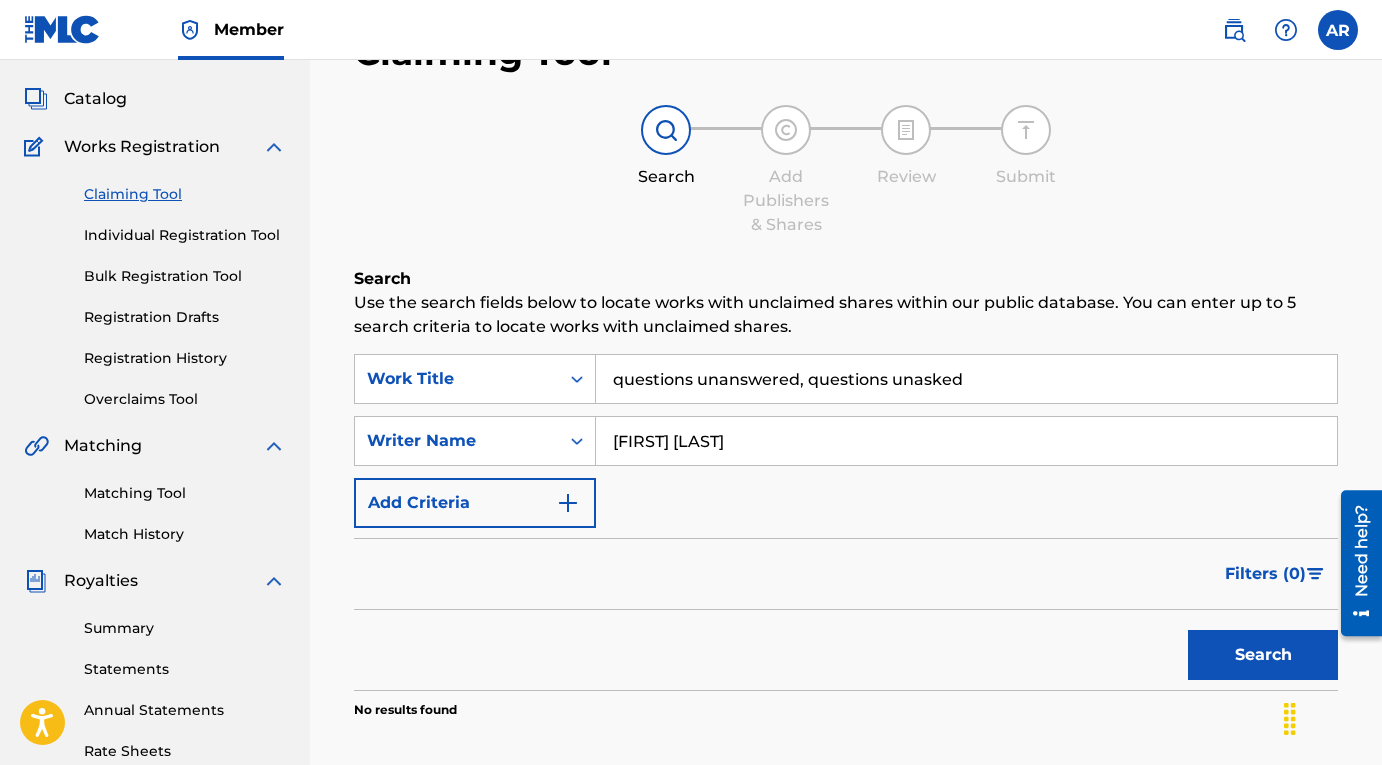 click on "questions unanswered, questions unasked" at bounding box center (966, 379) 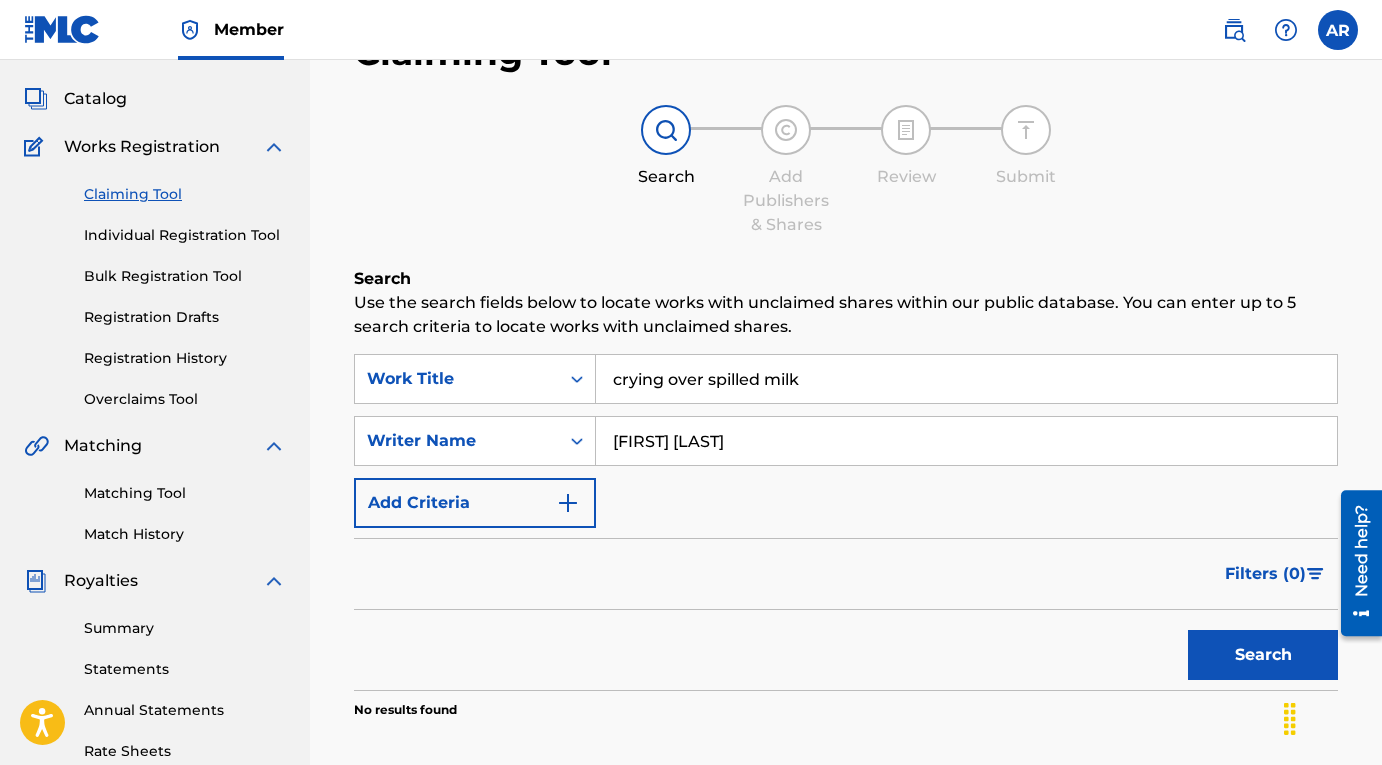 click on "Search" at bounding box center (1263, 655) 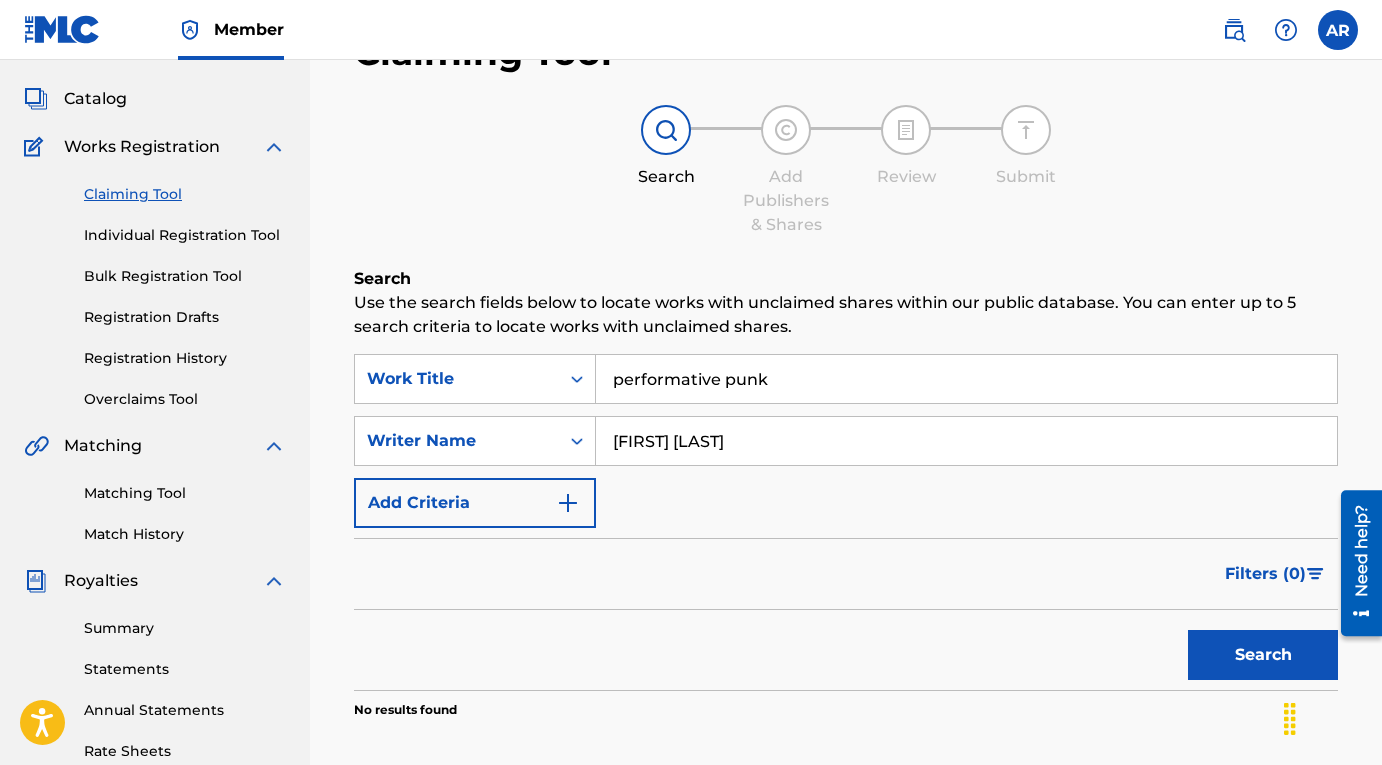 click on "Search" at bounding box center [1263, 655] 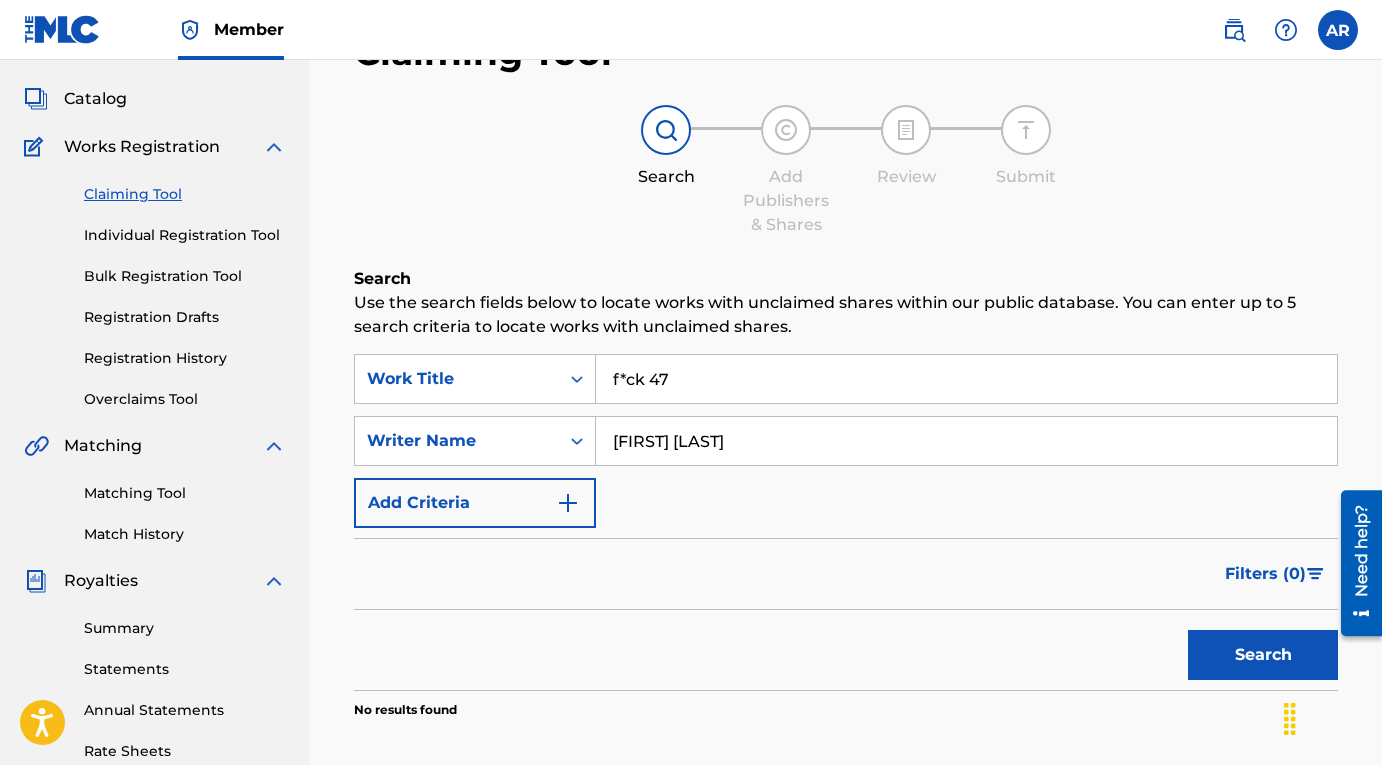 type on "f*ck 47" 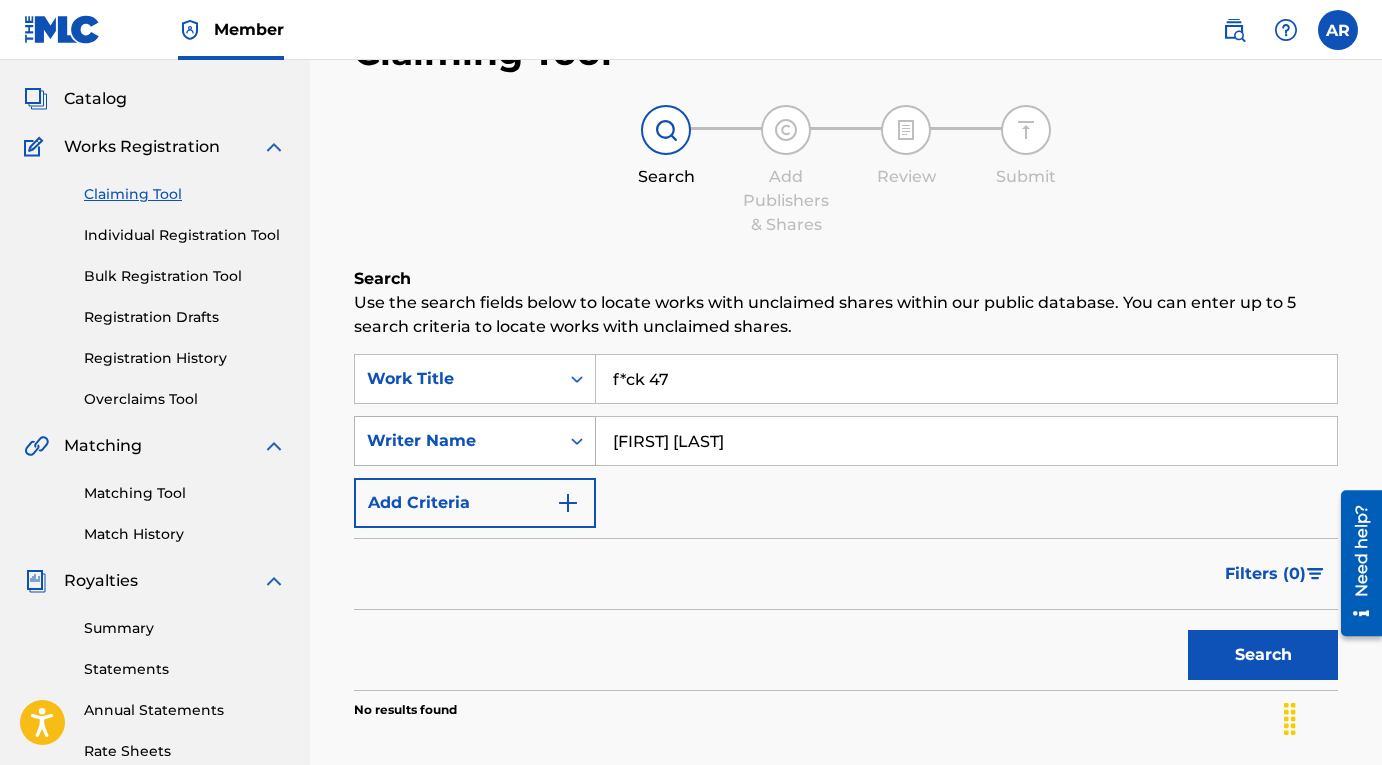 scroll, scrollTop: 101, scrollLeft: 0, axis: vertical 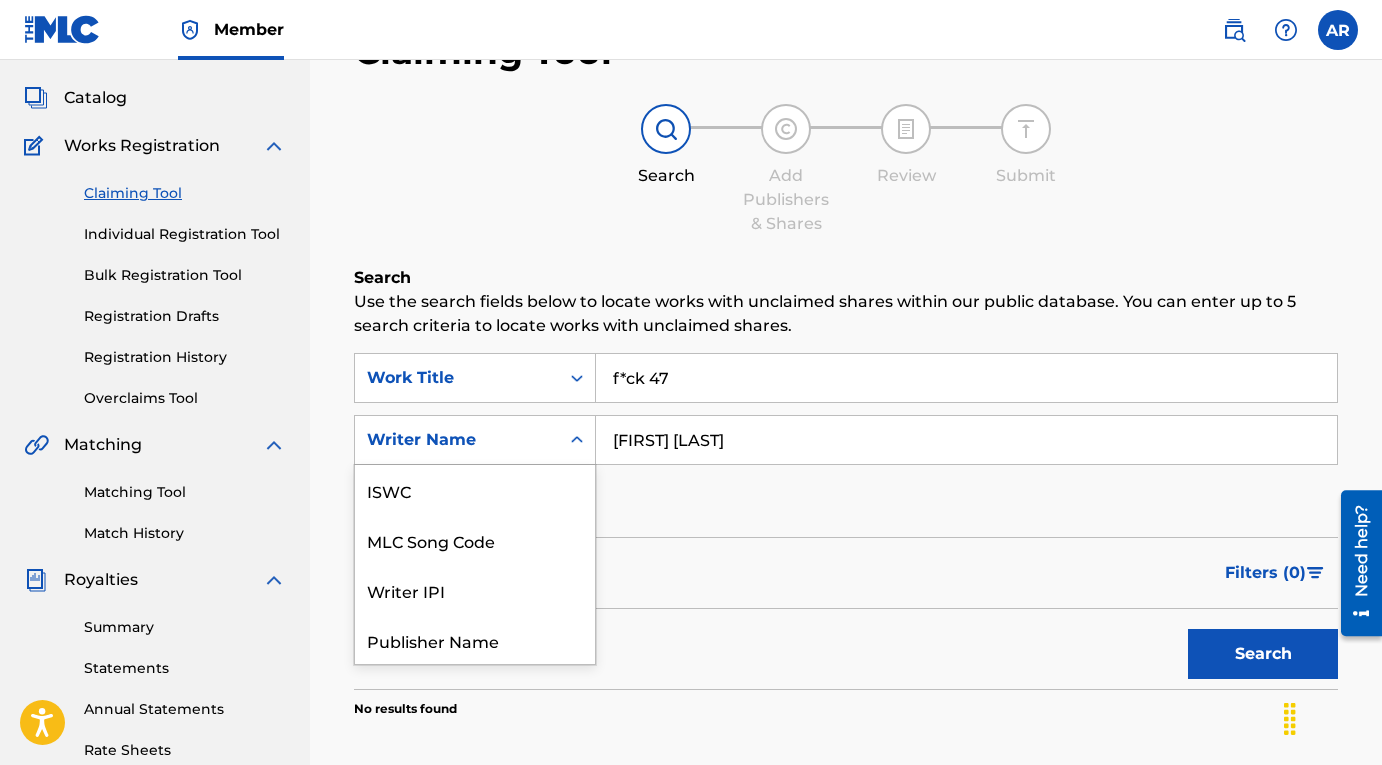 click on "Writer Name" at bounding box center [457, 440] 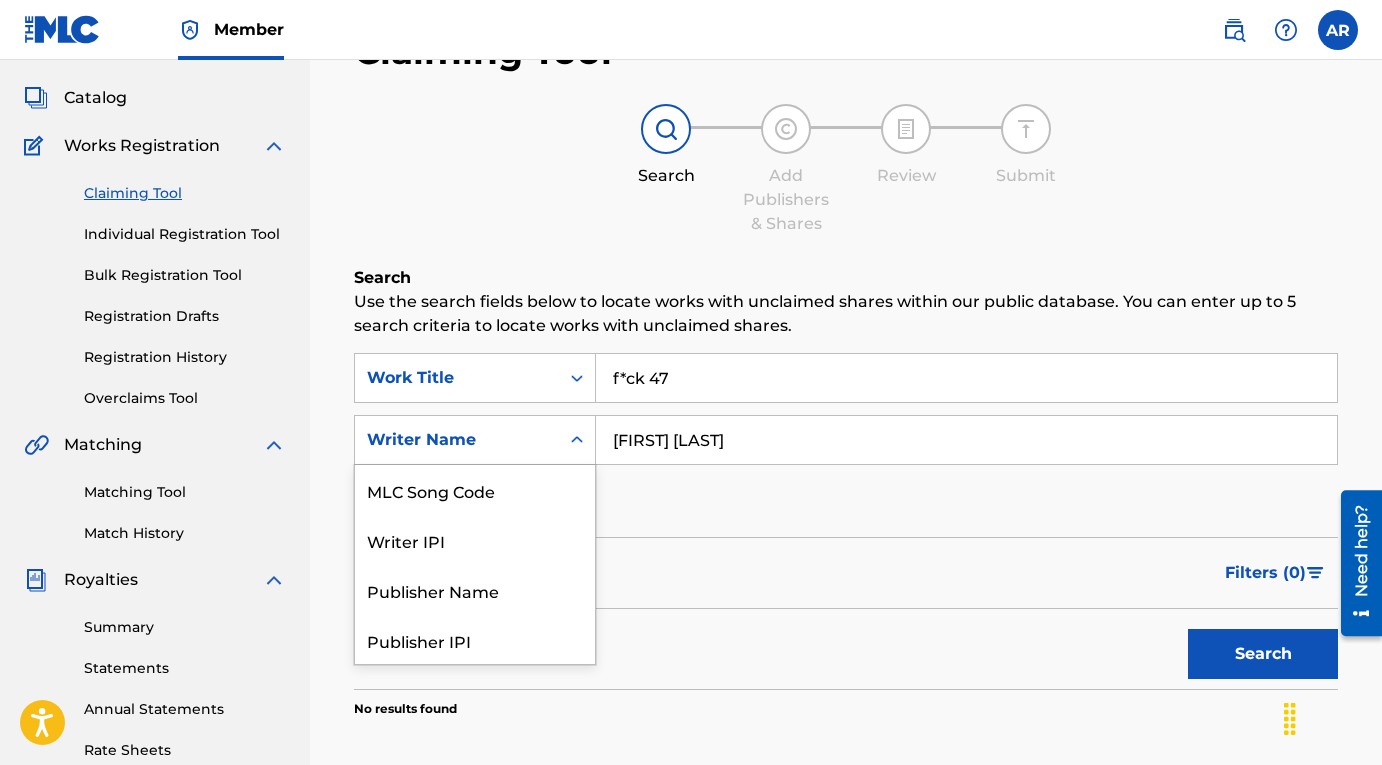 scroll, scrollTop: 102, scrollLeft: 0, axis: vertical 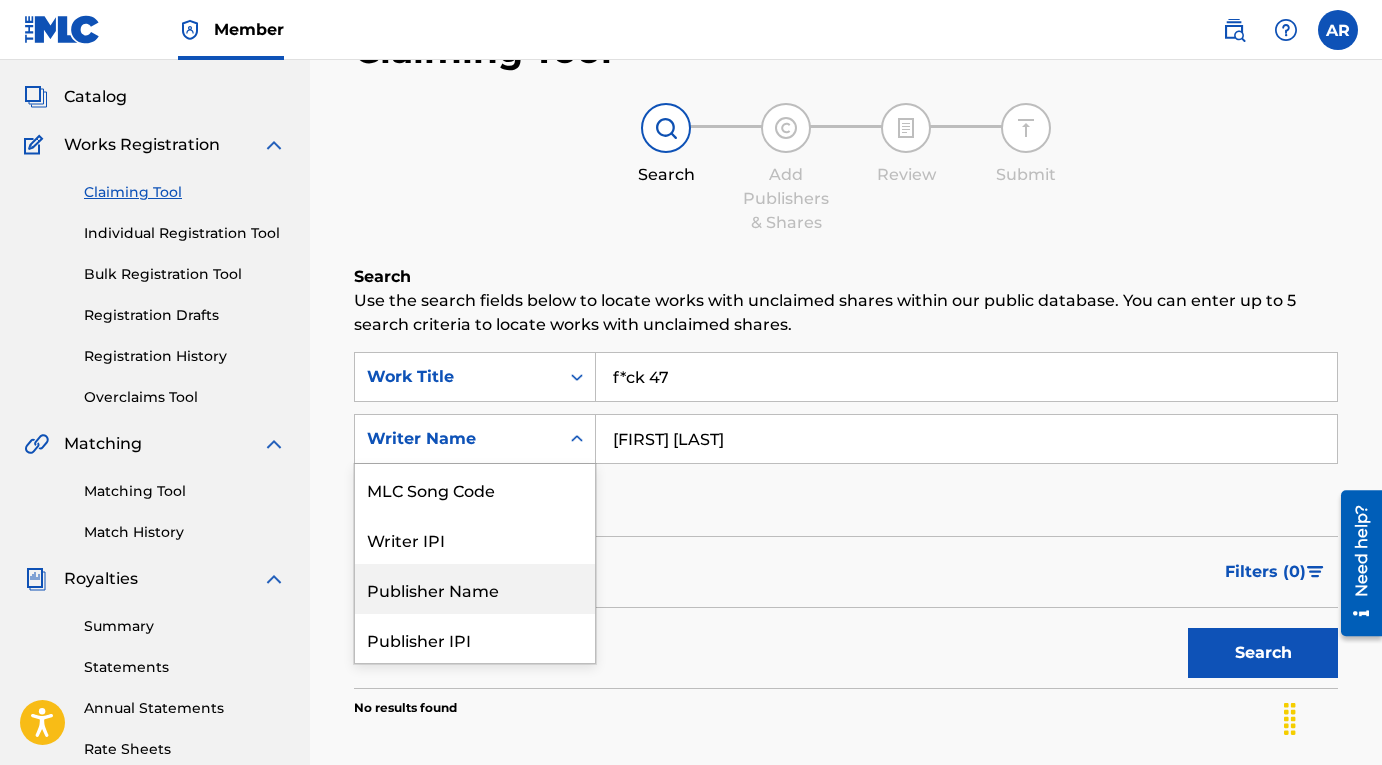 click on "Publisher Name" at bounding box center (475, 589) 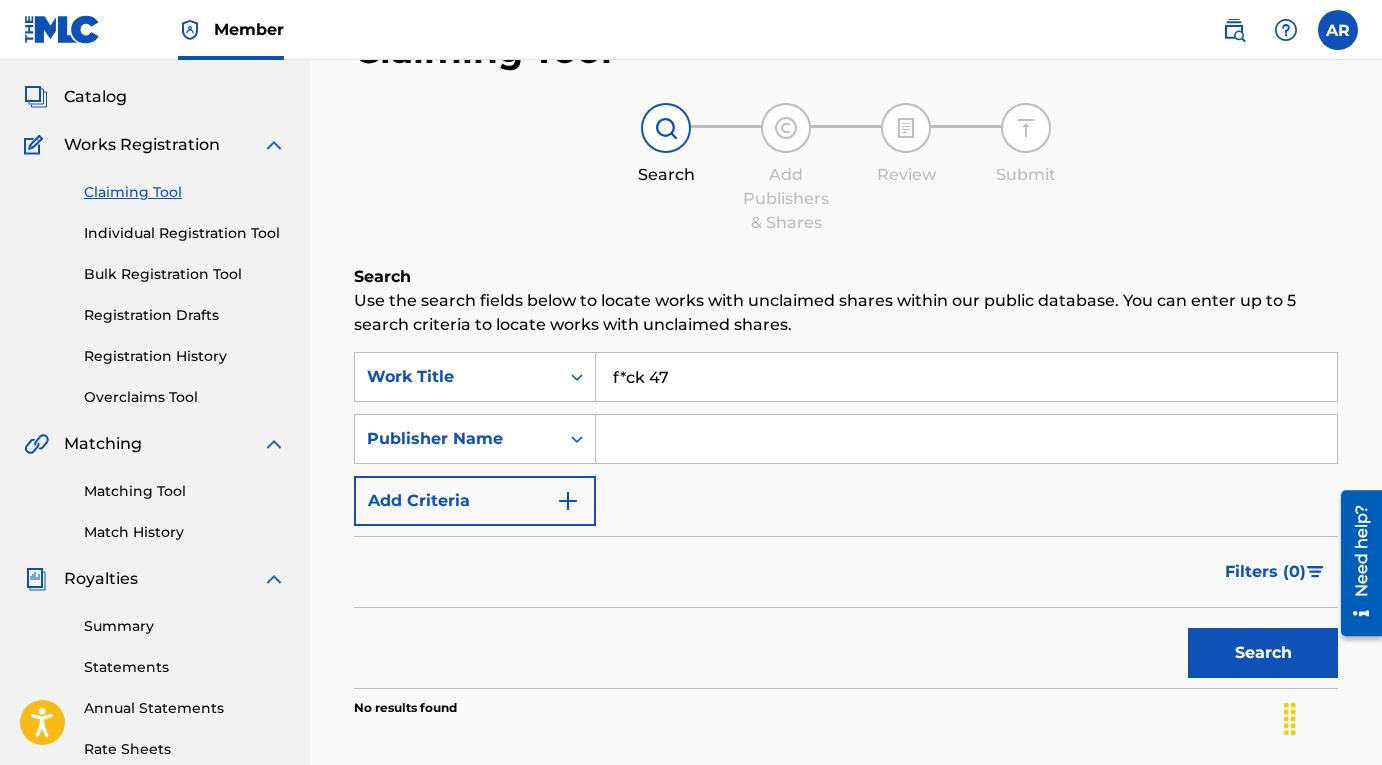 click at bounding box center (966, 439) 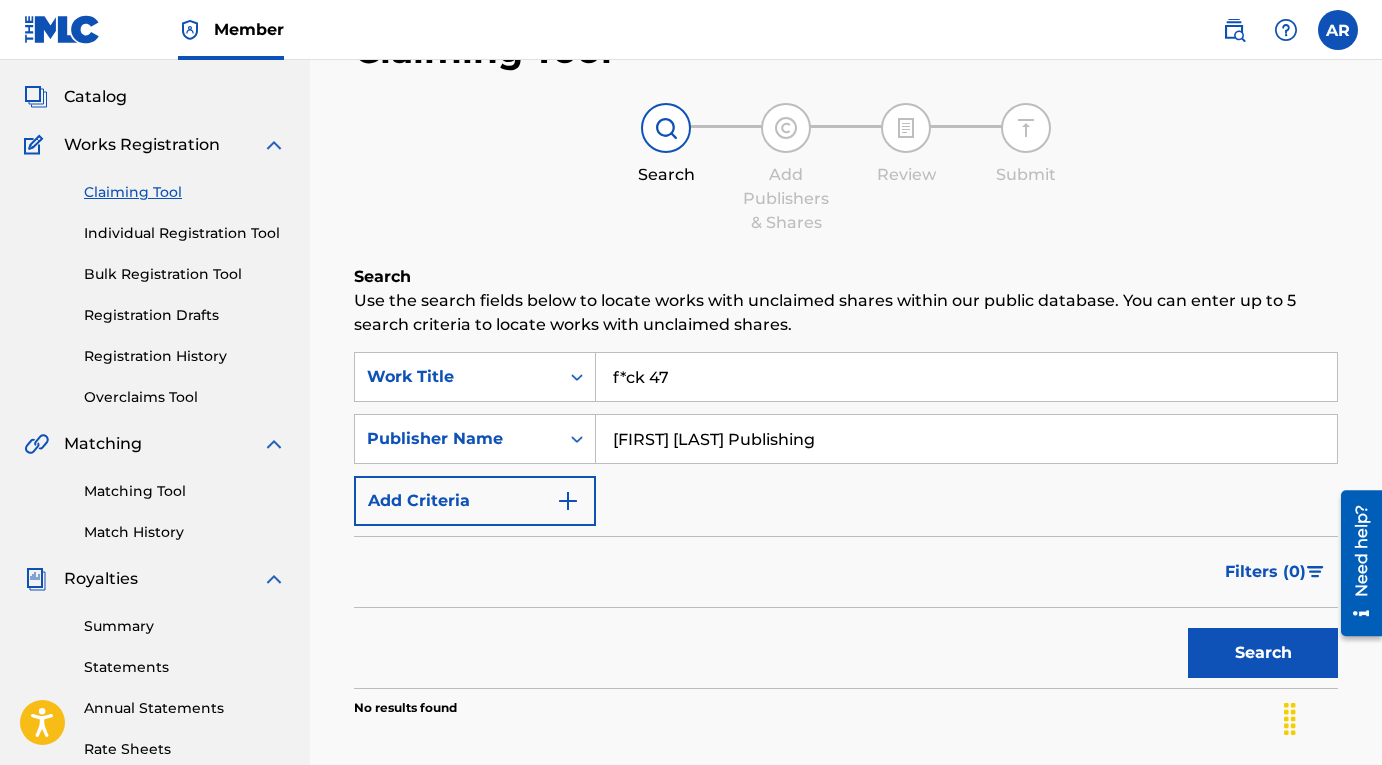 click on "f*ck 47" at bounding box center (966, 377) 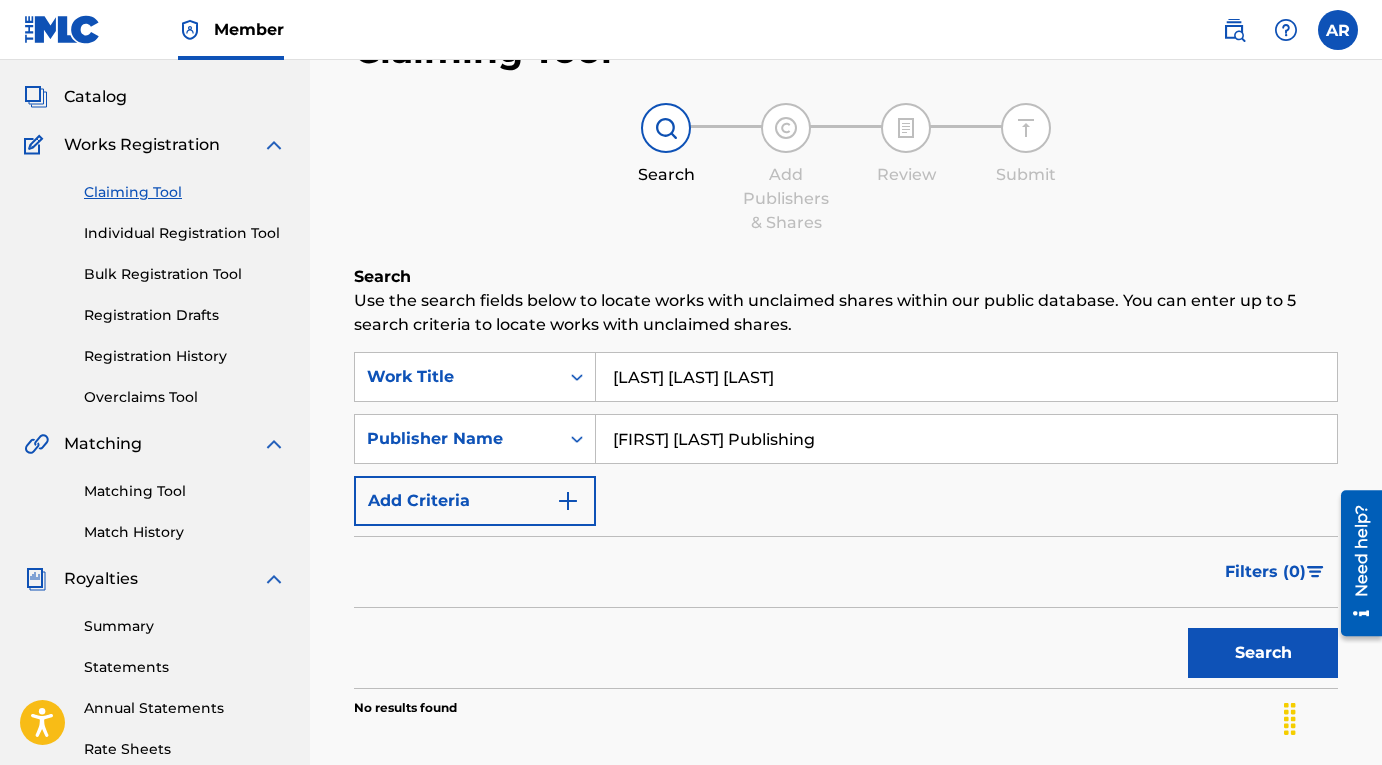 type on "[LAST] [LAST] [LAST]" 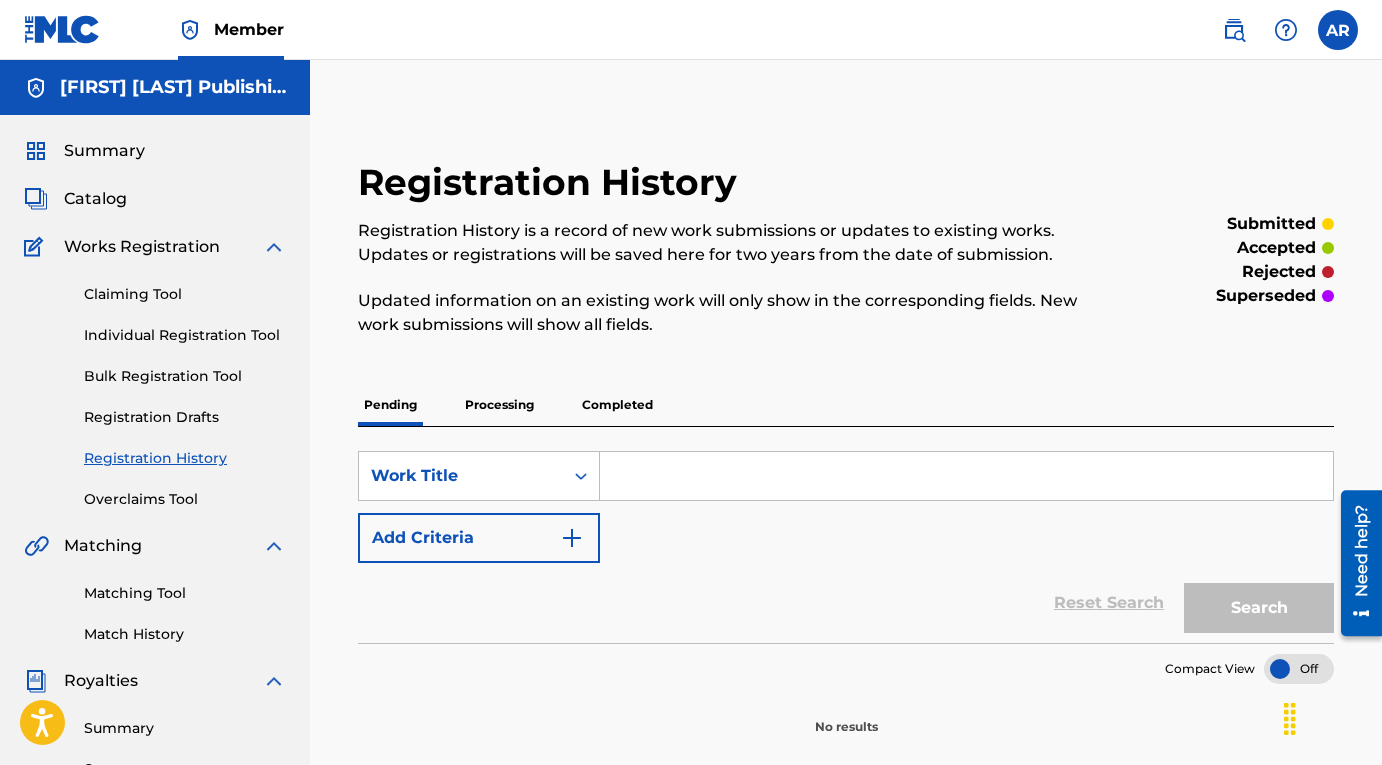 click on "Matching Tool" at bounding box center [185, 593] 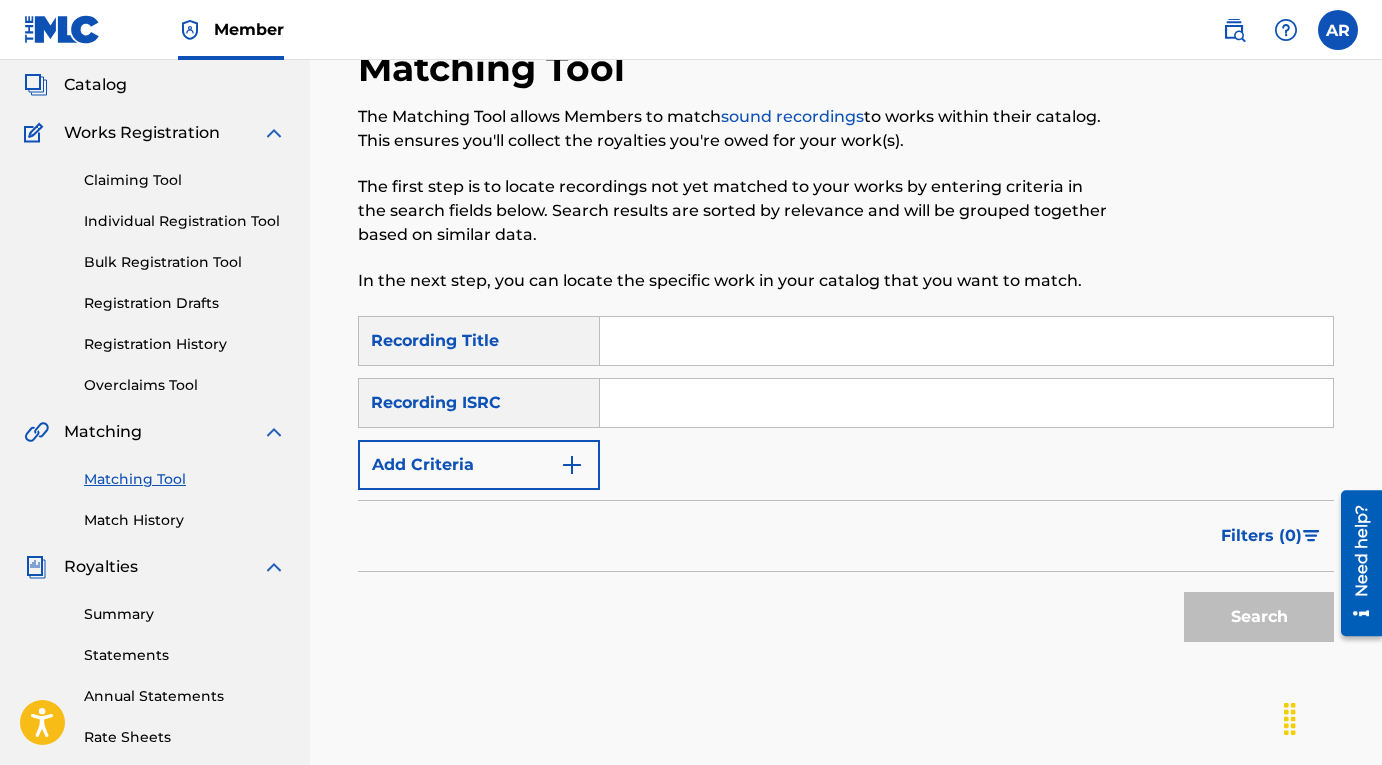 scroll, scrollTop: 129, scrollLeft: 0, axis: vertical 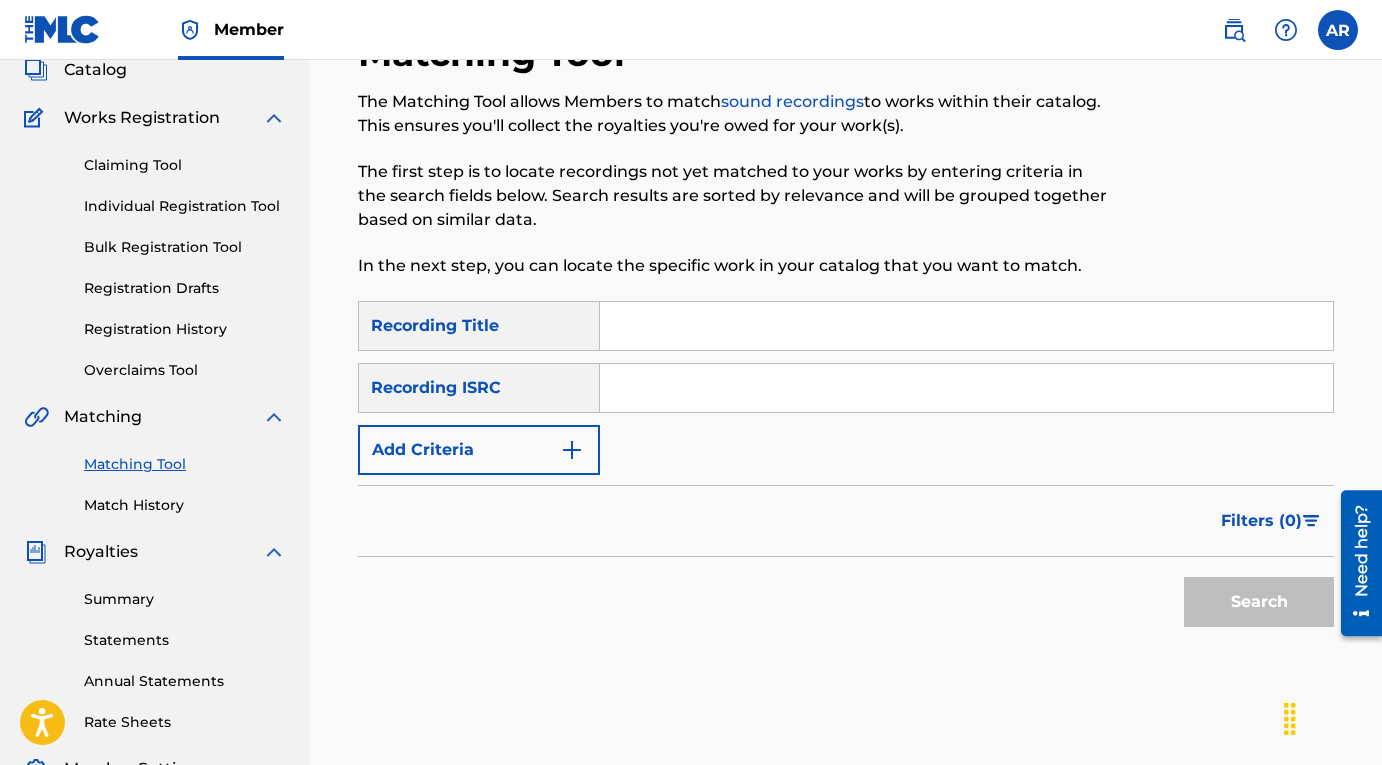 click at bounding box center (966, 326) 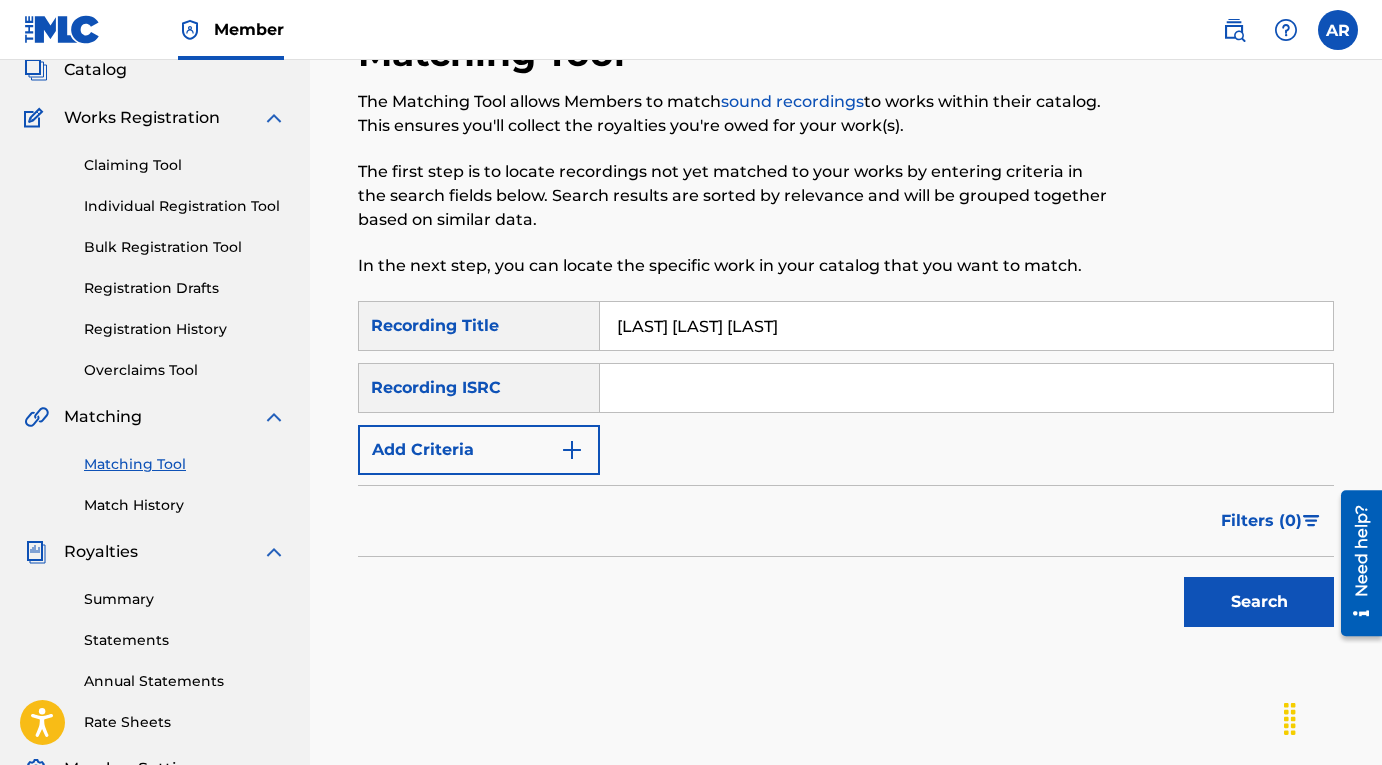 click at bounding box center (966, 388) 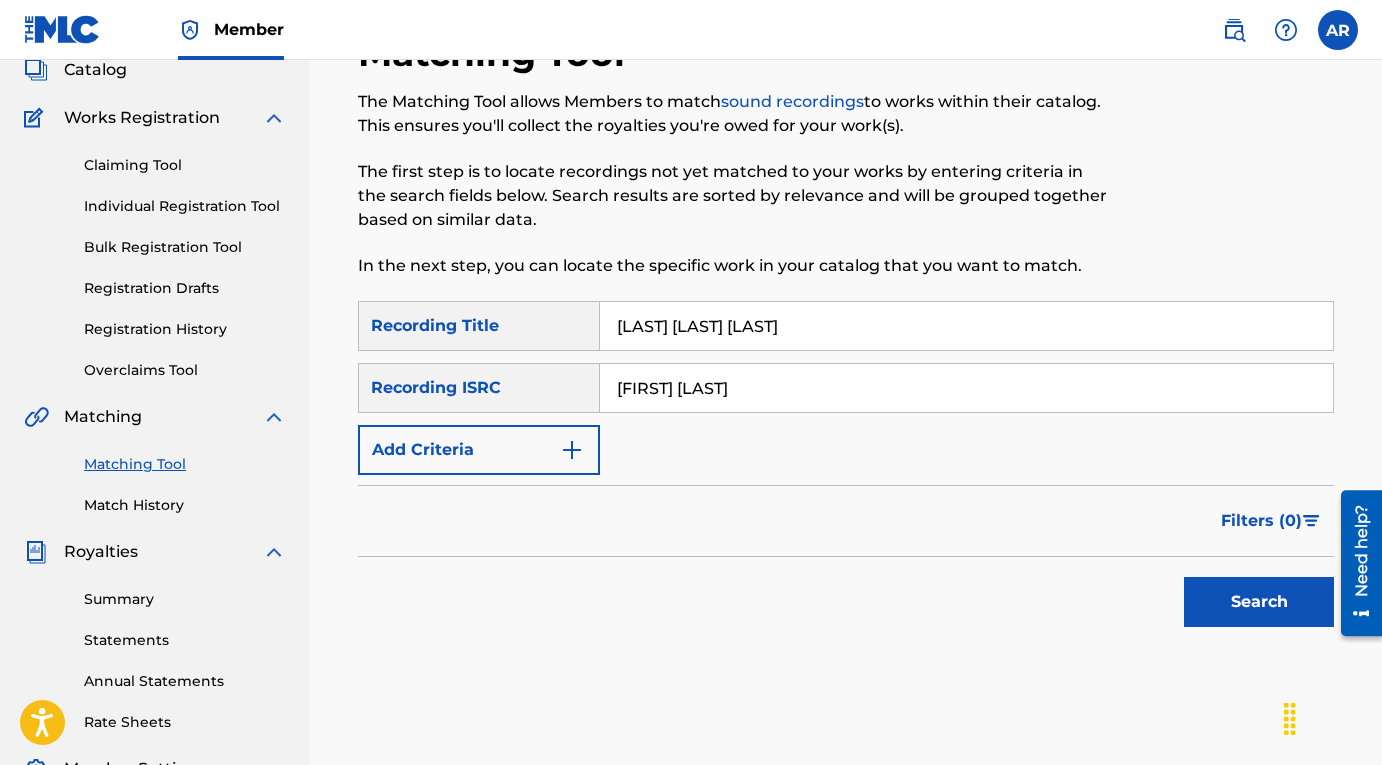 click on "SearchWithCriteria9b0ae841-fd49-4318-9b77-a286ade6f5b1 Recording Title [LAST] [LAST] [LAST] SearchWithCriteria494407cc-f491-46da-88cb-ccac7c43c530 Recording ISRC [FIRST] [LAST] Add Criteria" at bounding box center (846, 388) 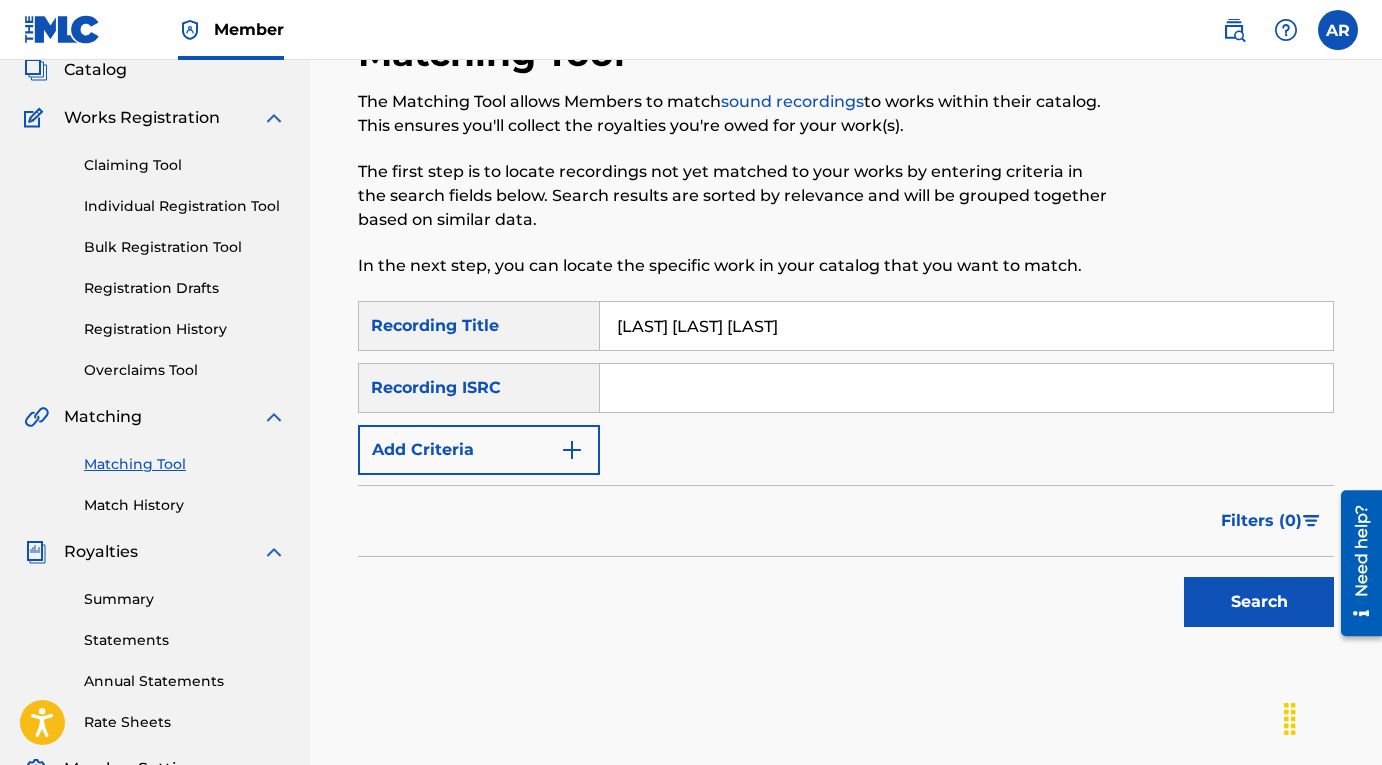 type 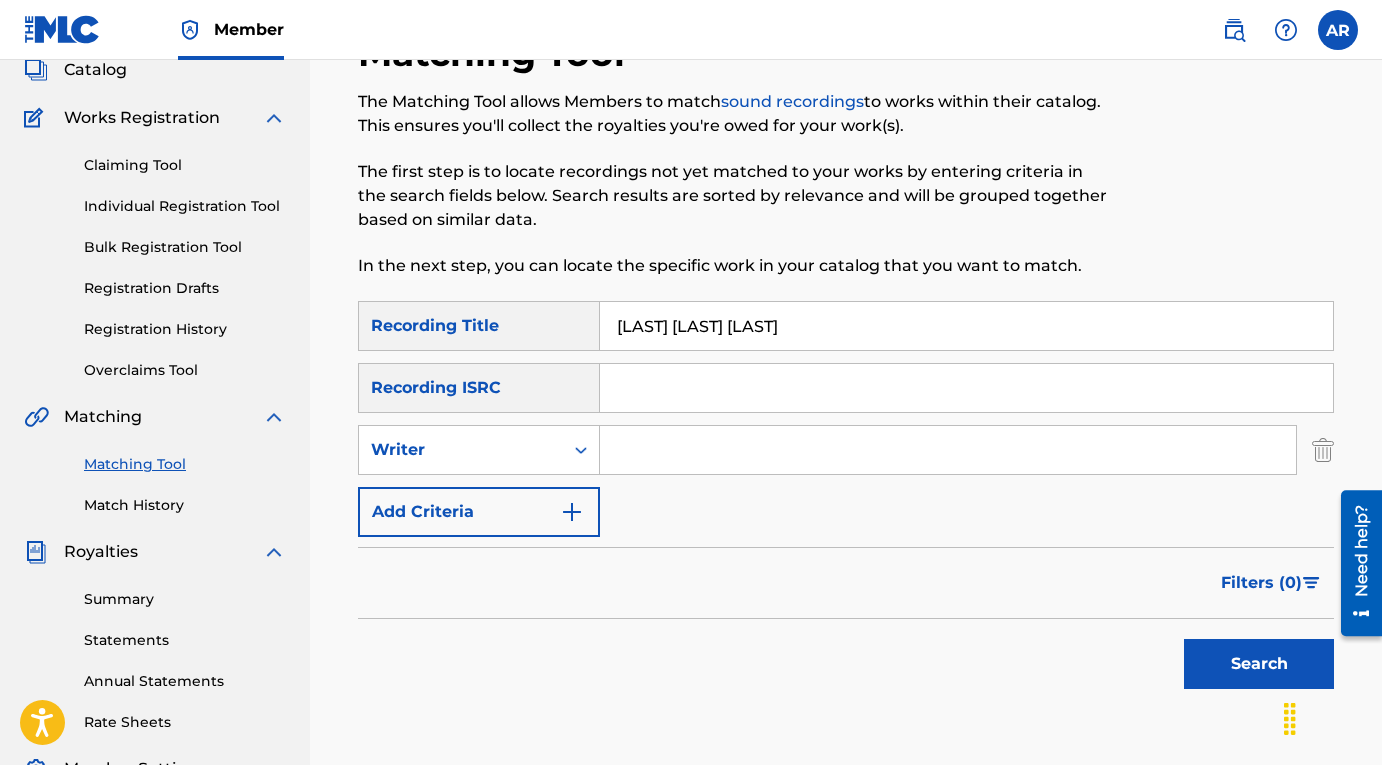 click at bounding box center [948, 450] 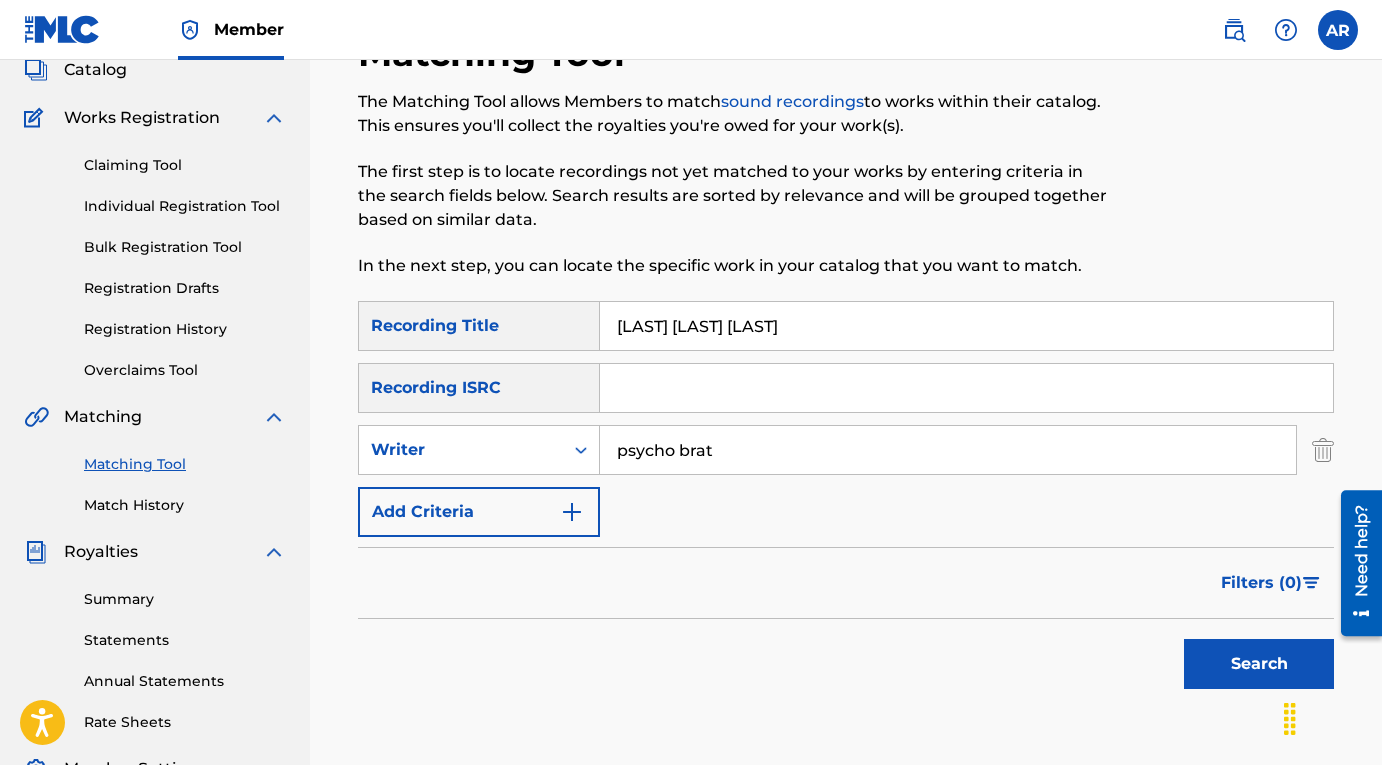 click on "psycho brat" at bounding box center (948, 450) 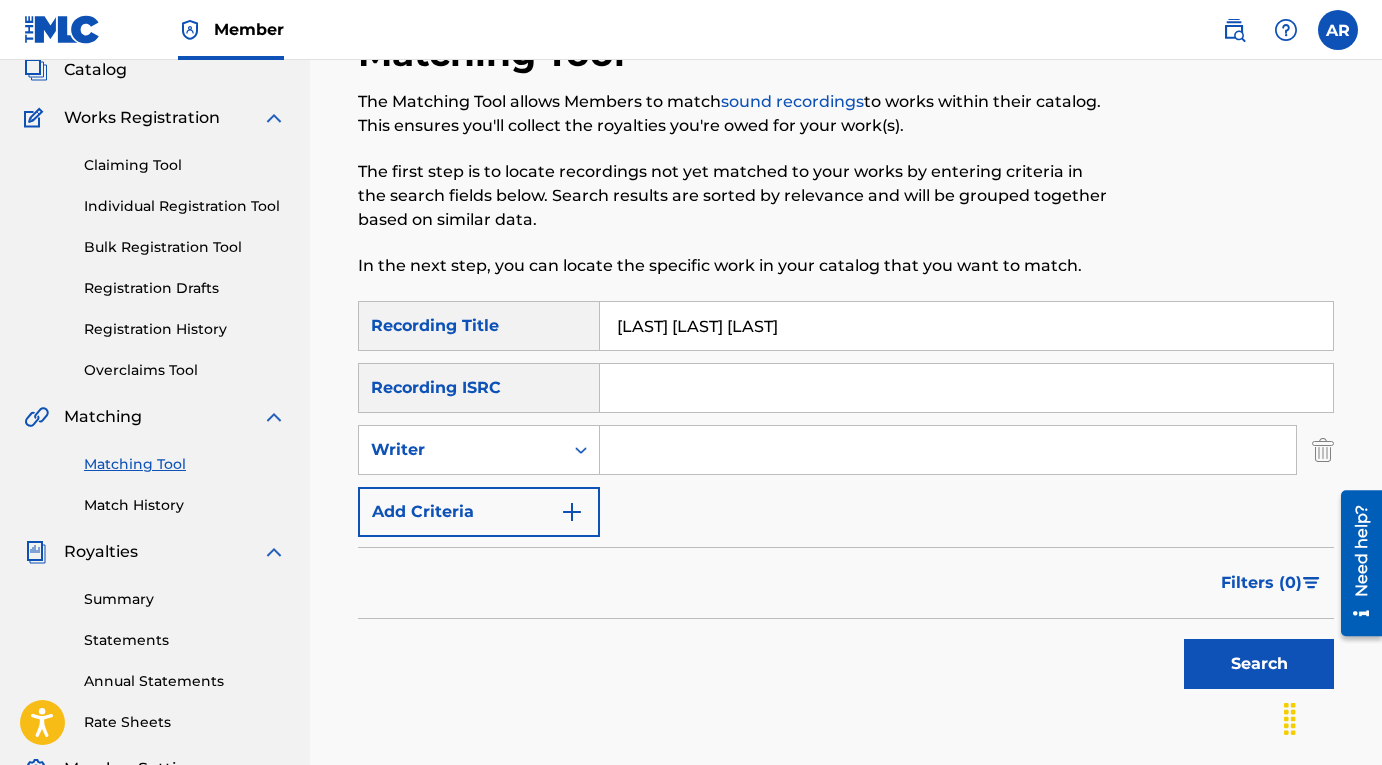 click at bounding box center (948, 450) 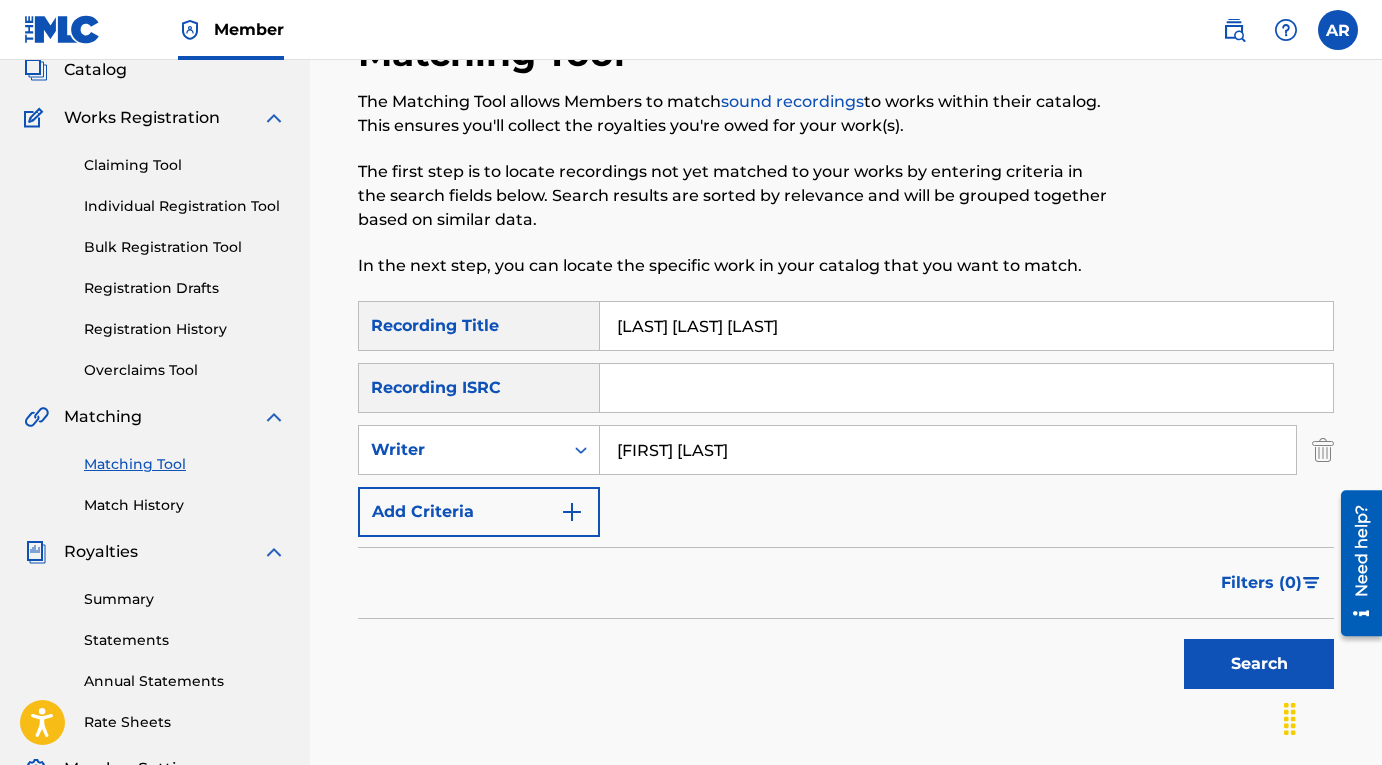 click on "Search" at bounding box center (1259, 664) 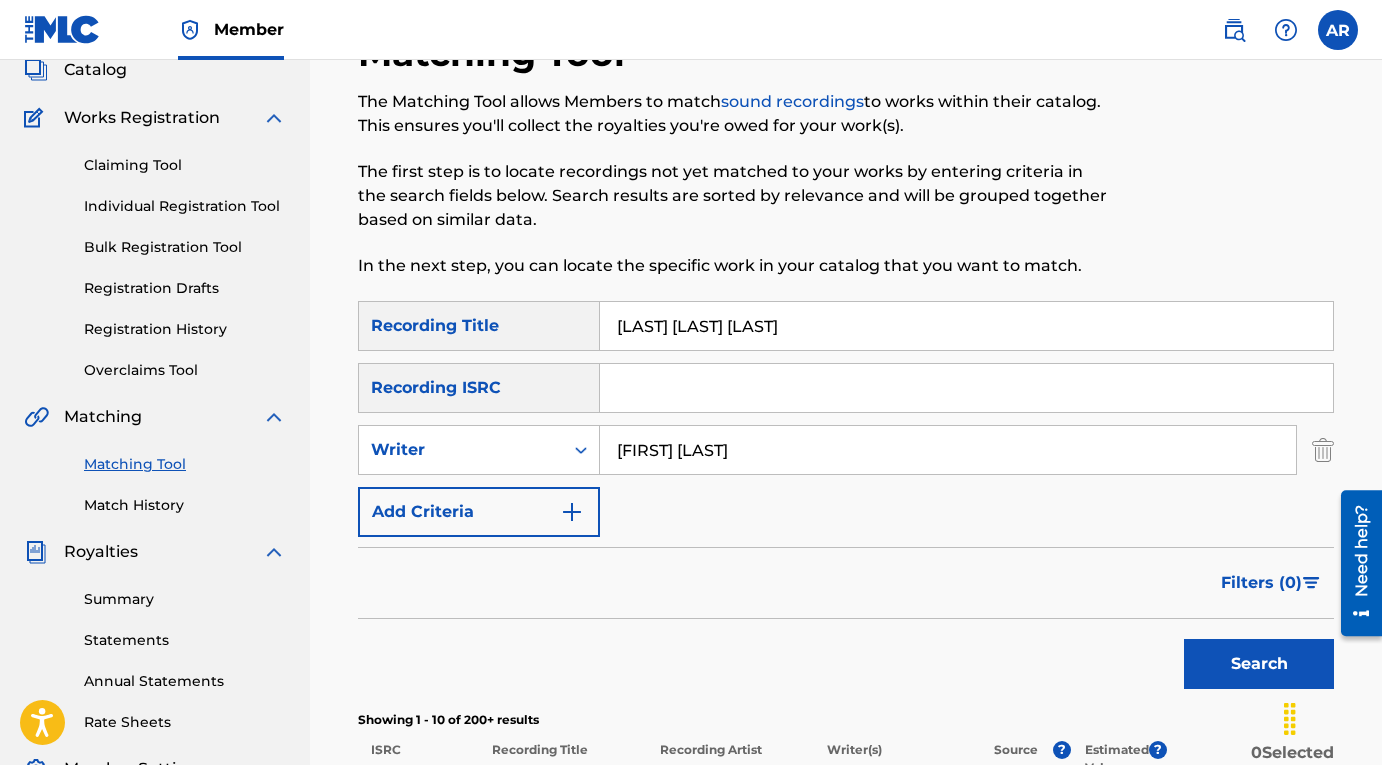click on "Search" at bounding box center [1259, 664] 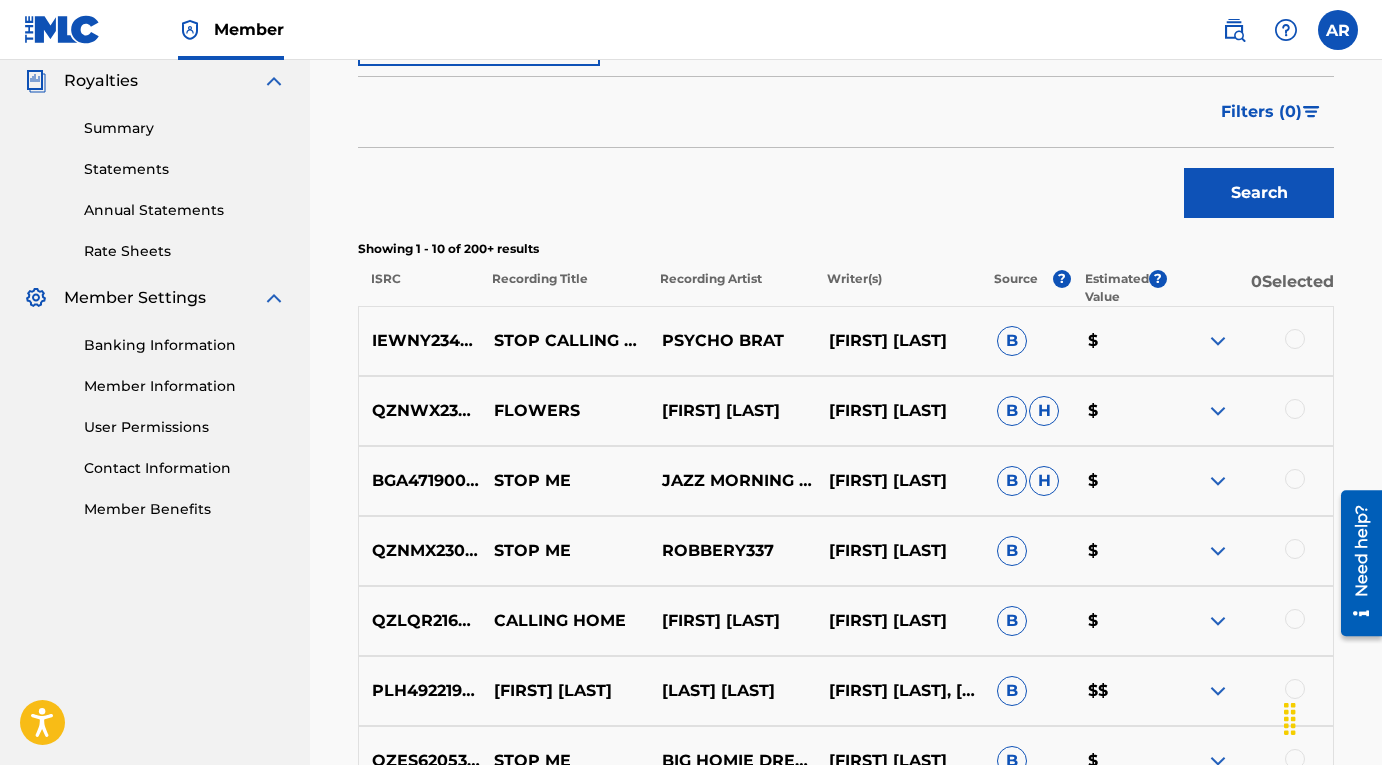 scroll, scrollTop: 604, scrollLeft: 0, axis: vertical 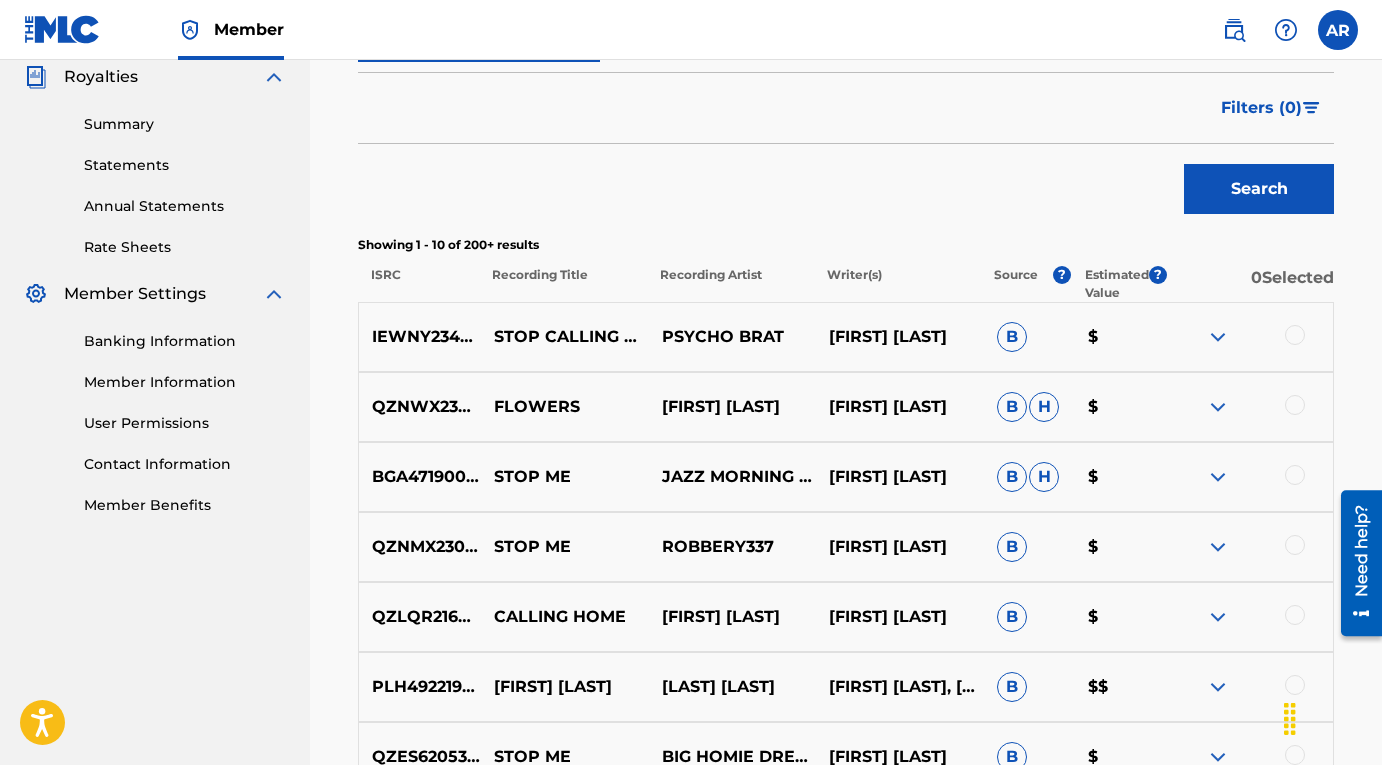 click at bounding box center [1249, 337] 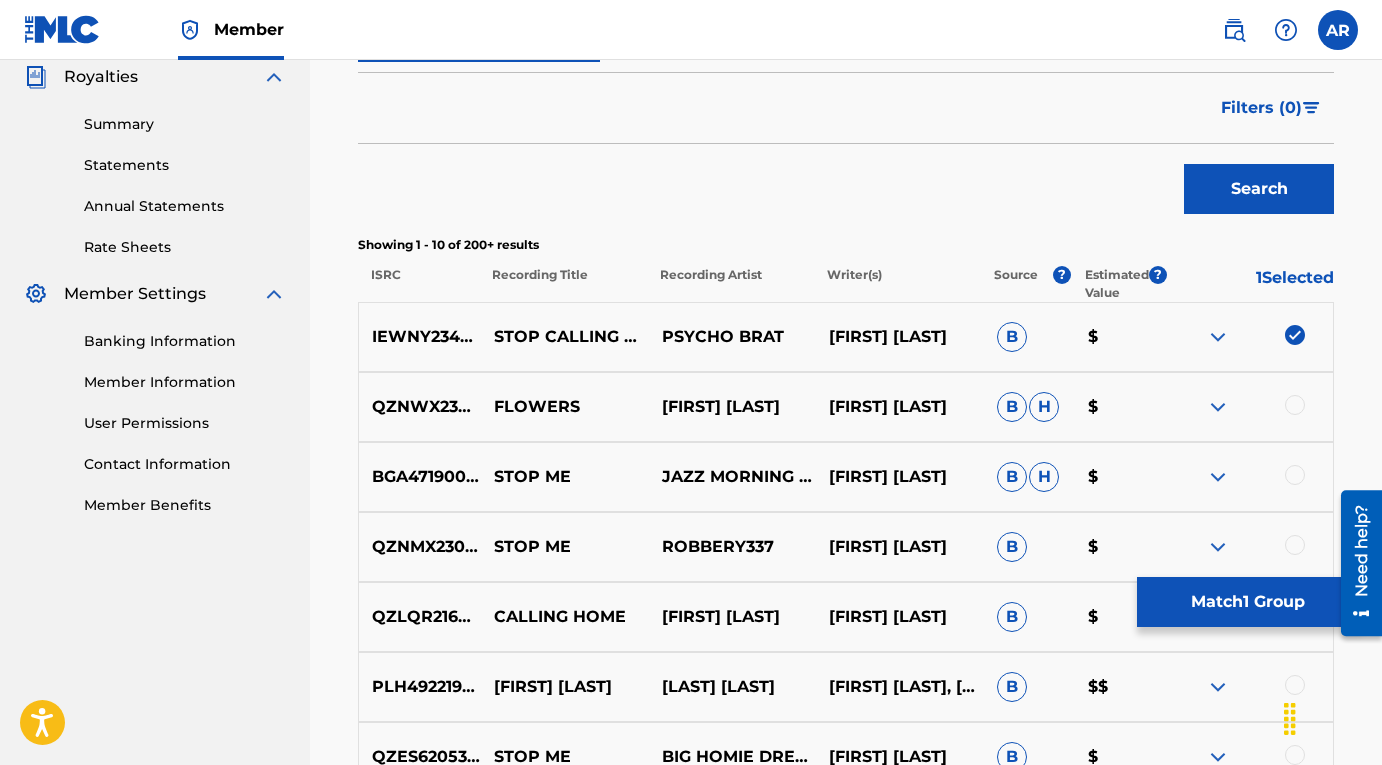 click on "Match  1 Group" at bounding box center [1247, 602] 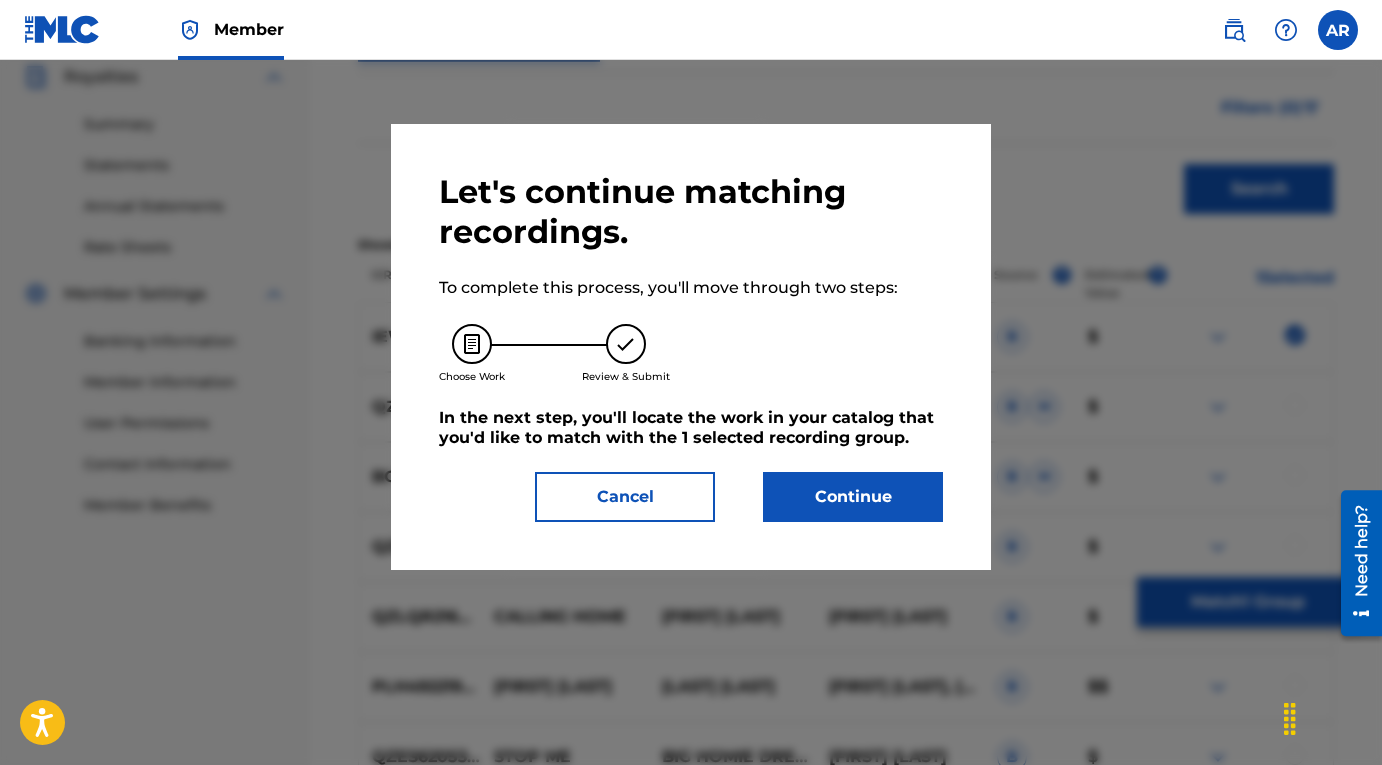 click on "Continue" at bounding box center [853, 497] 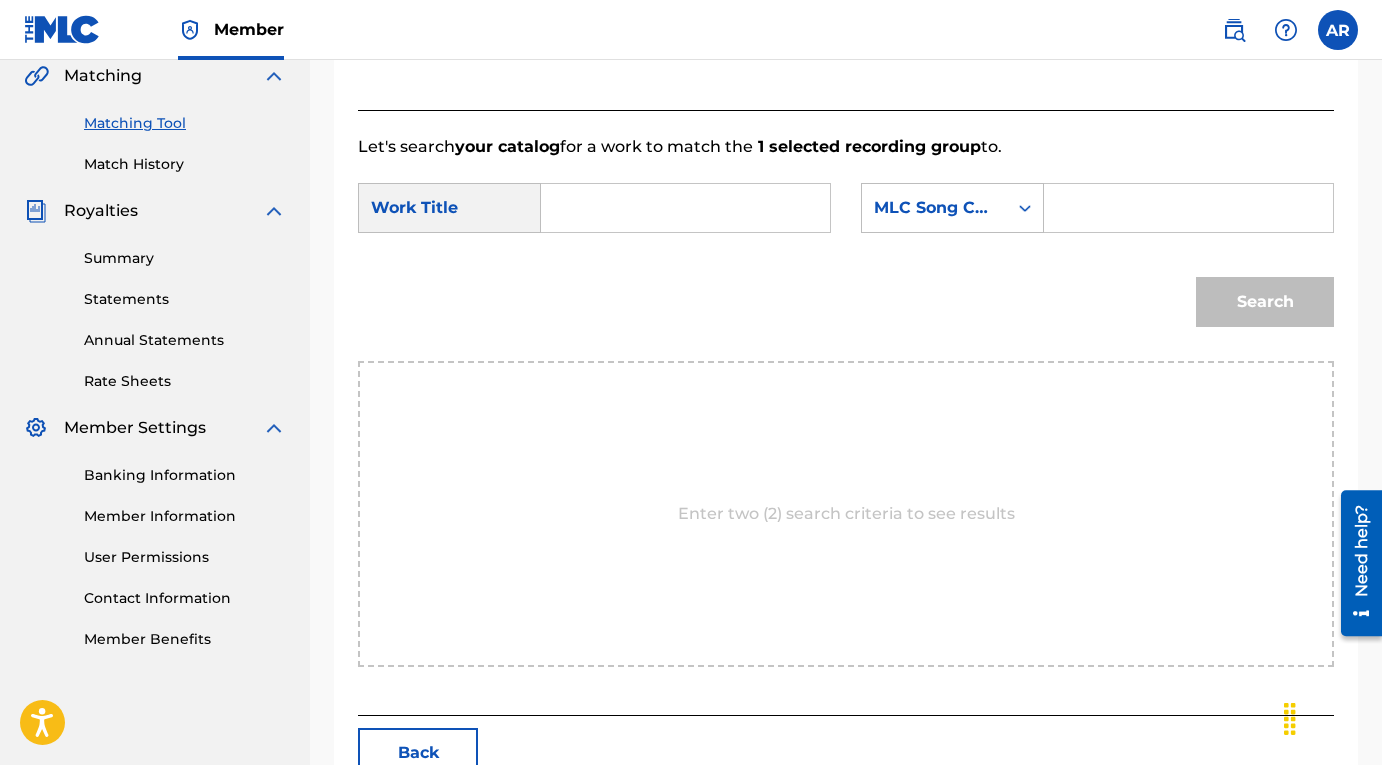scroll, scrollTop: 392, scrollLeft: 0, axis: vertical 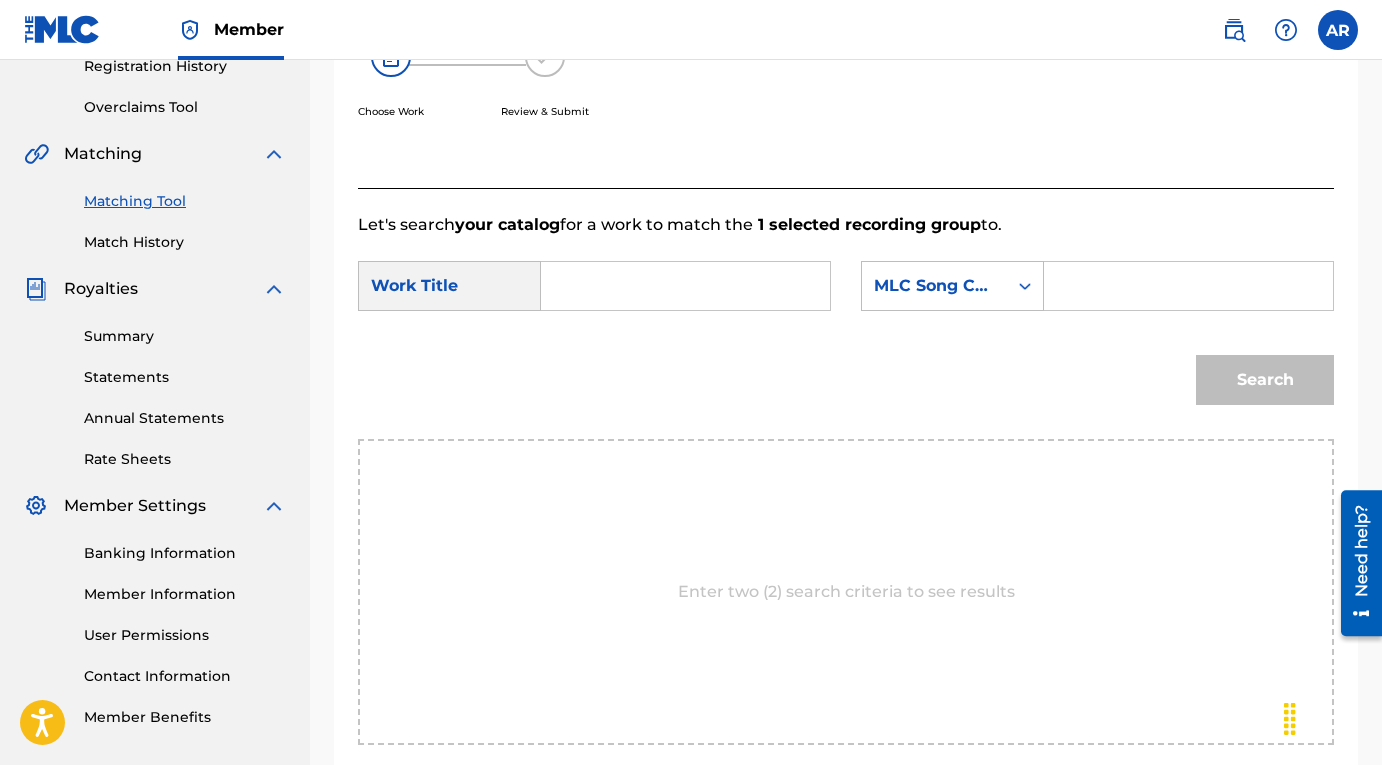 click at bounding box center [685, 286] 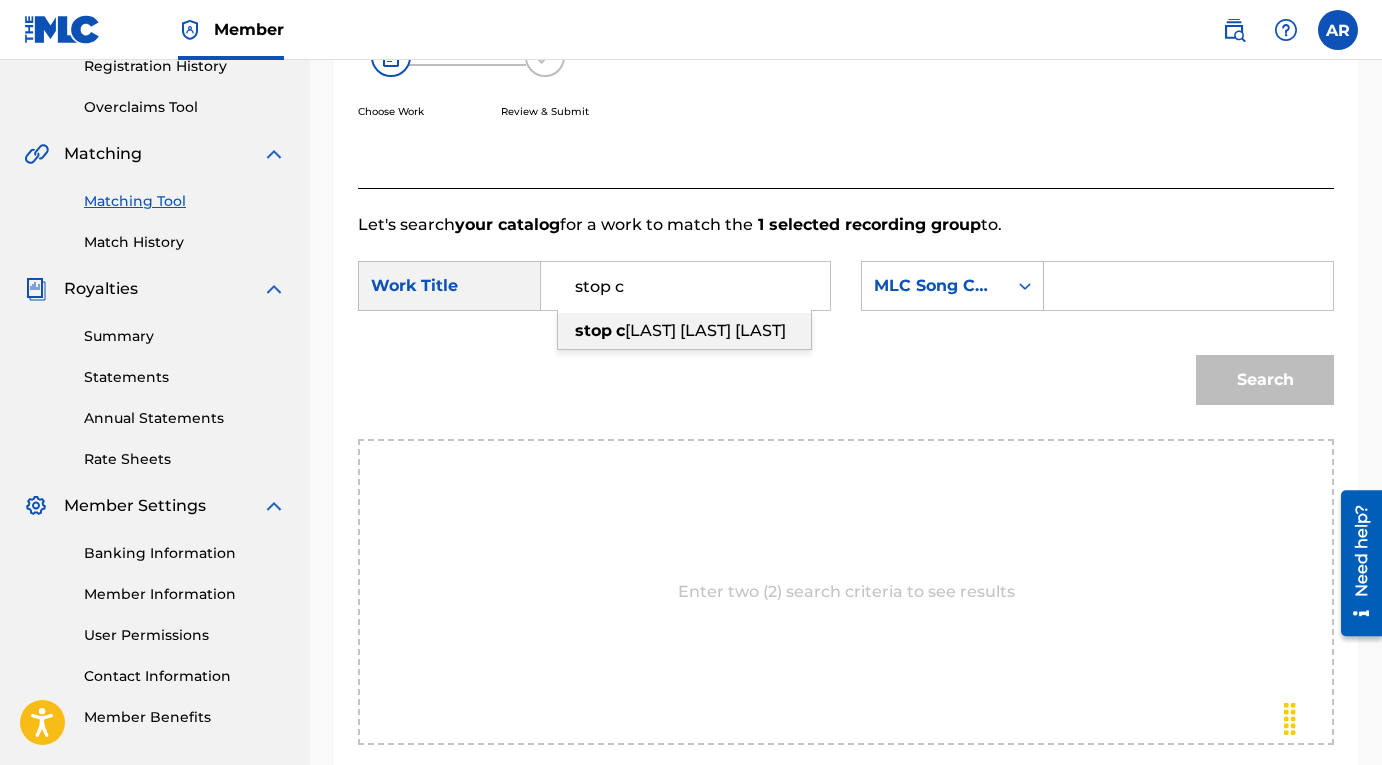 click on "[LAST] [LAST] [LAST]" at bounding box center (705, 330) 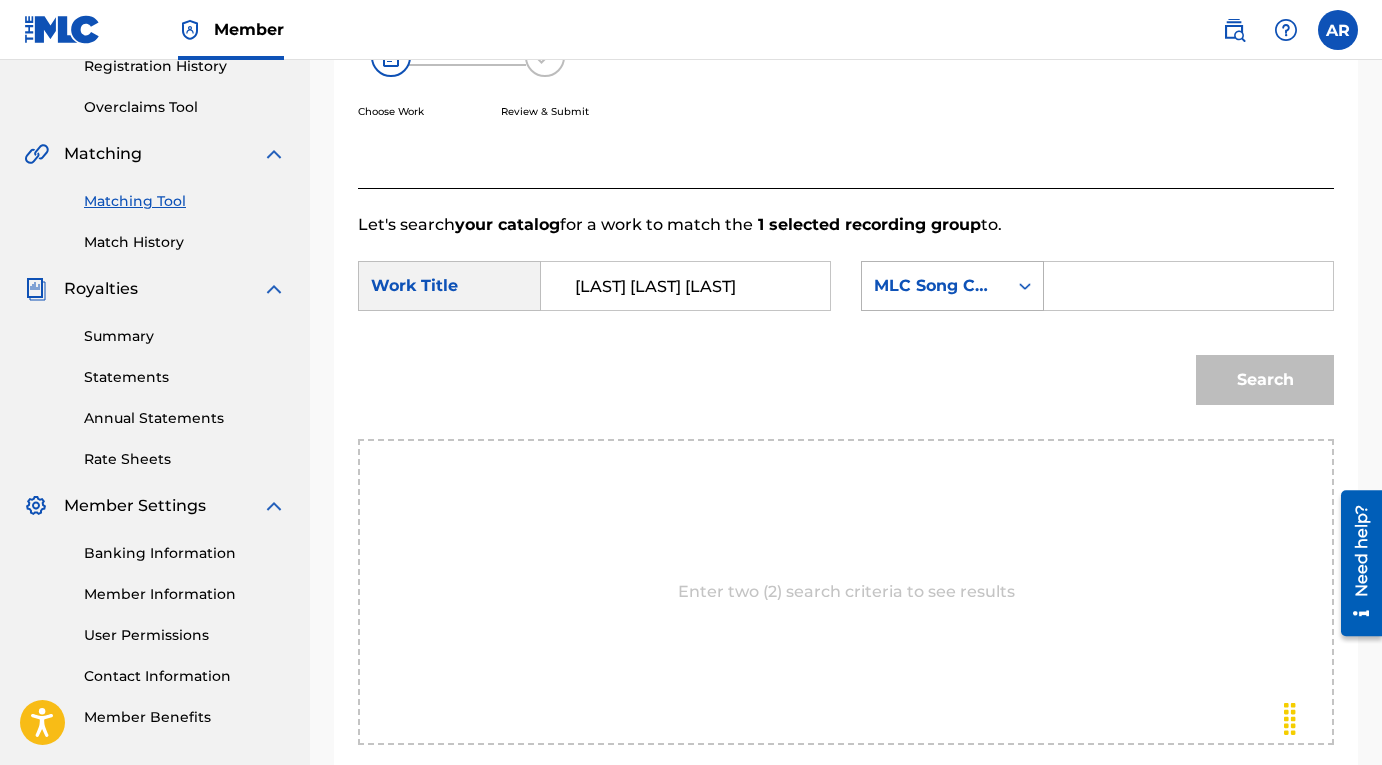 click on "MLC Song Code" at bounding box center [934, 286] 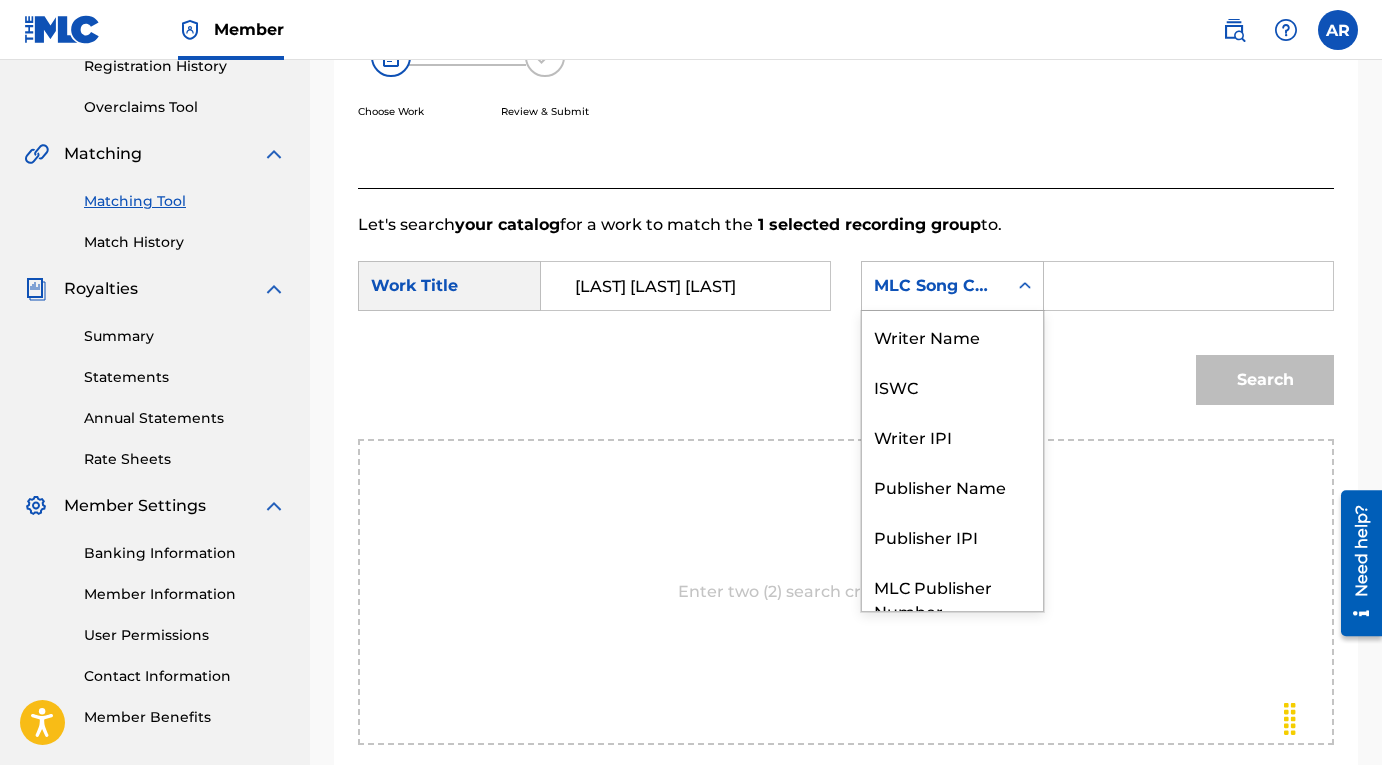 scroll, scrollTop: 74, scrollLeft: 0, axis: vertical 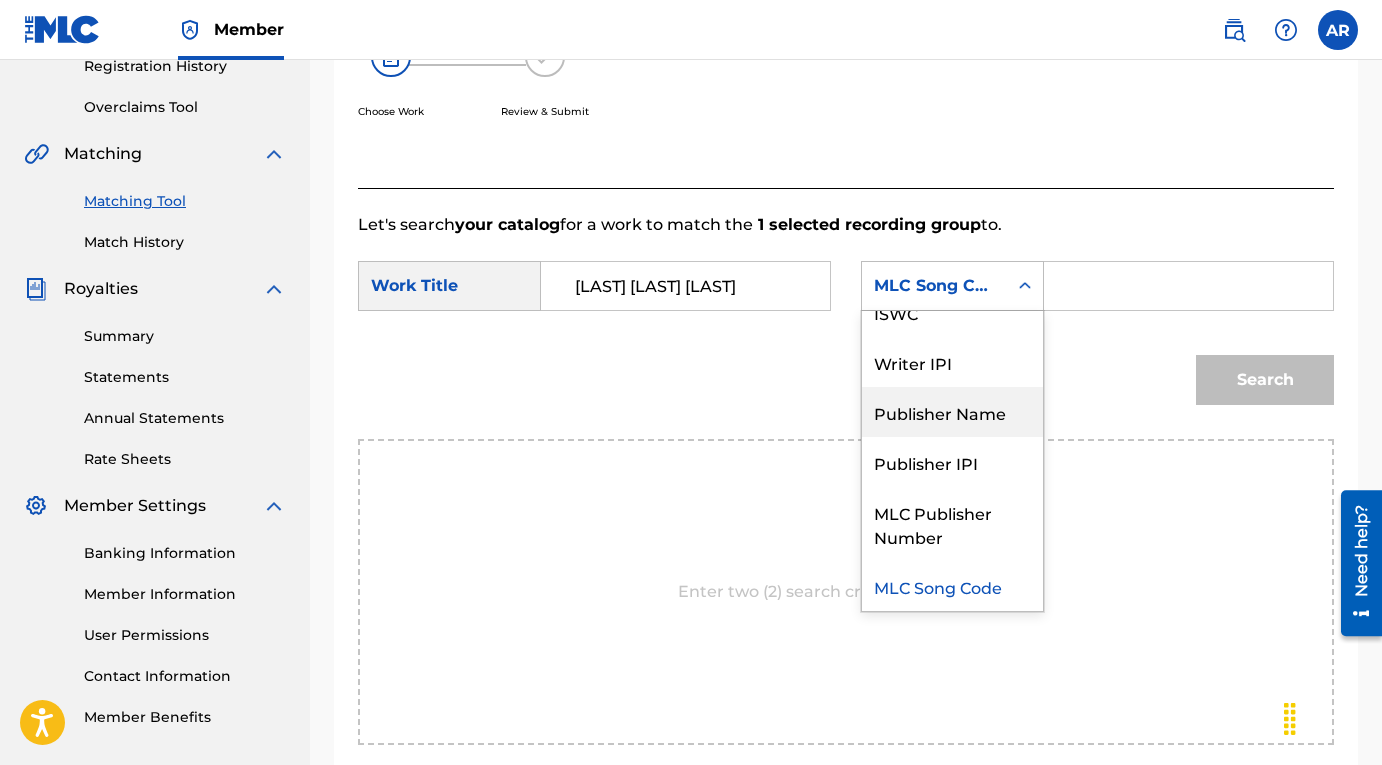 click on "Publisher Name" at bounding box center [952, 412] 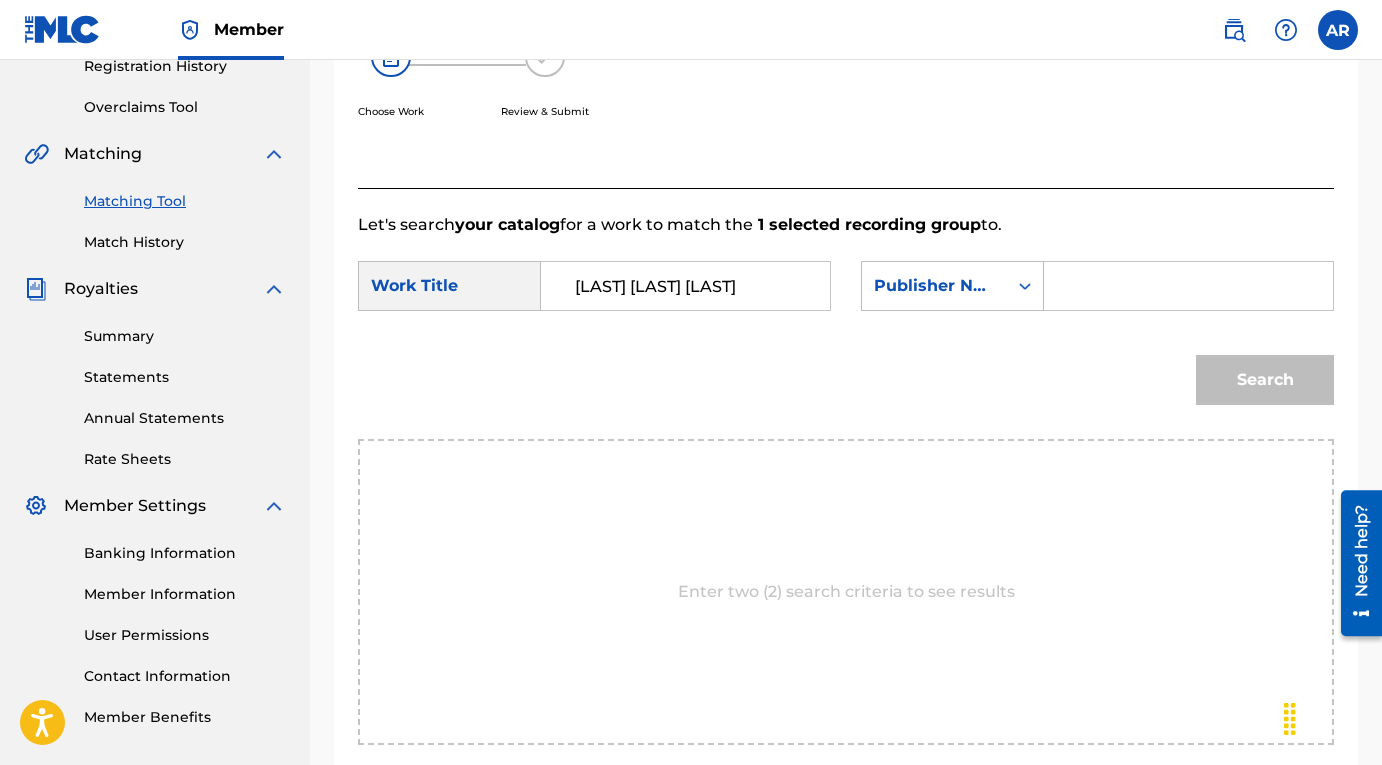 click at bounding box center [1188, 286] 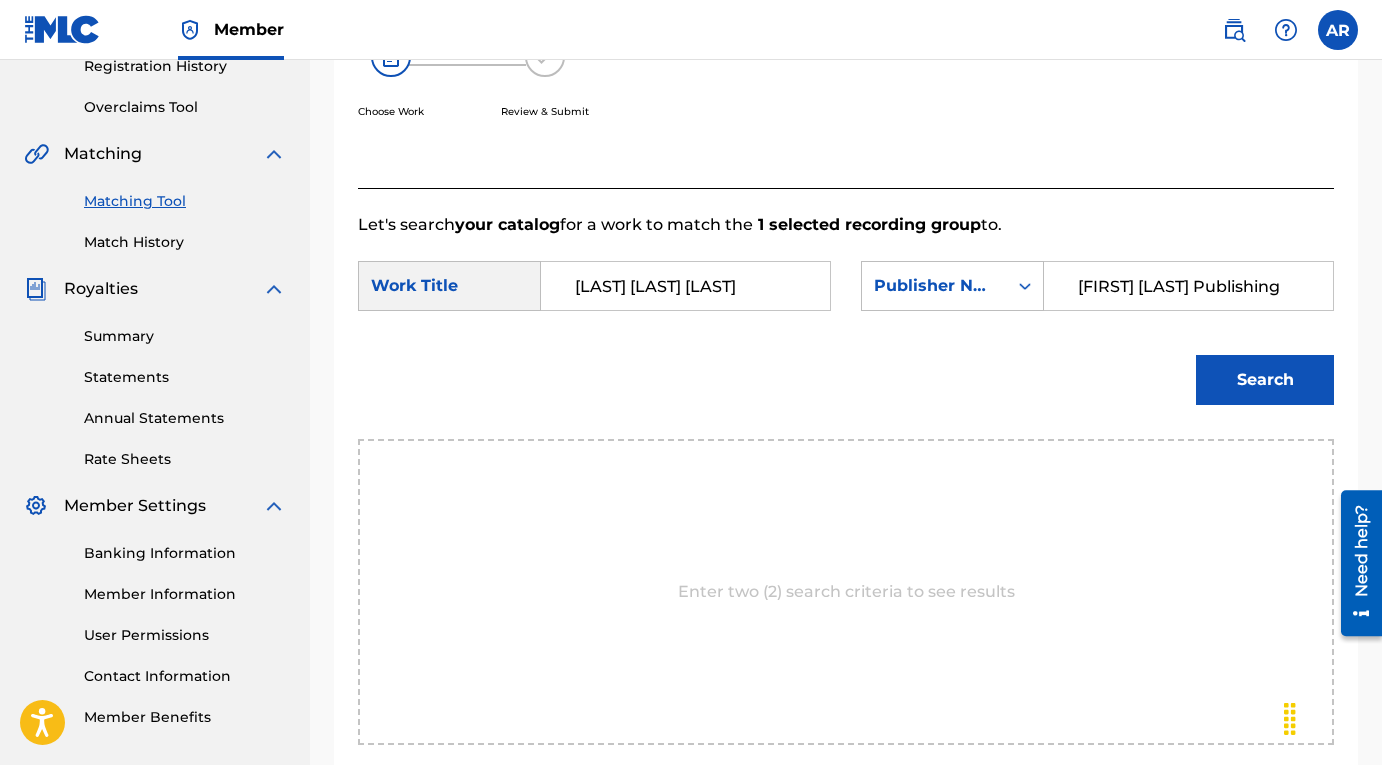 click on "Search" at bounding box center [1265, 380] 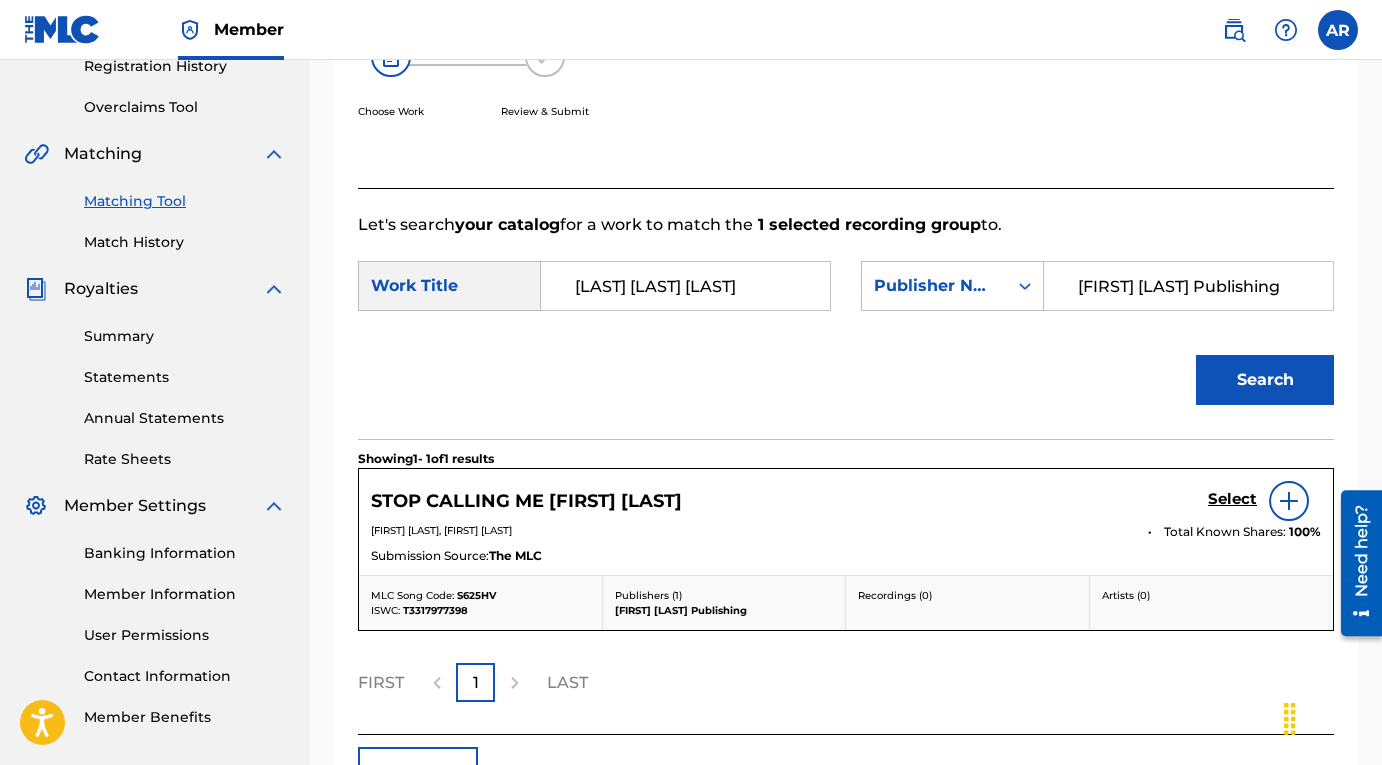click on "Select" at bounding box center [1232, 501] 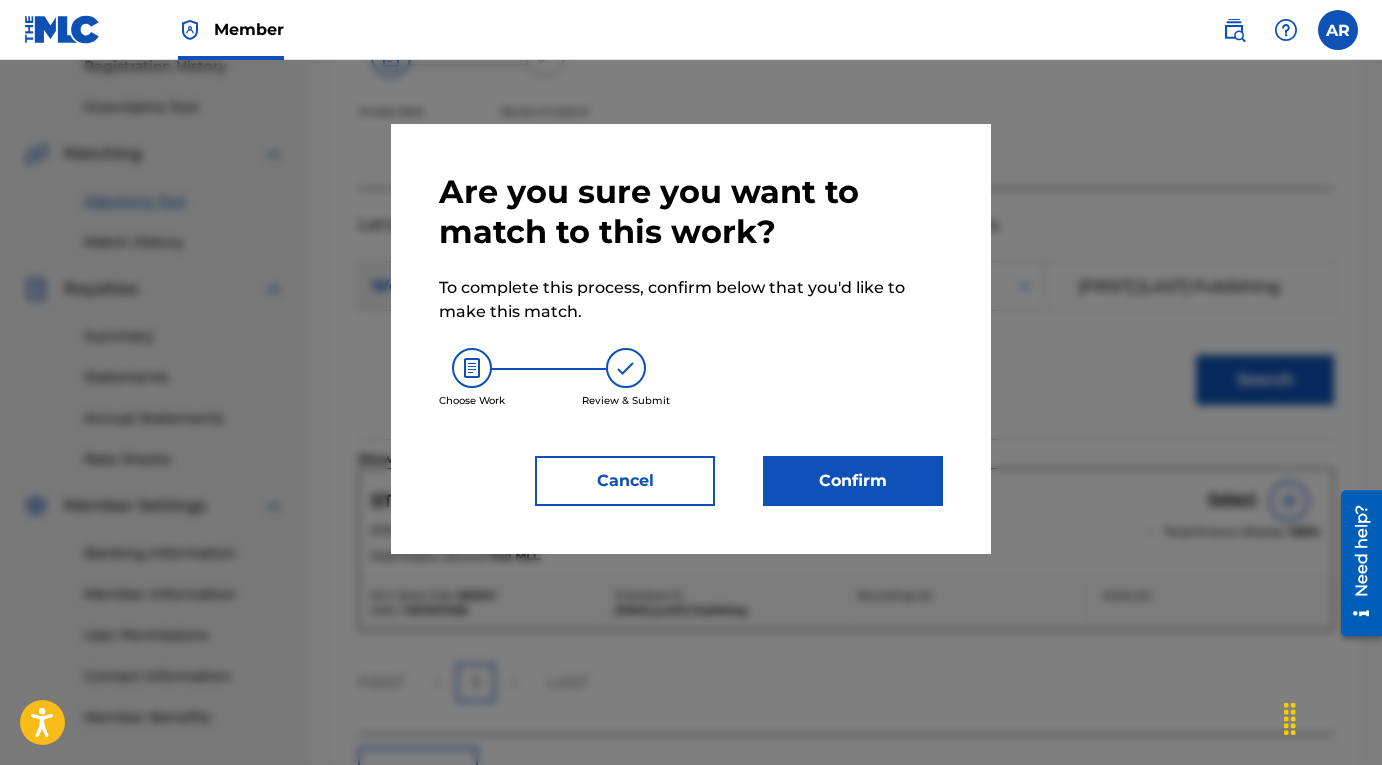 click on "Confirm" at bounding box center (853, 481) 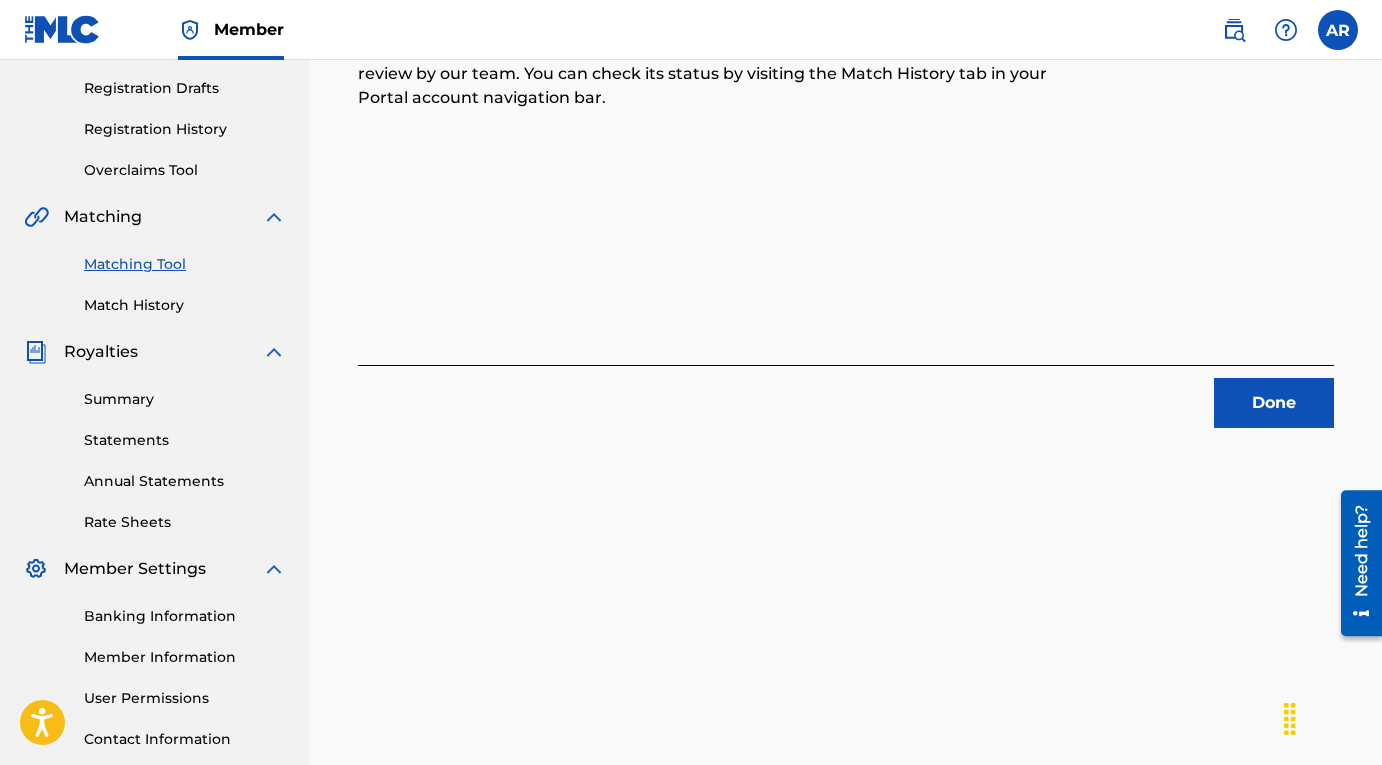 scroll, scrollTop: 475, scrollLeft: 0, axis: vertical 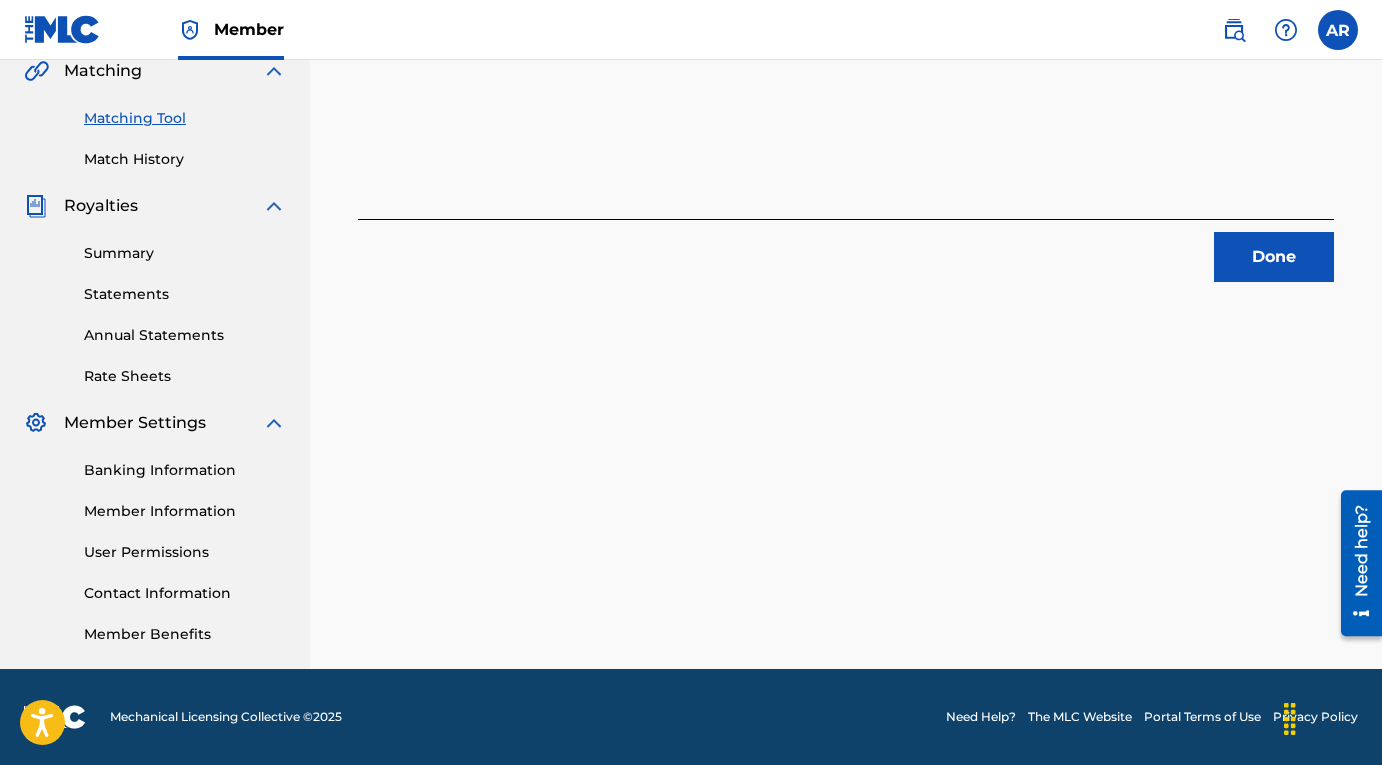 click on "Done" at bounding box center (1274, 257) 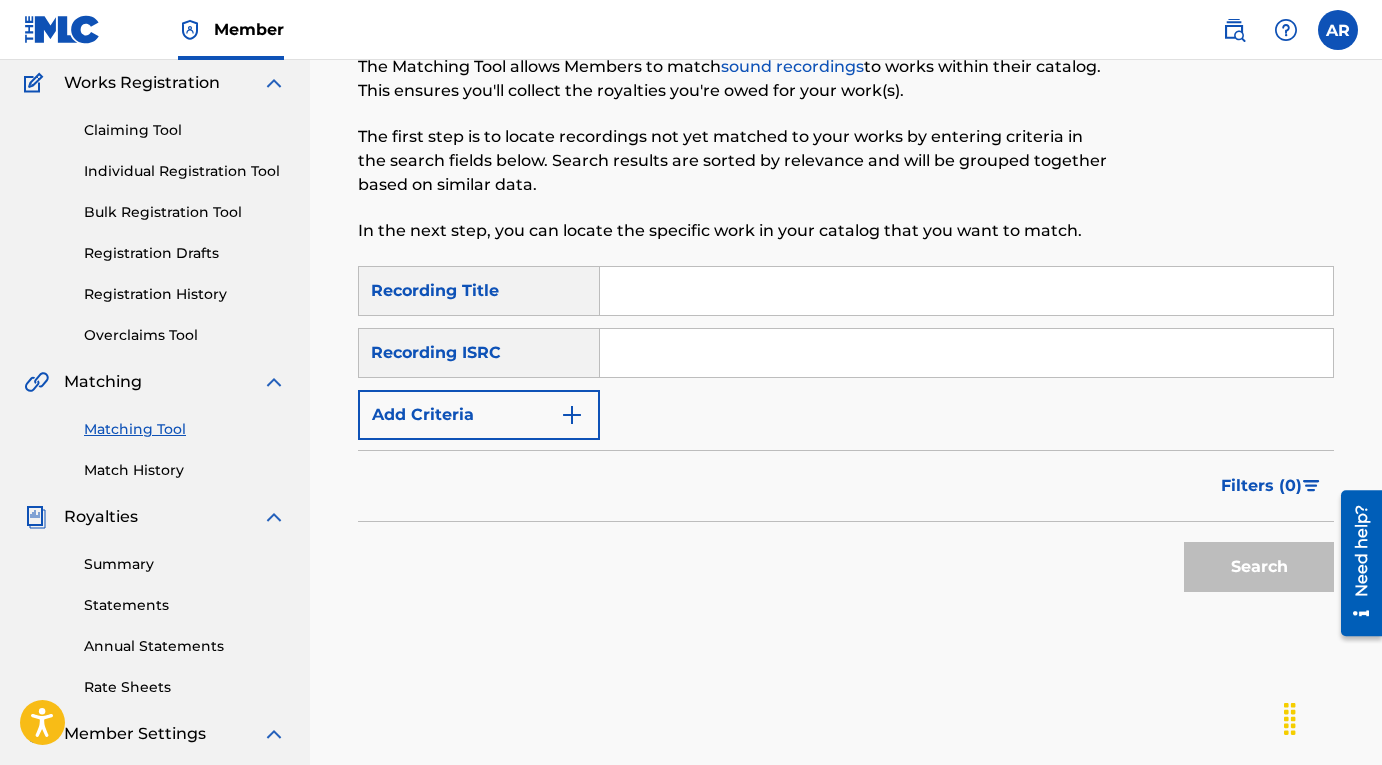scroll, scrollTop: 71, scrollLeft: 0, axis: vertical 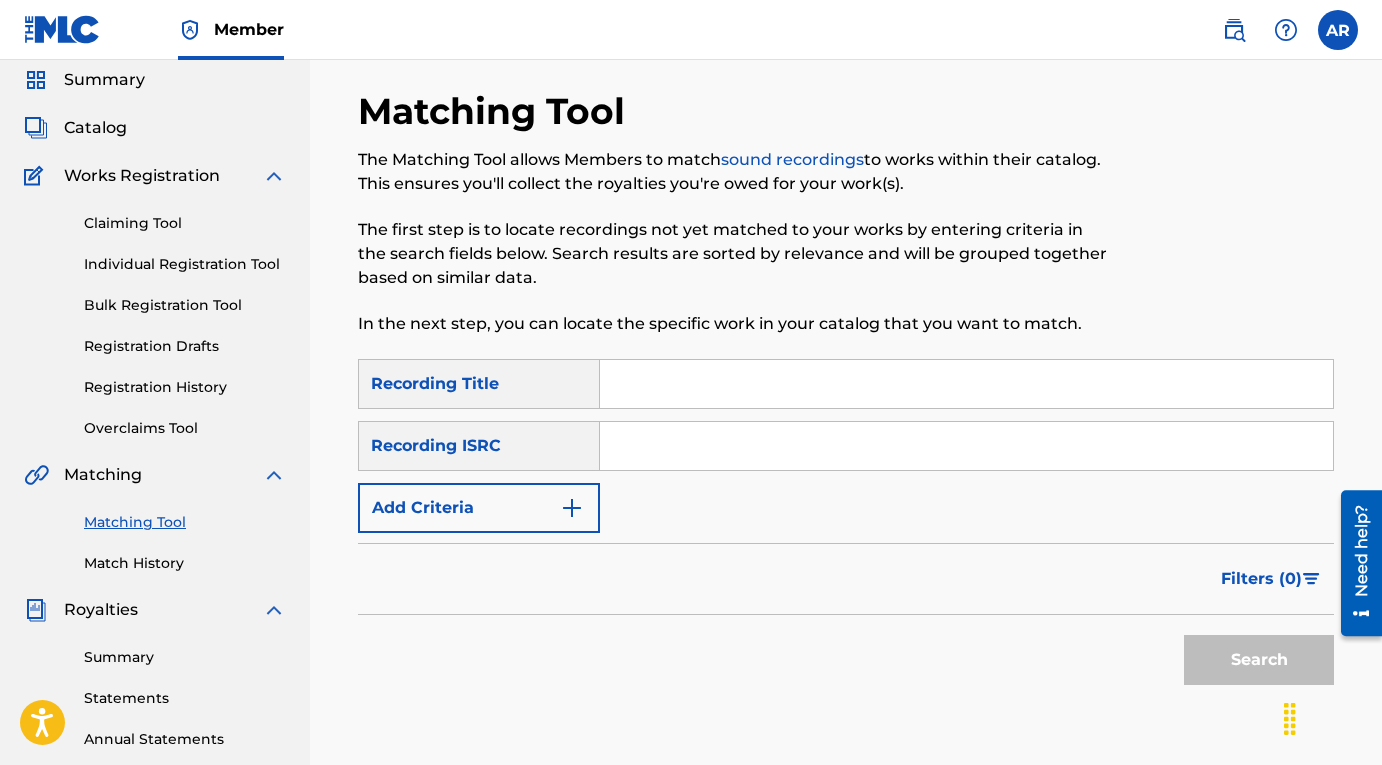 click at bounding box center (966, 384) 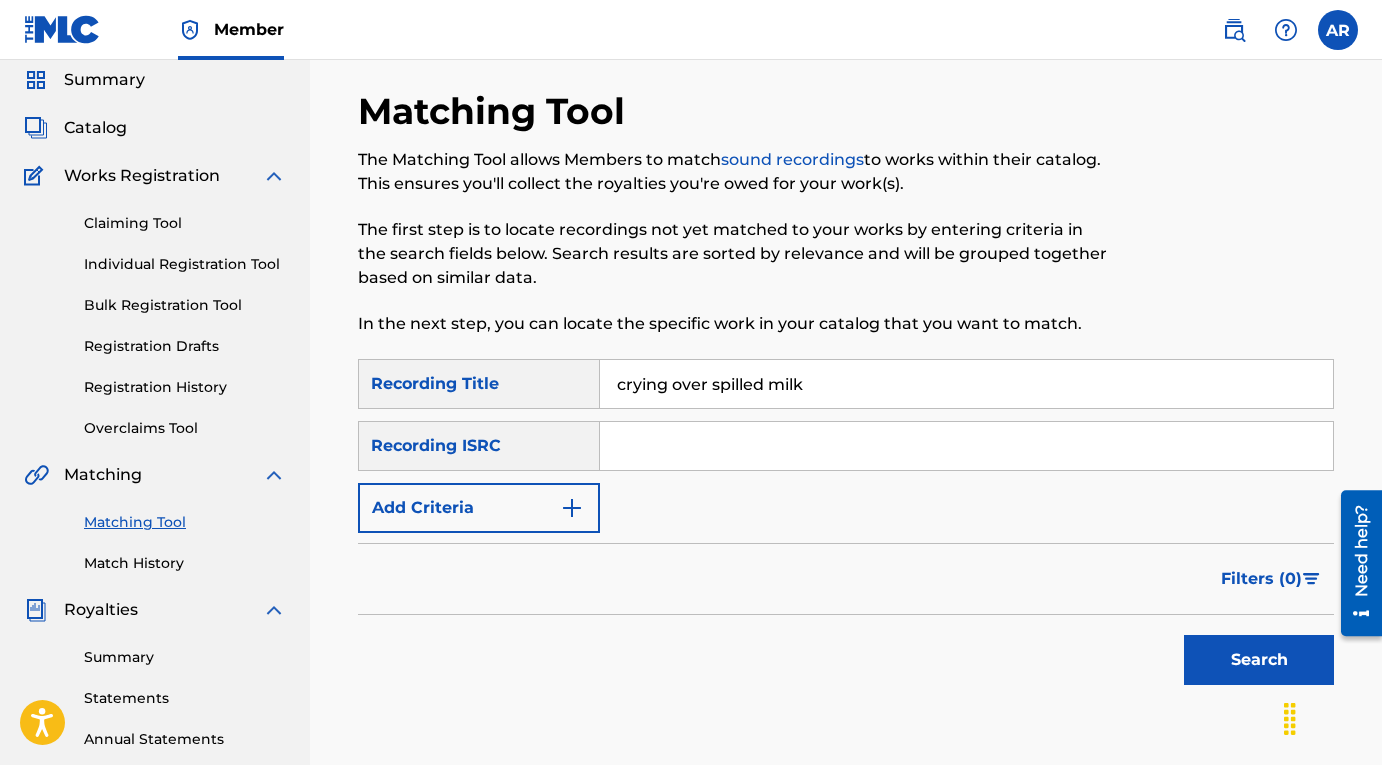 click at bounding box center [966, 446] 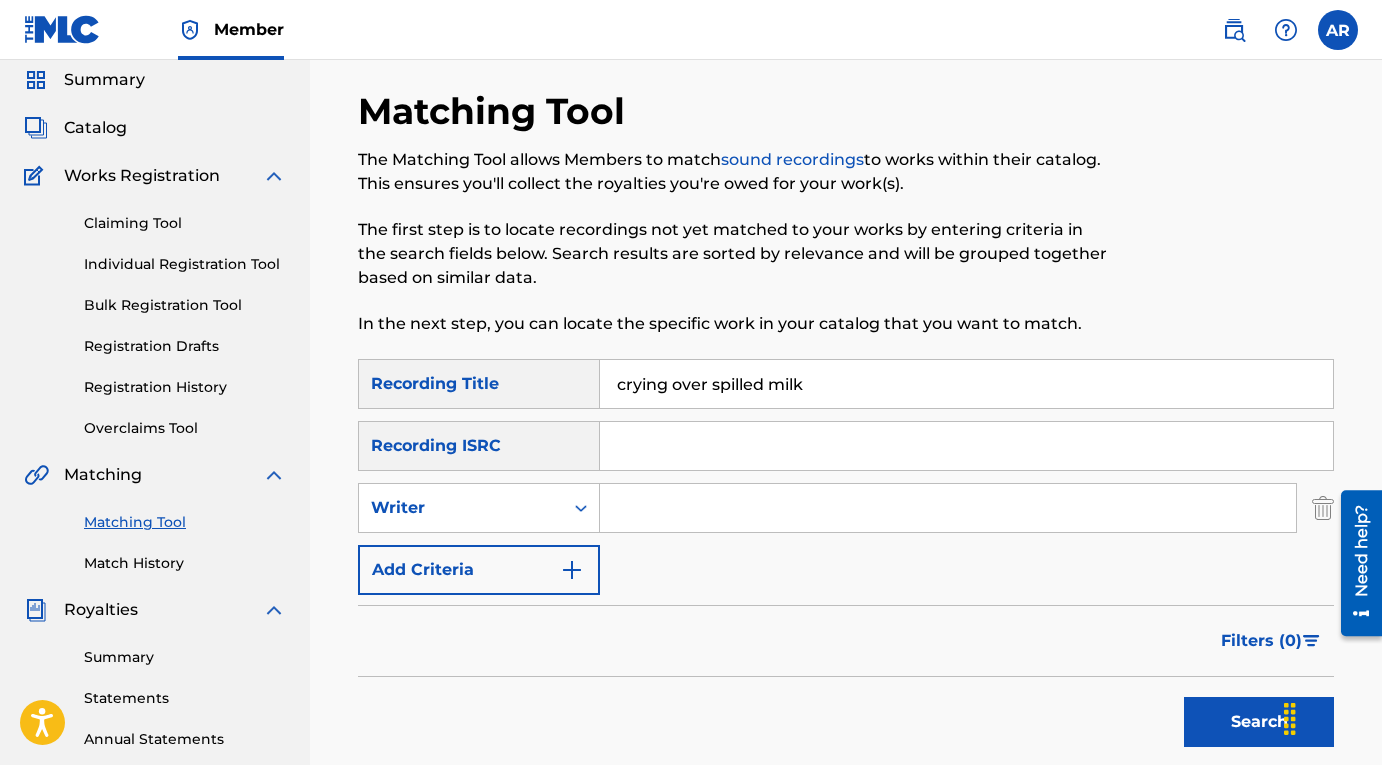 click at bounding box center [948, 508] 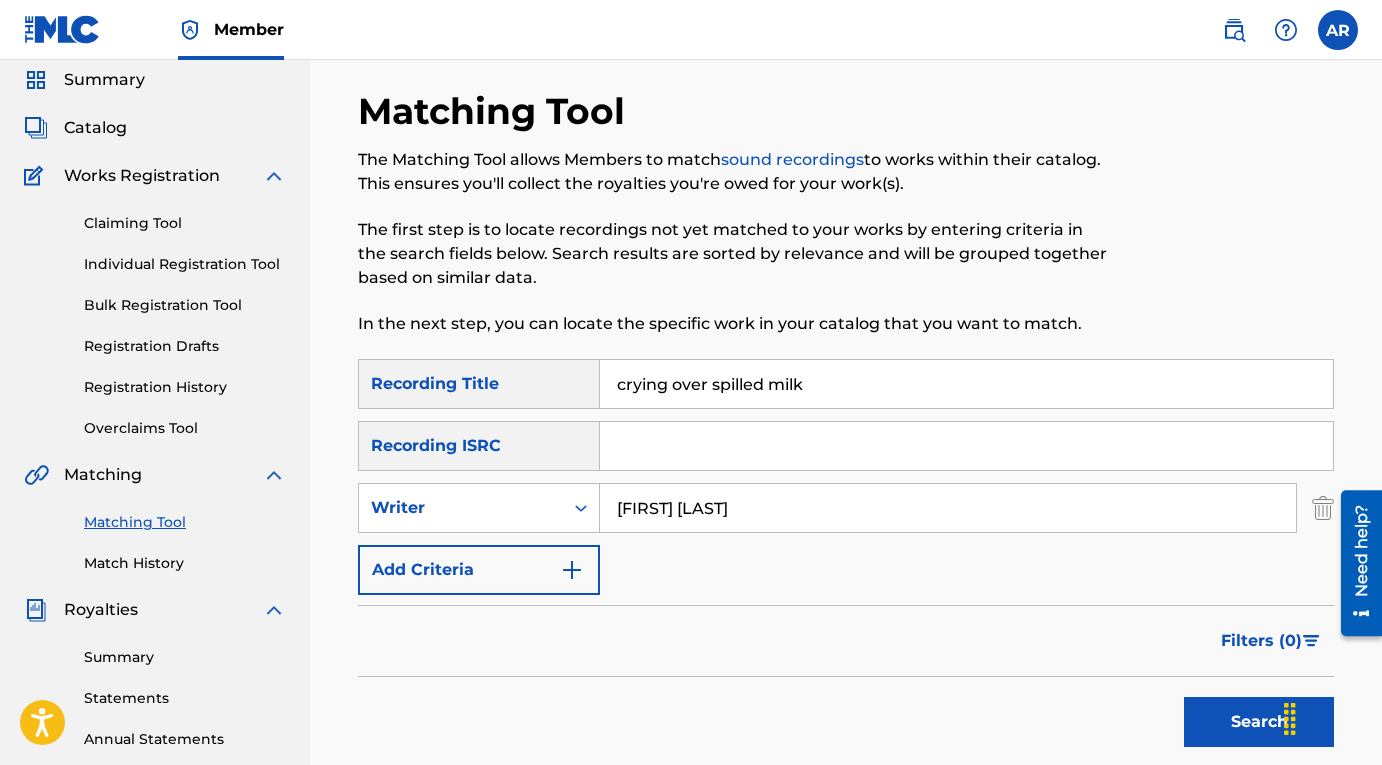 click on "Search" at bounding box center [1259, 722] 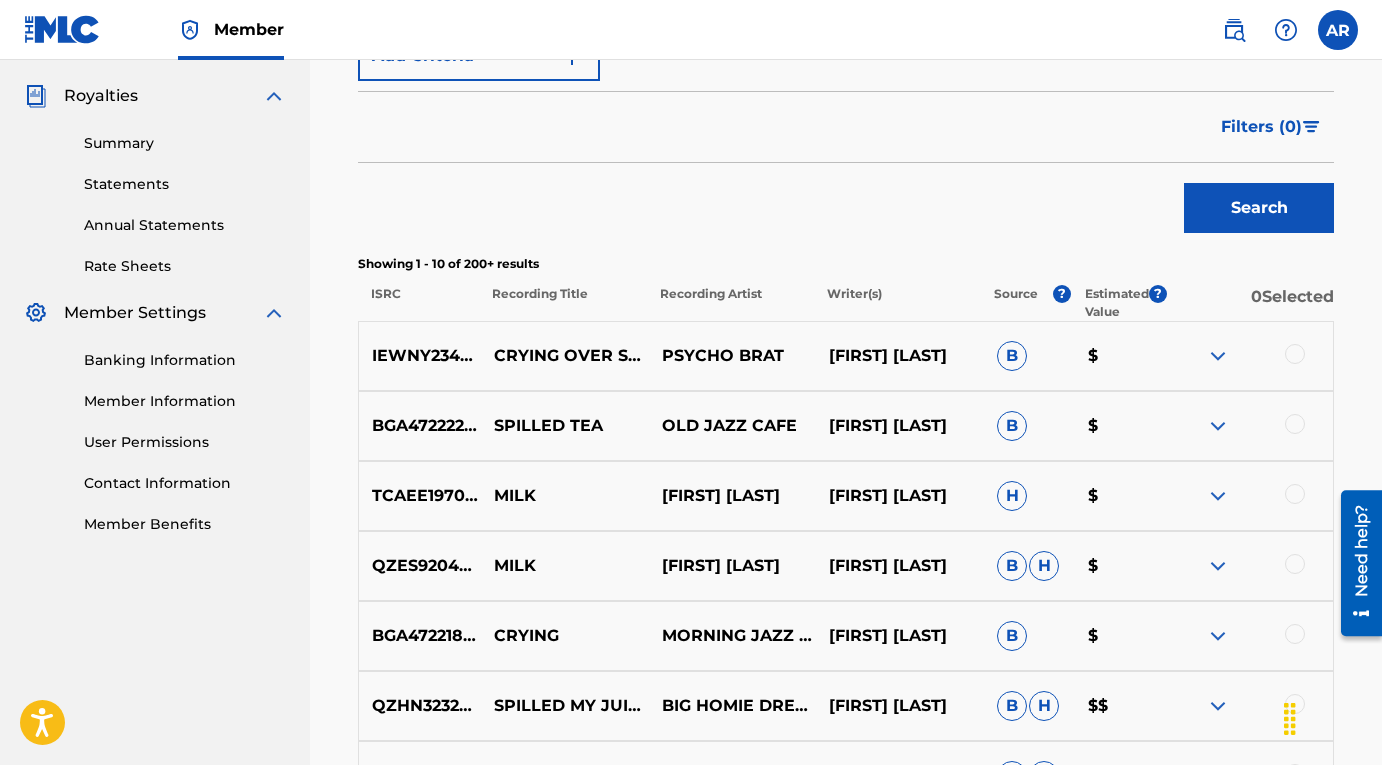 scroll, scrollTop: 642, scrollLeft: 0, axis: vertical 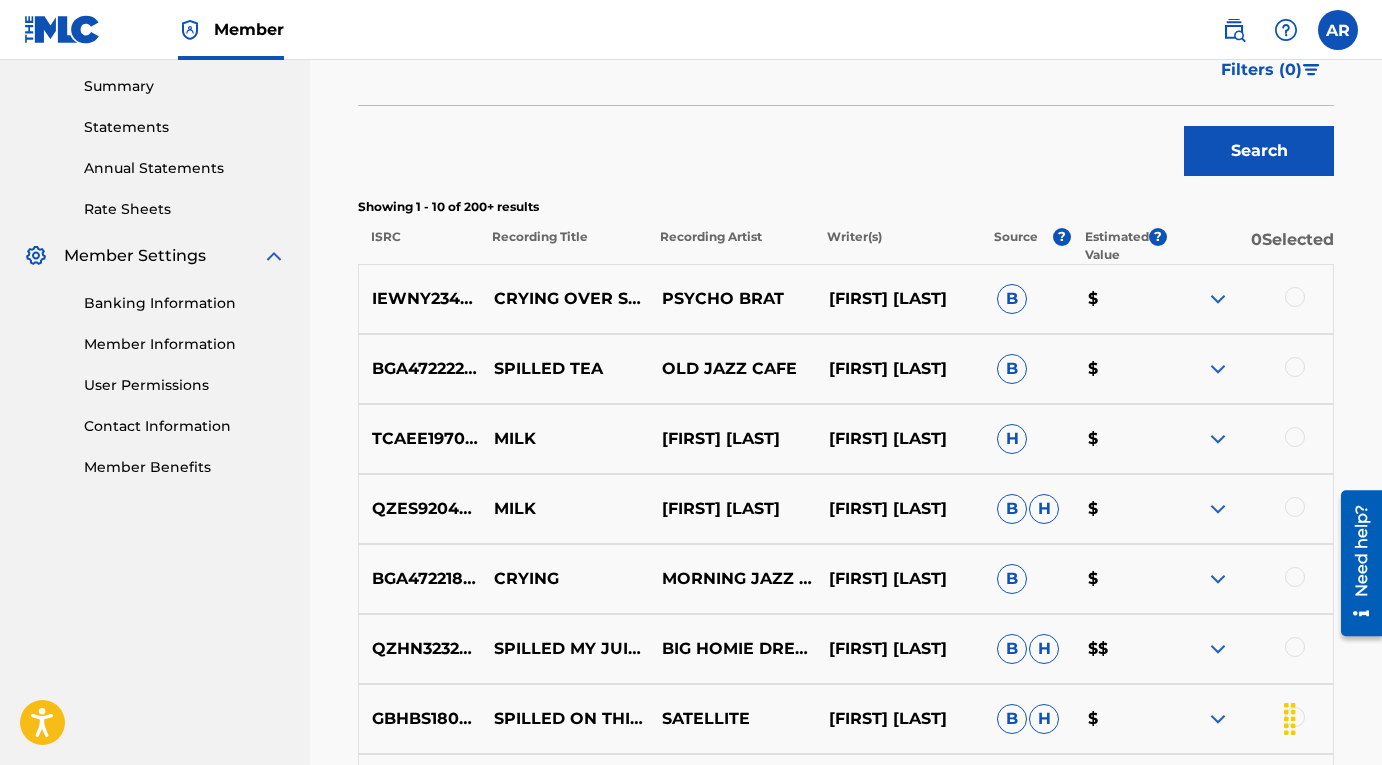 click at bounding box center [1295, 297] 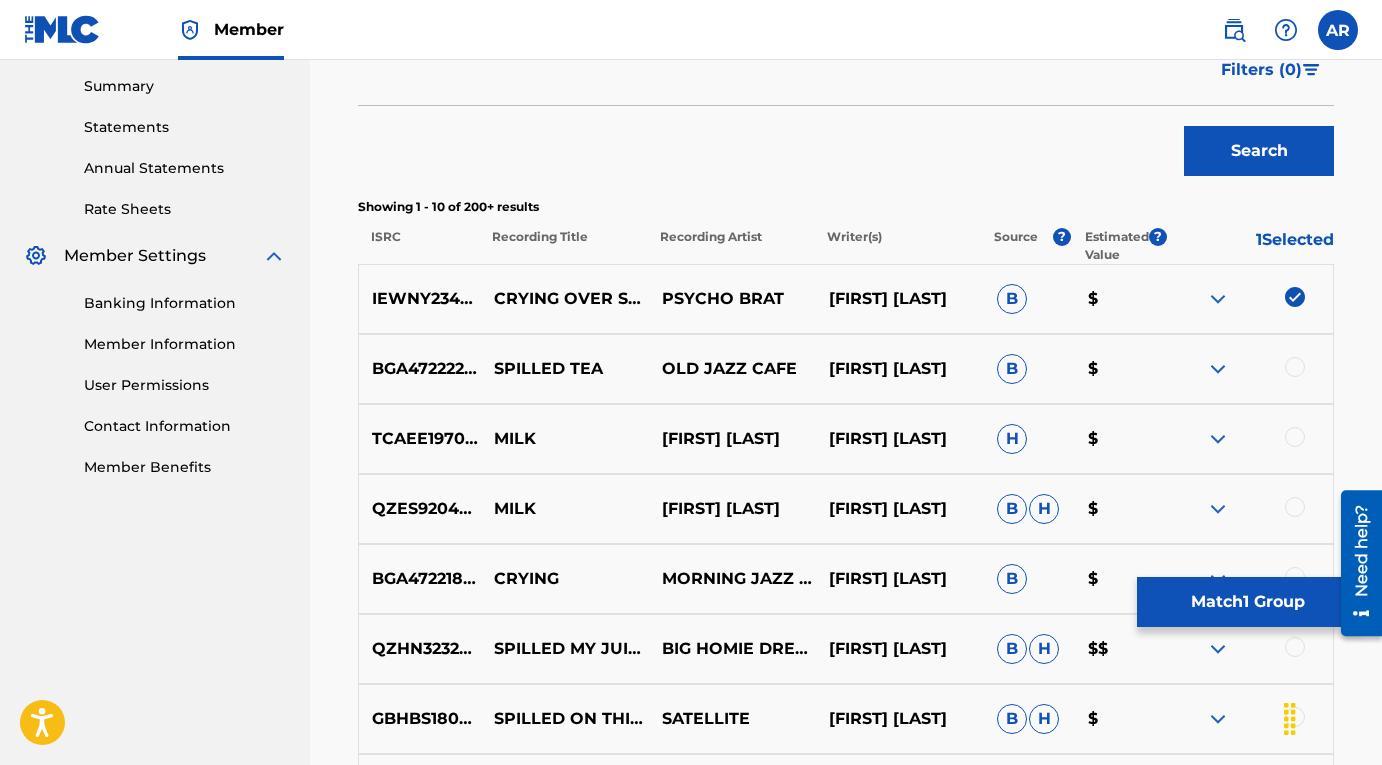 click on "Match  1 Group" at bounding box center [1247, 602] 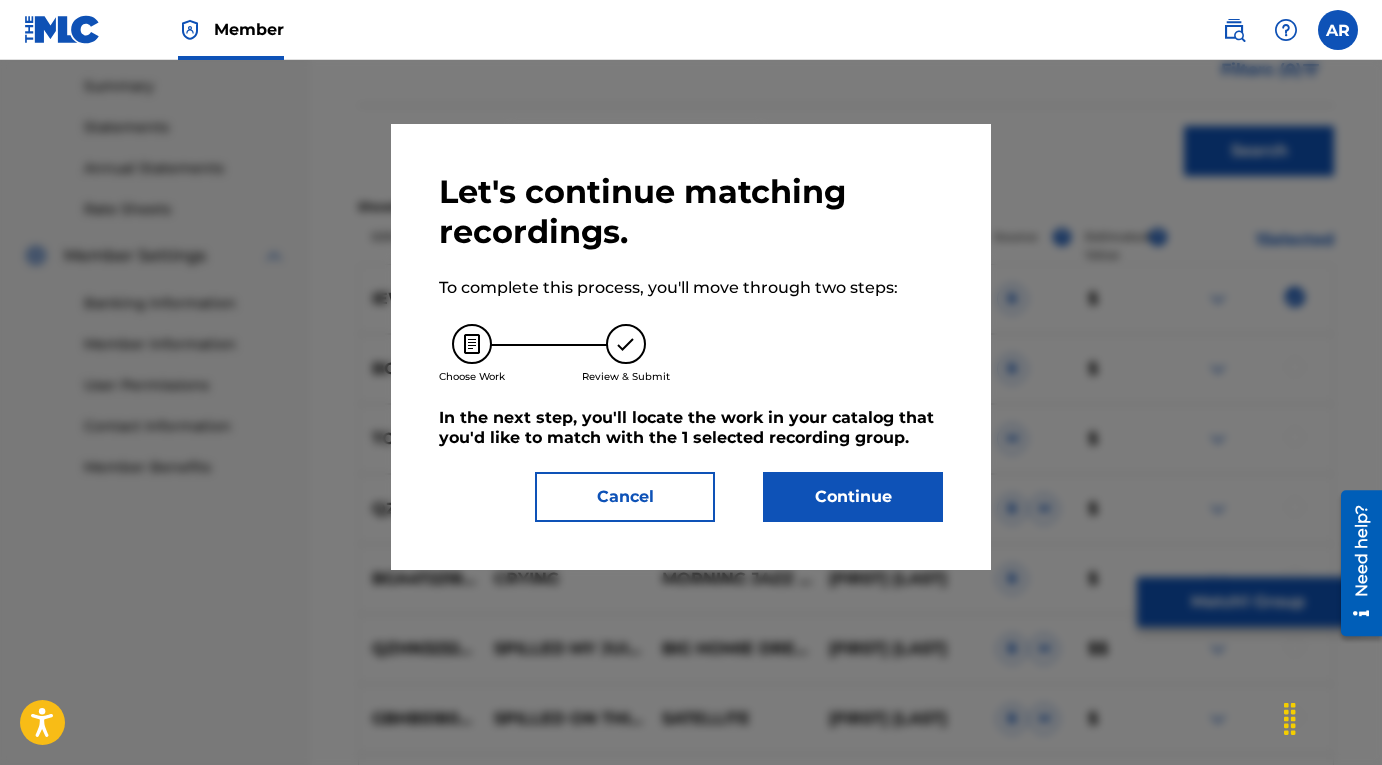 click on "Continue" at bounding box center (853, 497) 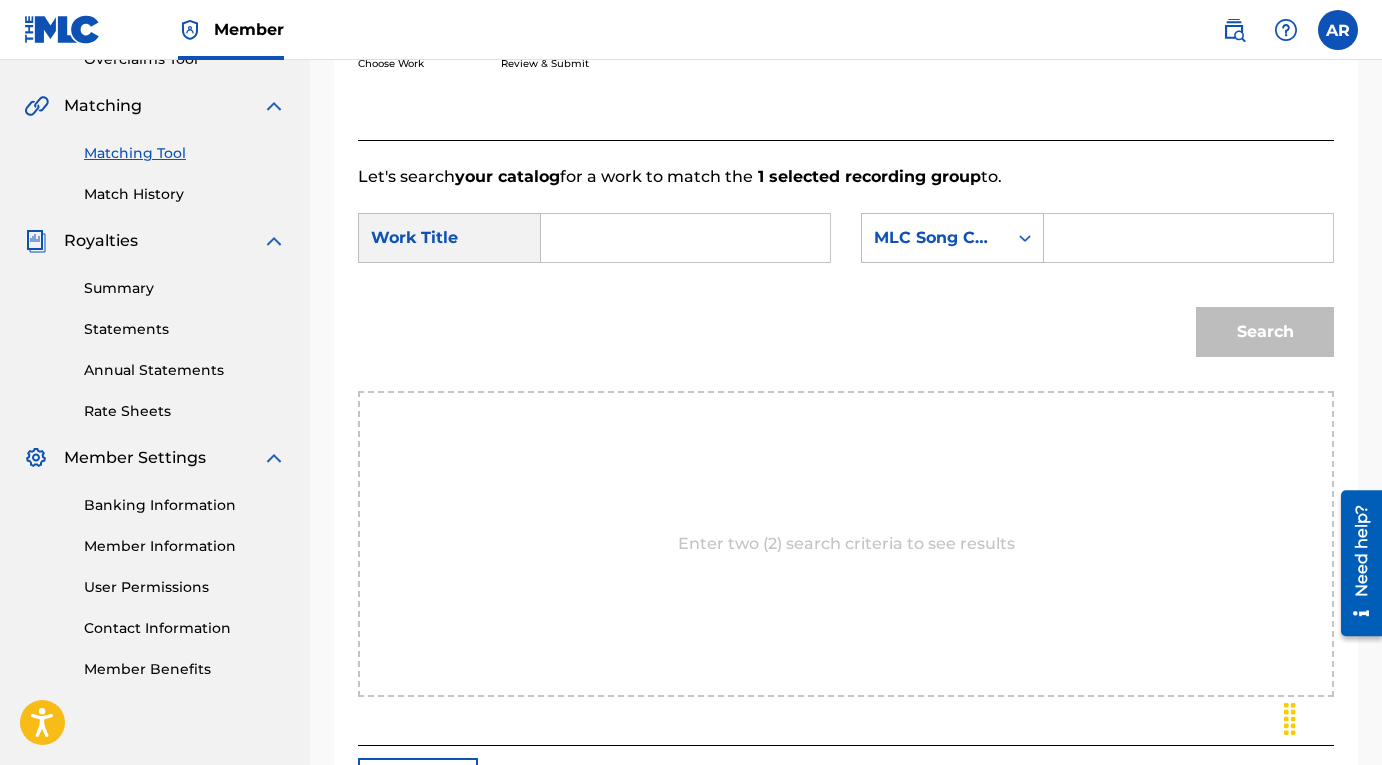 scroll, scrollTop: 427, scrollLeft: 0, axis: vertical 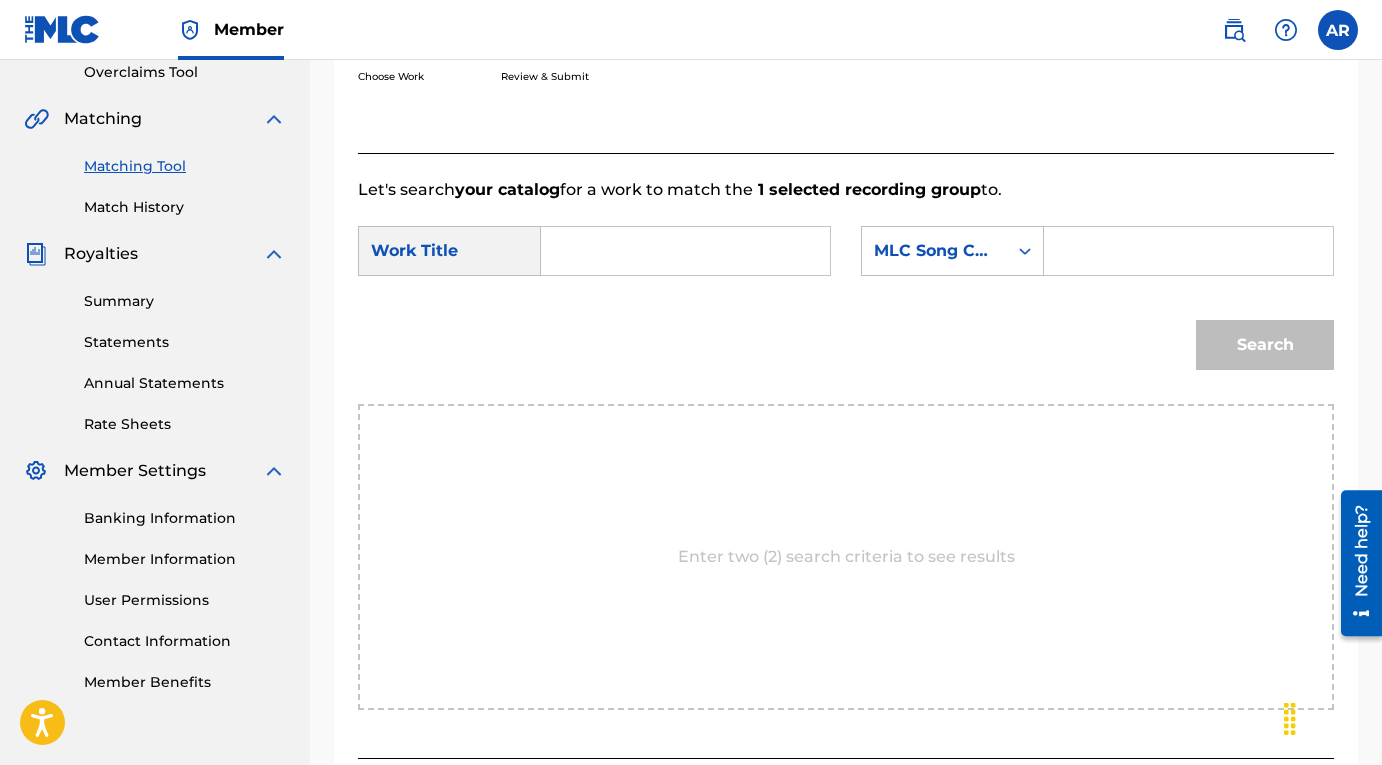click at bounding box center (685, 251) 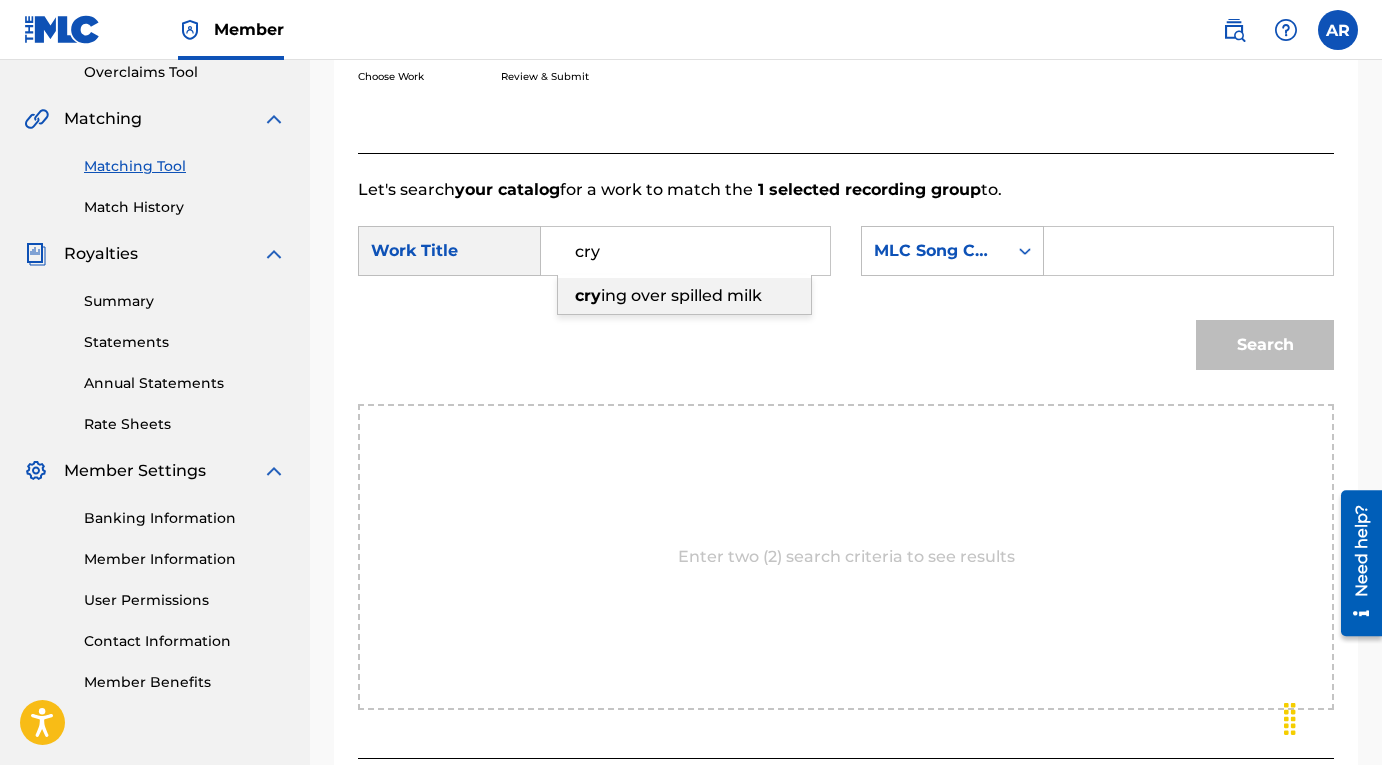 click on "ing over spilled milk" at bounding box center (681, 295) 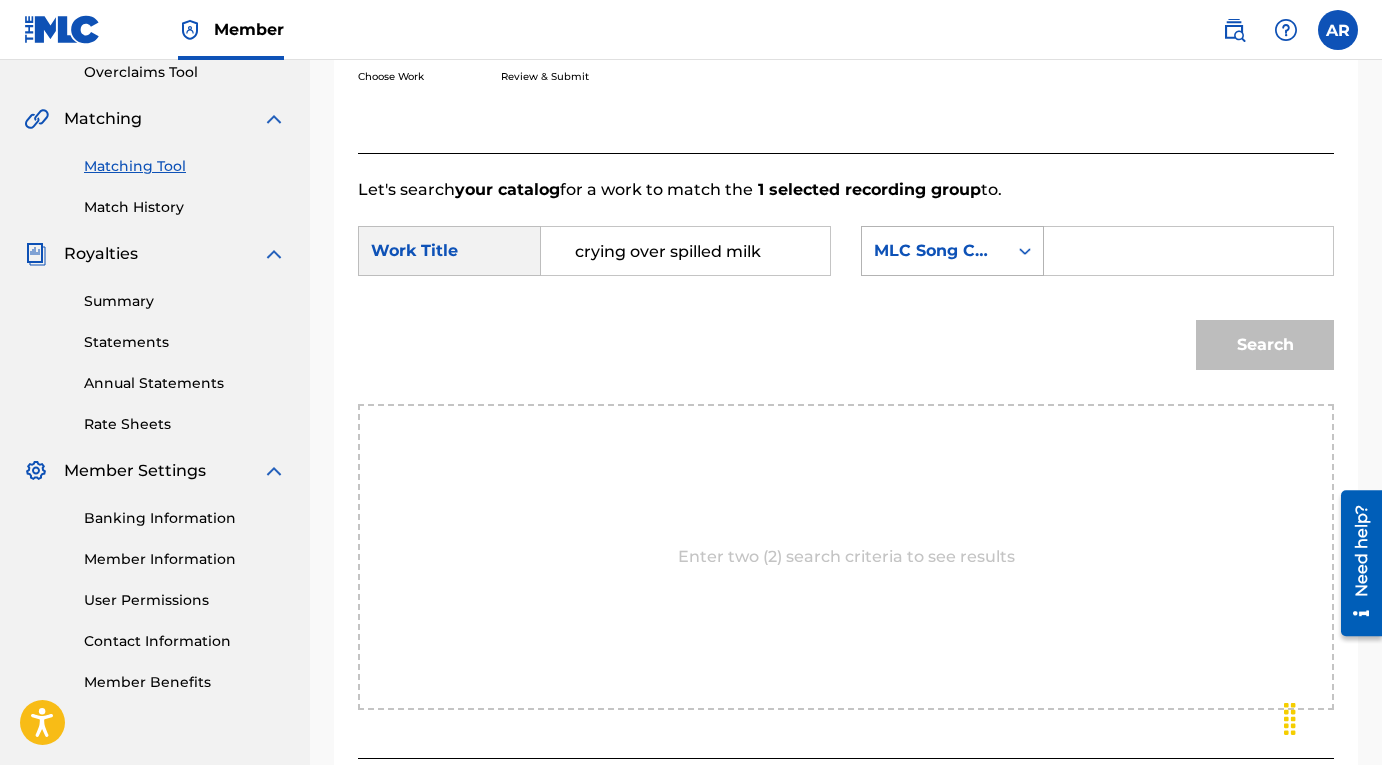 click on "MLC Song Code" at bounding box center (934, 251) 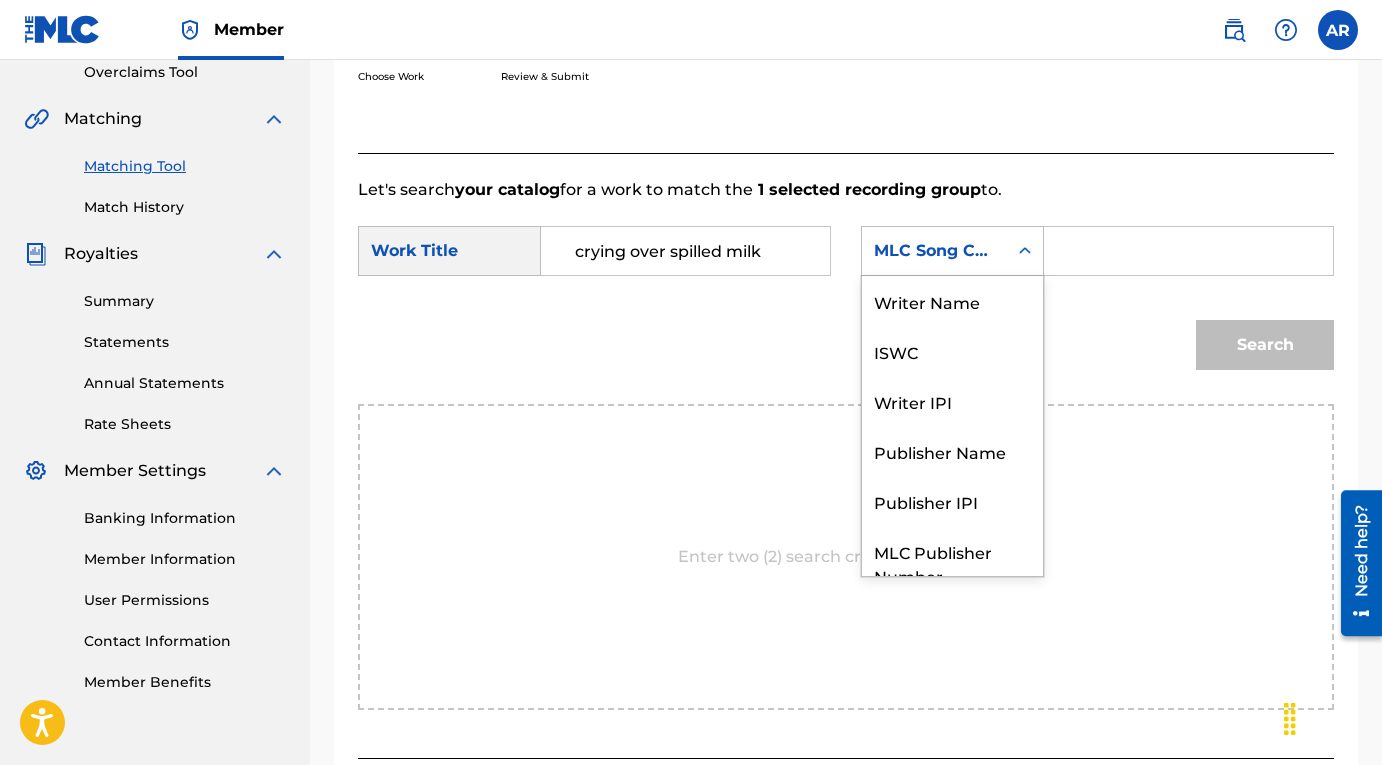scroll, scrollTop: 74, scrollLeft: 0, axis: vertical 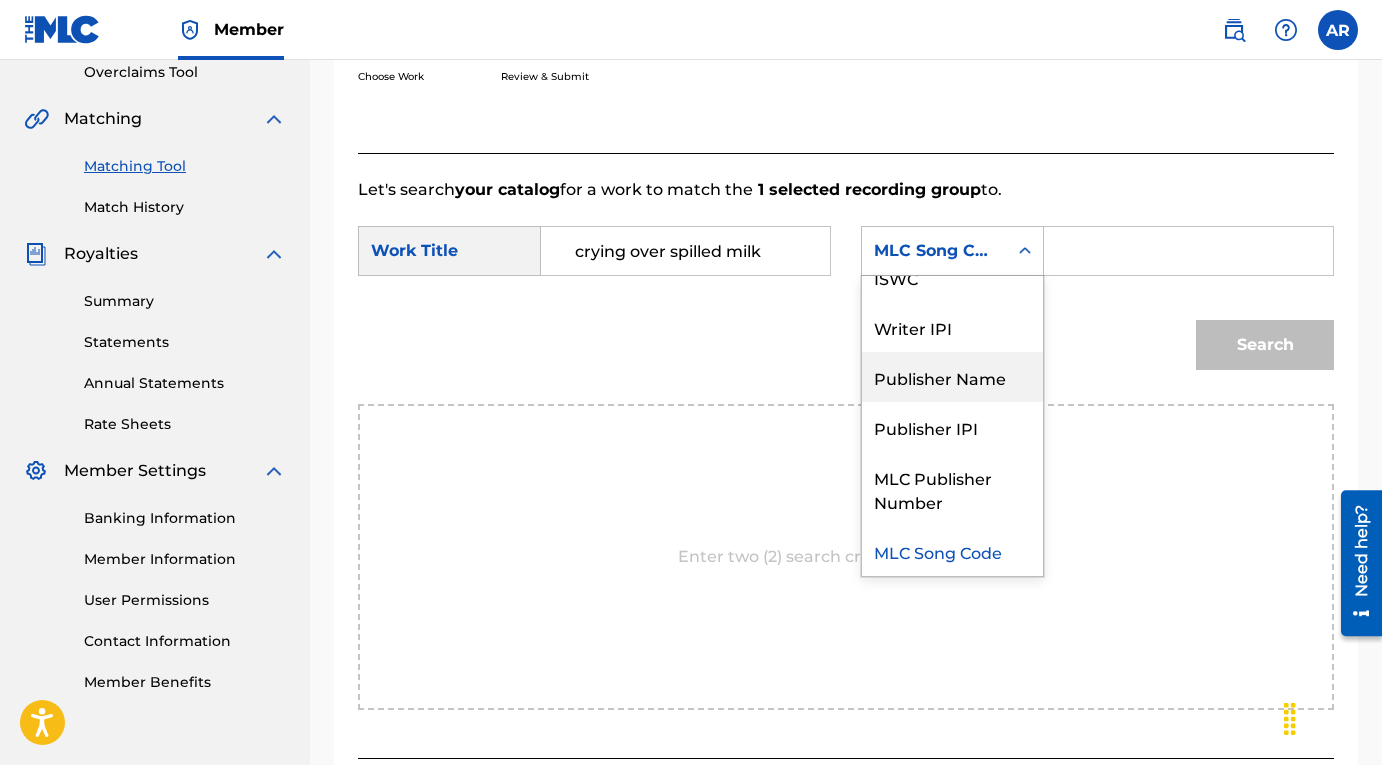 click on "Publisher Name" at bounding box center [952, 377] 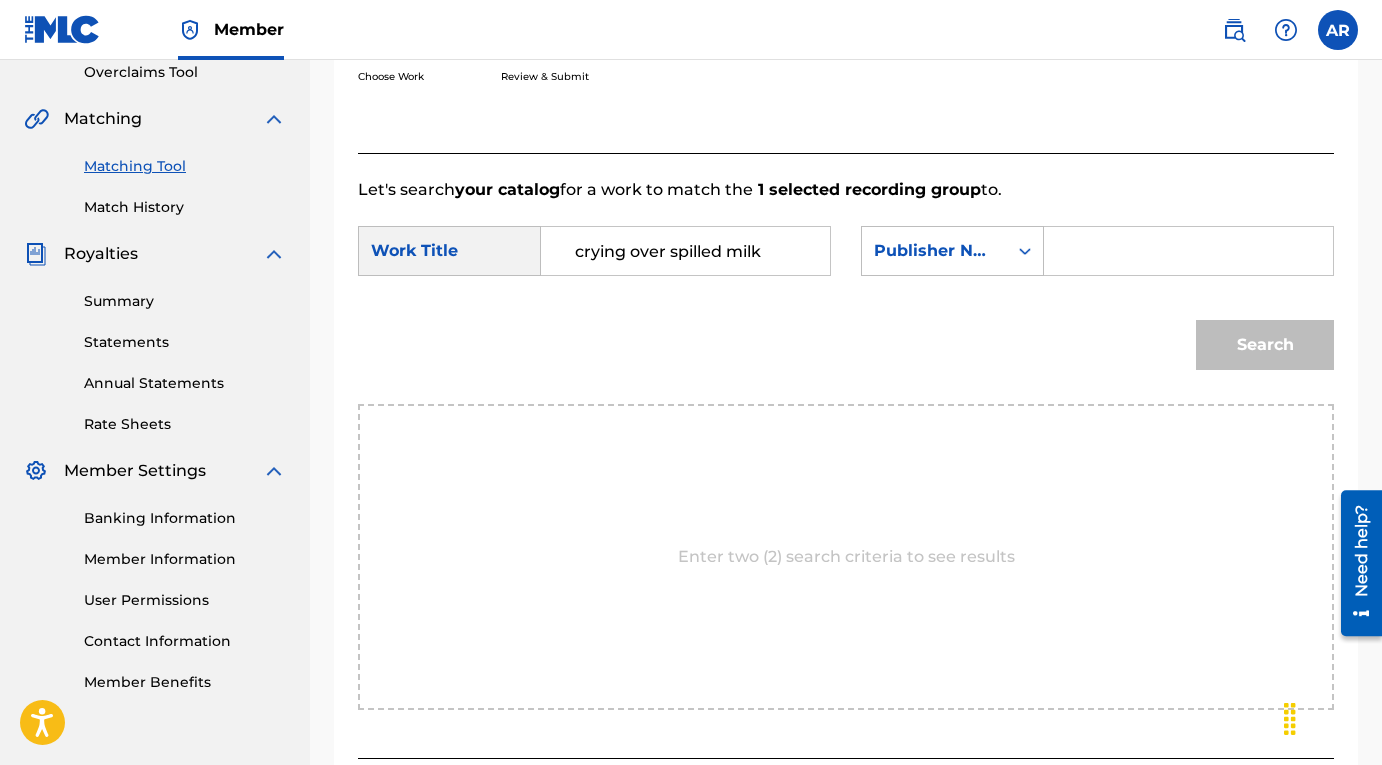 click at bounding box center [1188, 251] 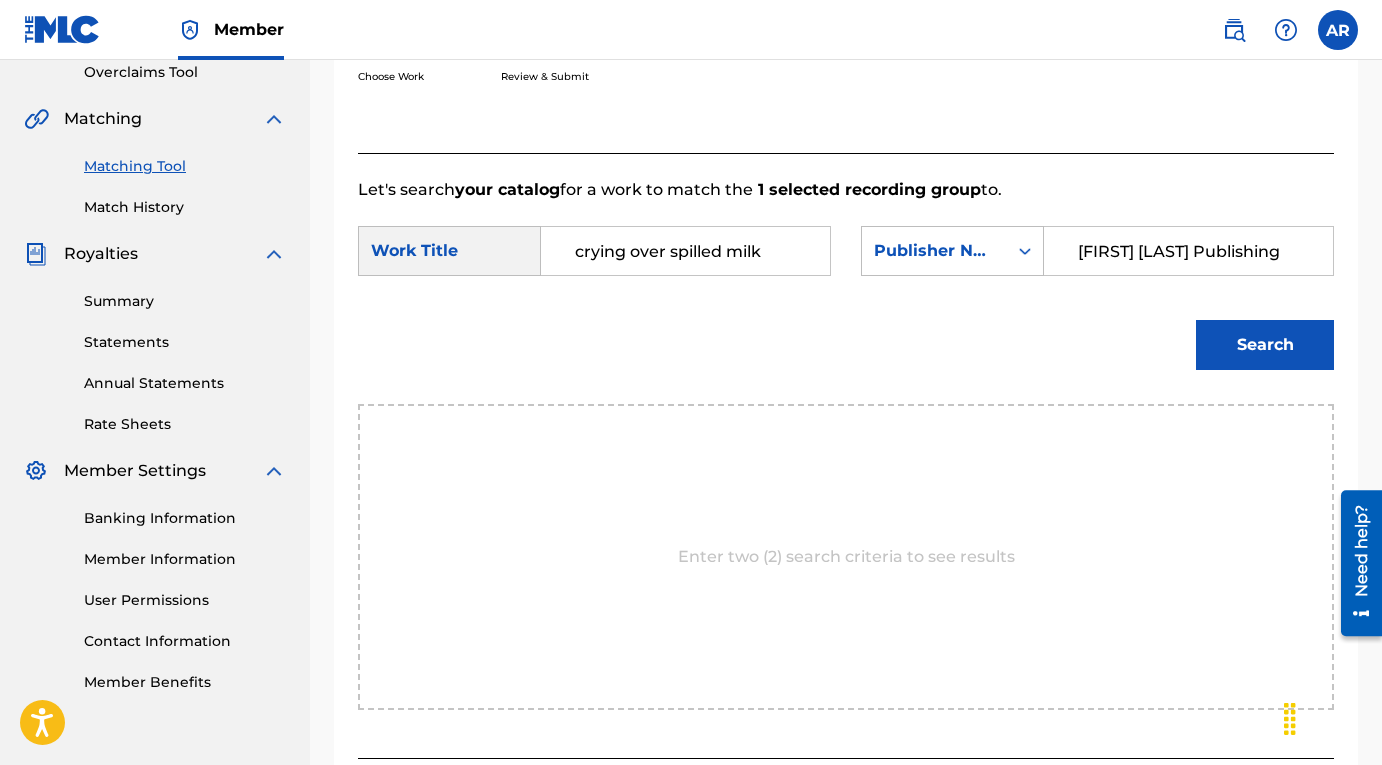 click on "Search" at bounding box center [1265, 345] 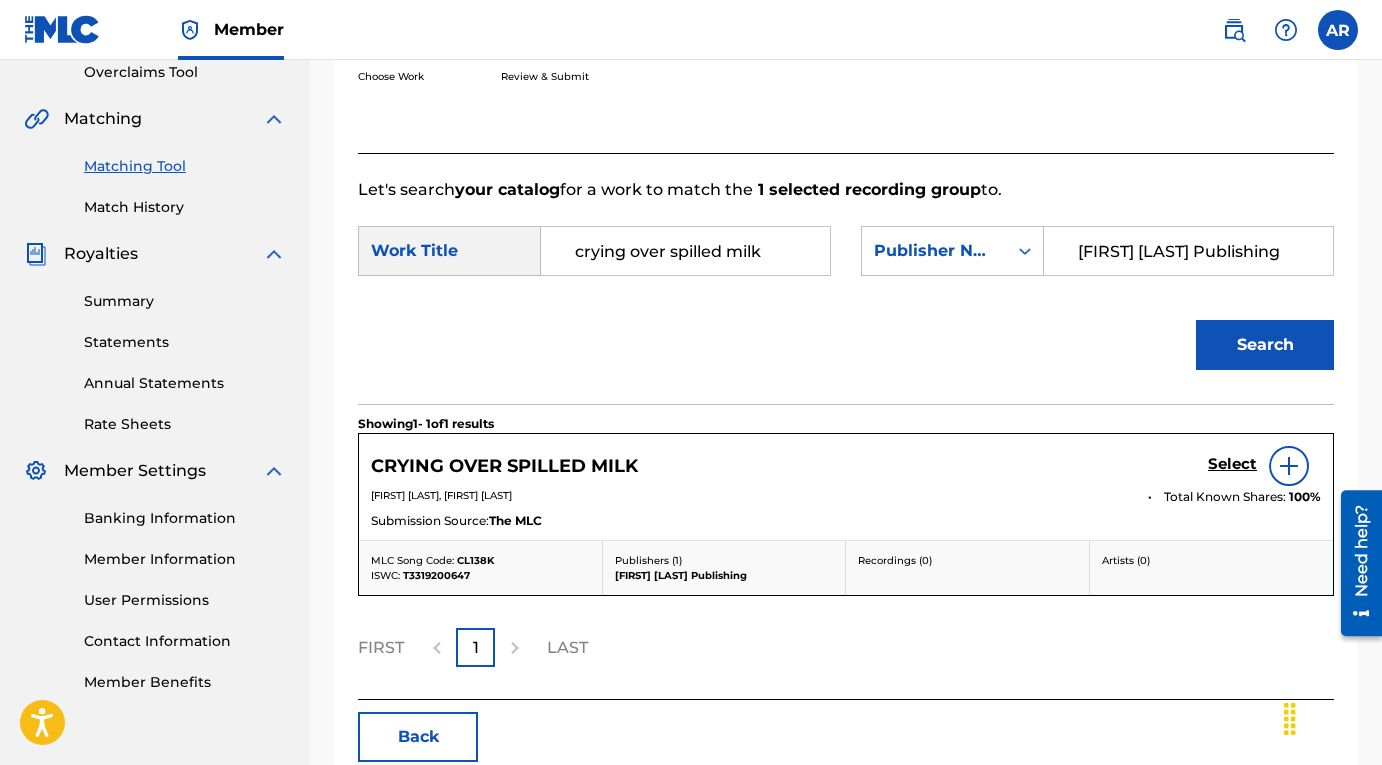 click on "Select" at bounding box center (1232, 464) 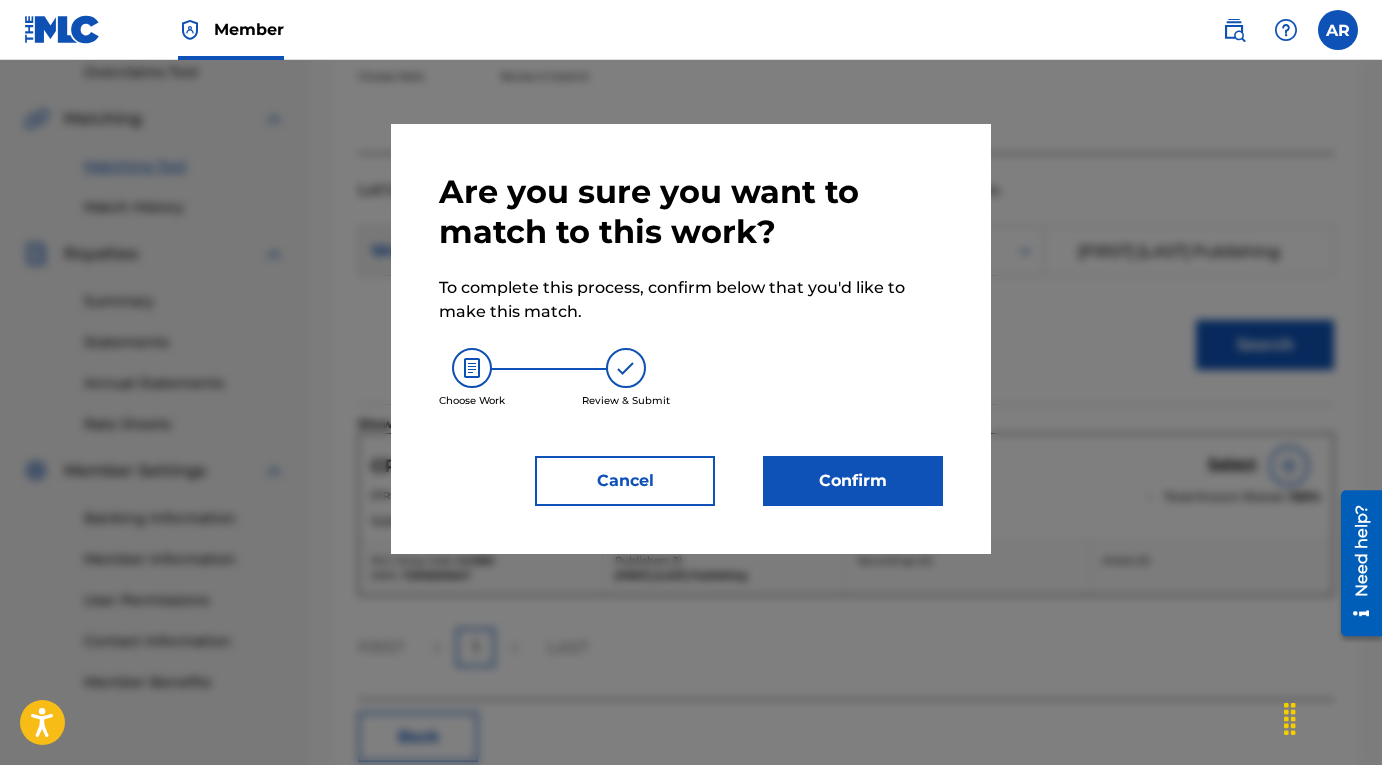 click on "Confirm" at bounding box center [853, 481] 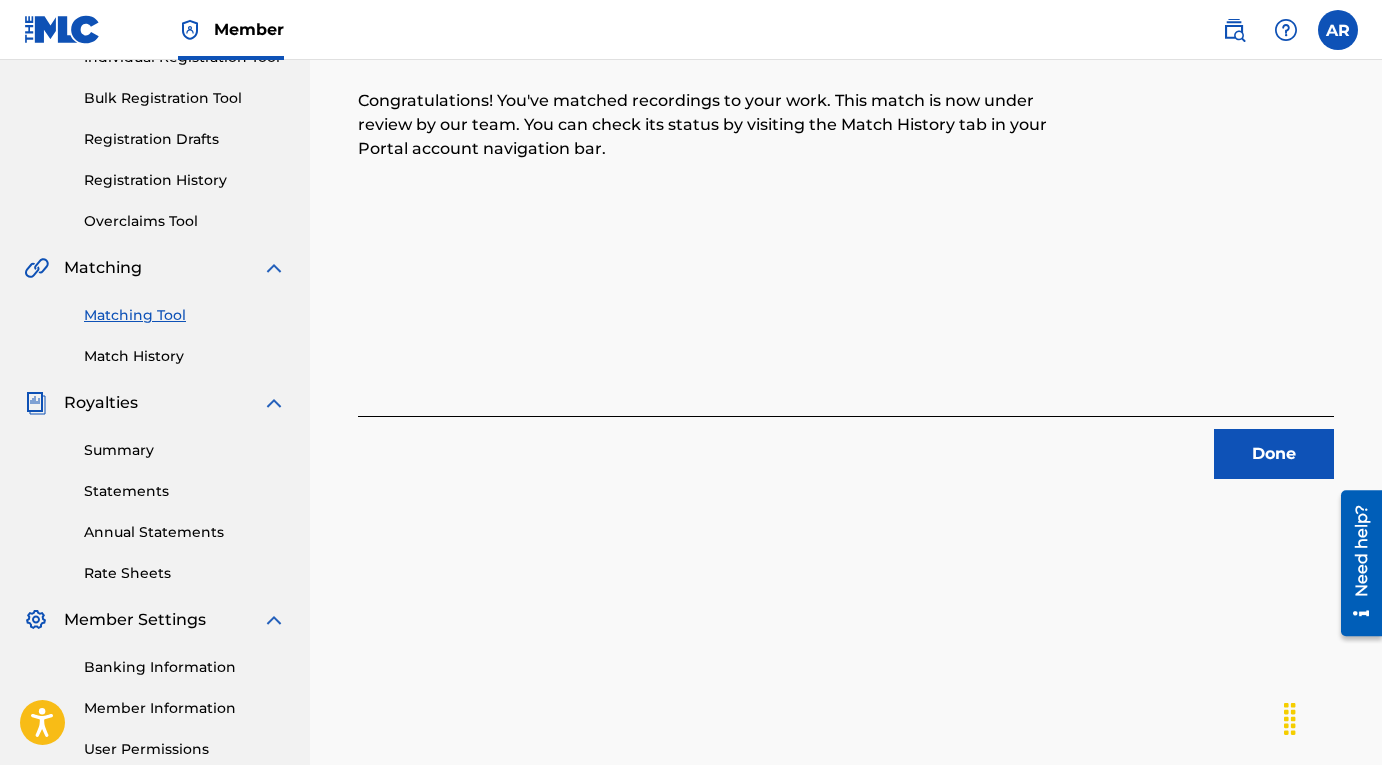 scroll, scrollTop: 262, scrollLeft: 0, axis: vertical 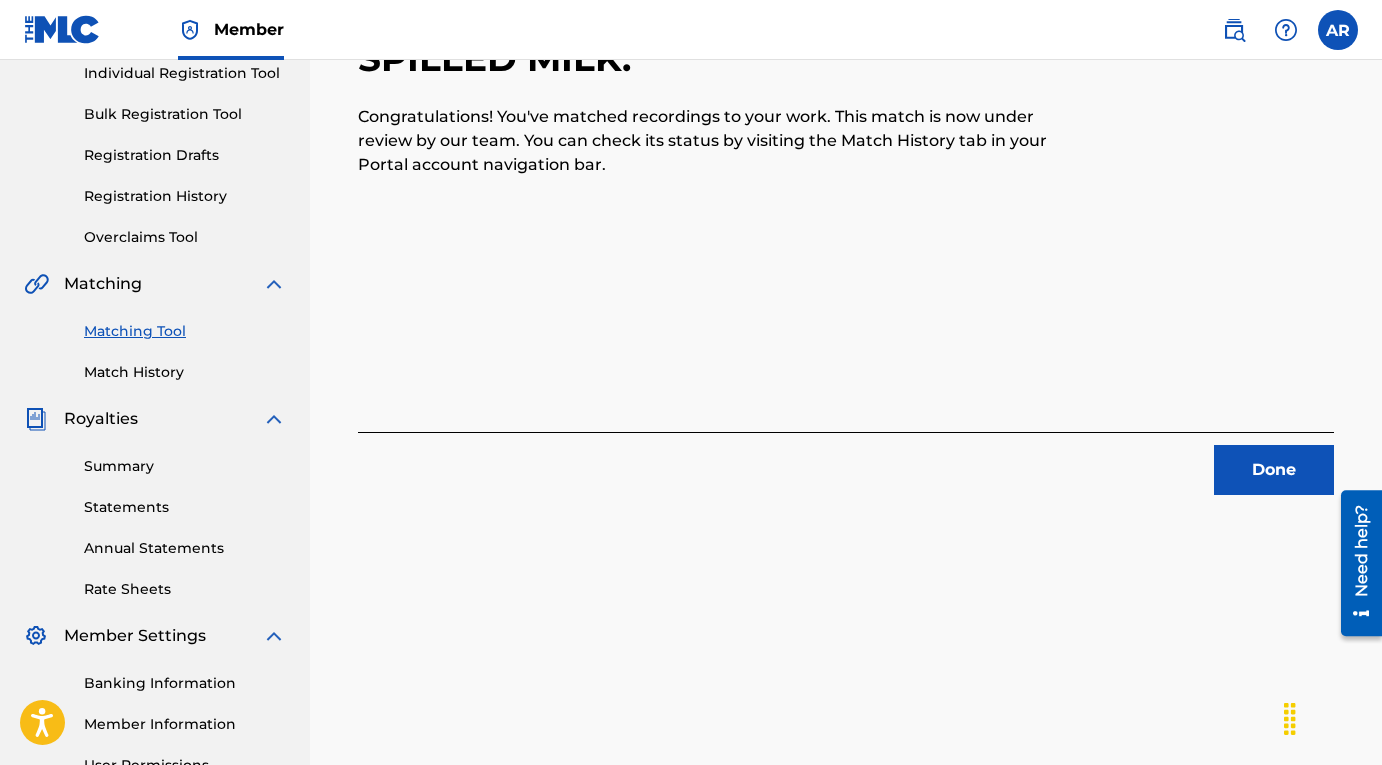 click on "Done" at bounding box center (1274, 470) 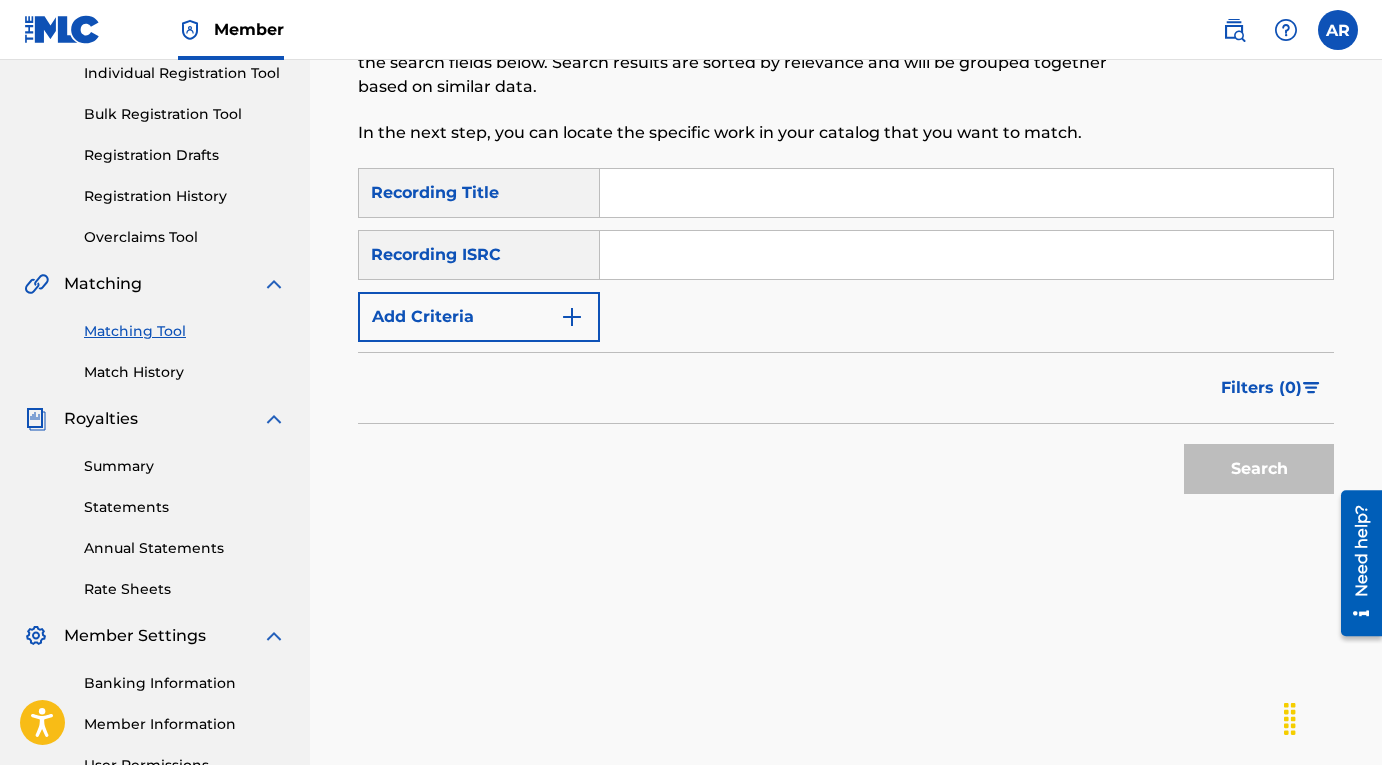 click at bounding box center (966, 193) 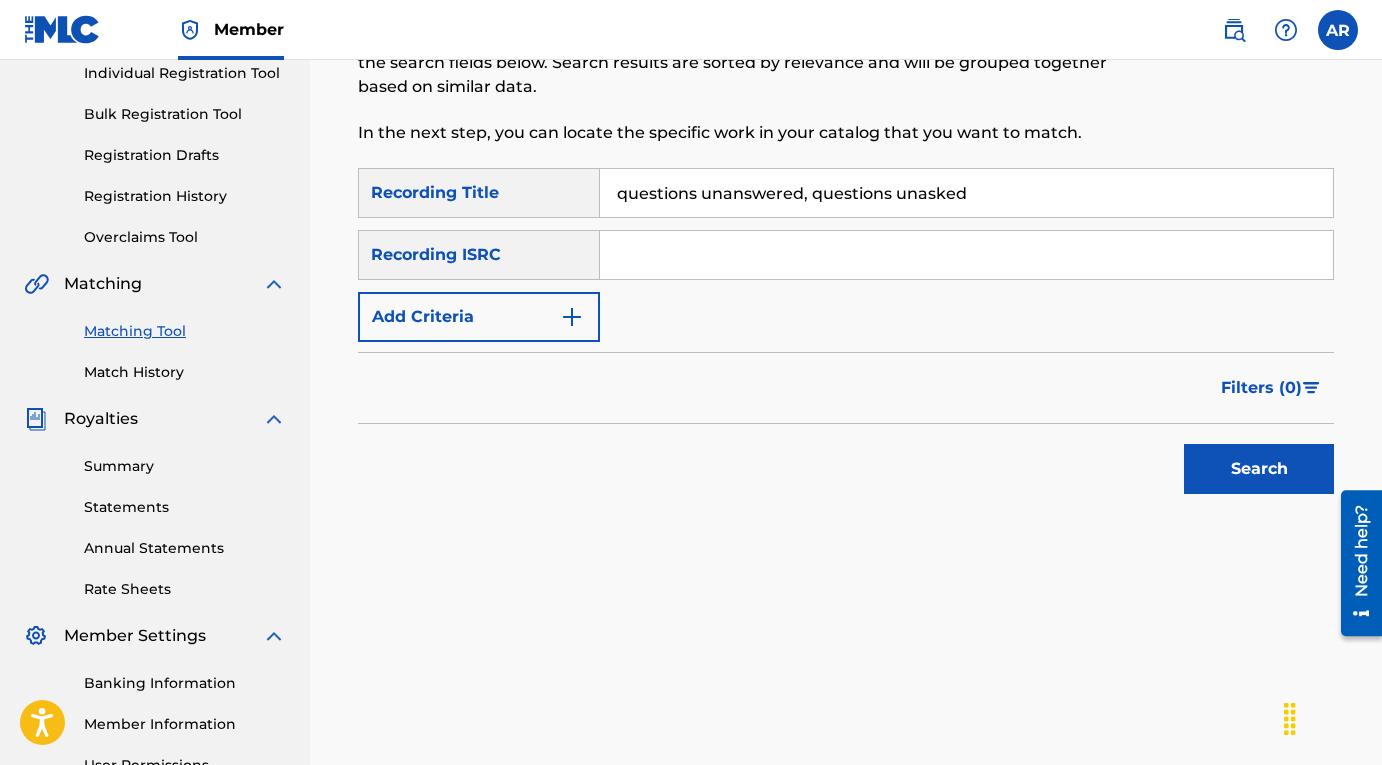 click on "SearchWithCriteria9b0ae841-fd49-4318-9b77-a286ade6f5b1 Recording Title [LAST] [LAST] SearchWithCriteria494407cc-f491-46da-88cb-ccac7c43c530 Recording ISRC [FIRST] [LAST] Add Criteria" at bounding box center [846, 255] 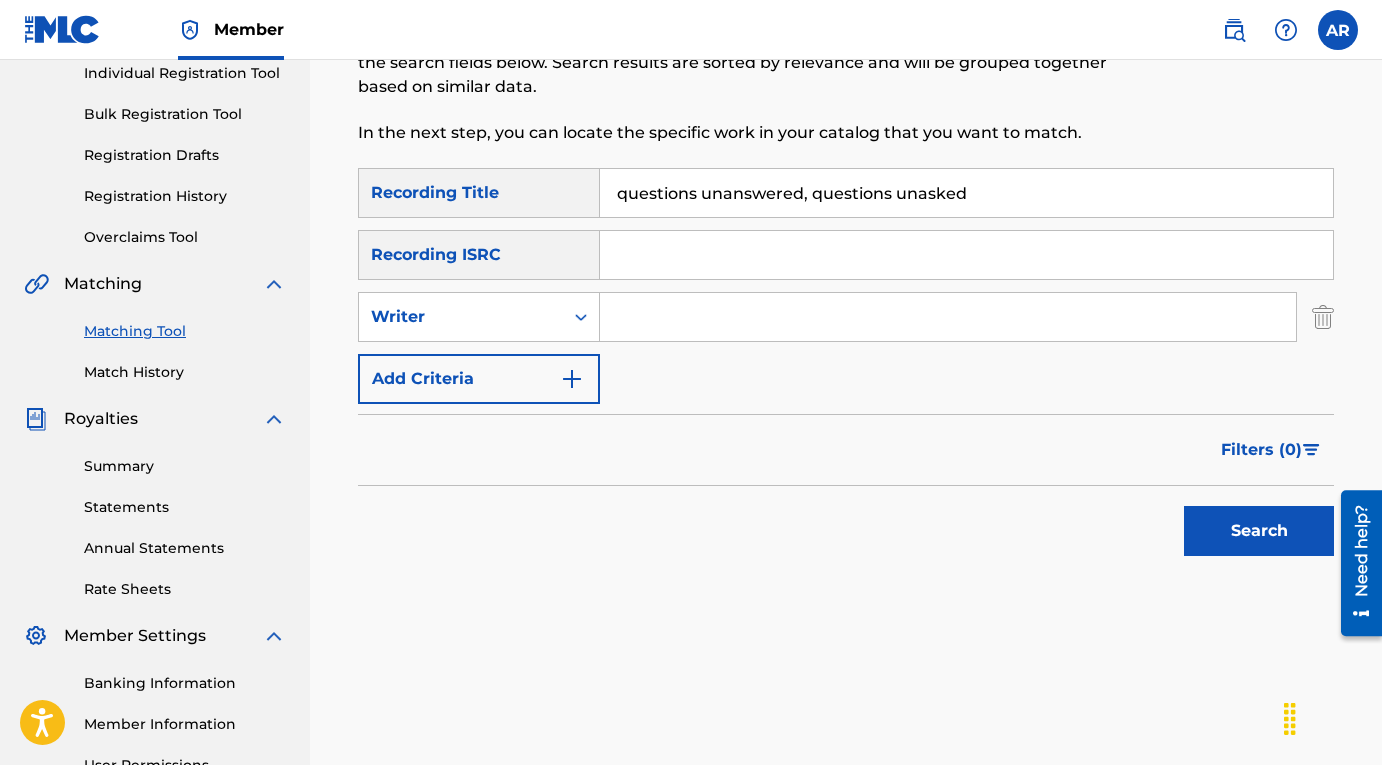 click at bounding box center (948, 317) 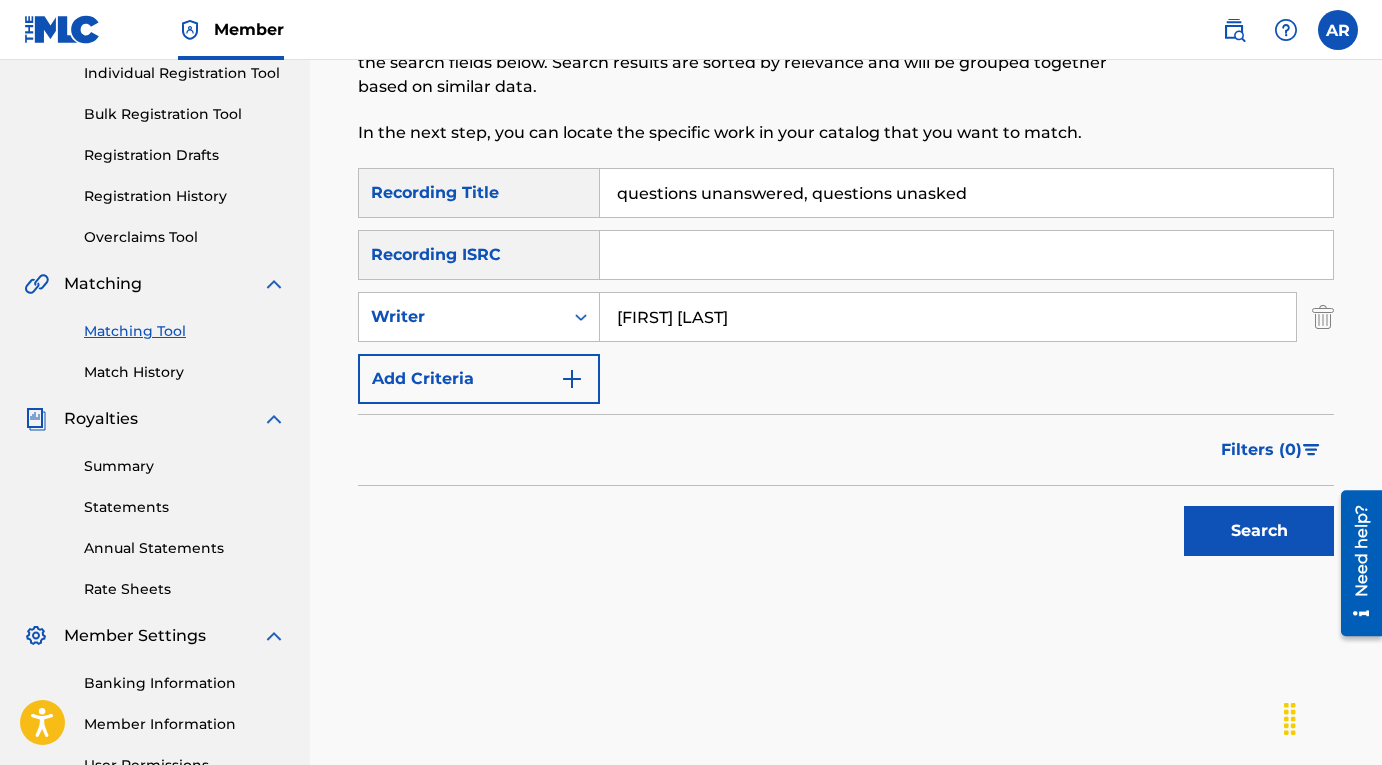 click on "Search" at bounding box center (1259, 531) 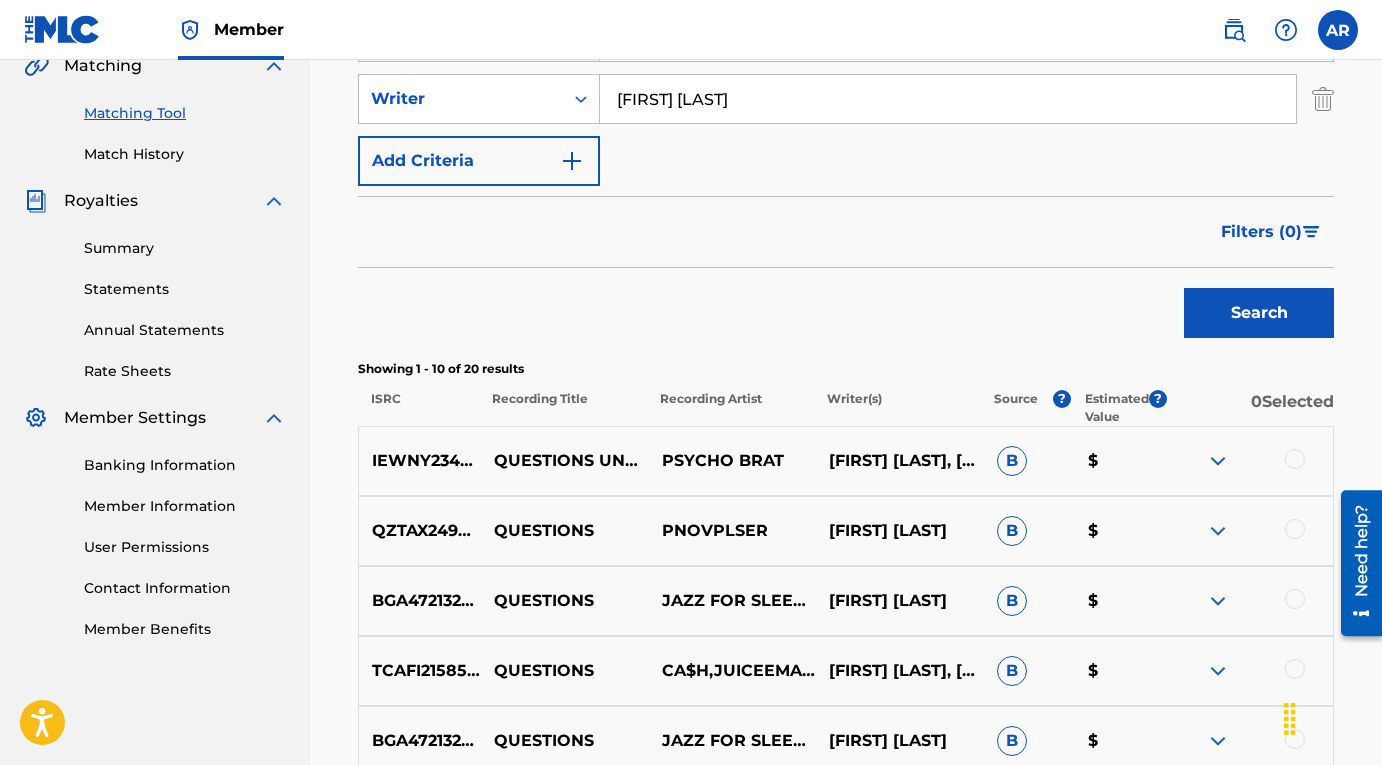 scroll, scrollTop: 482, scrollLeft: 0, axis: vertical 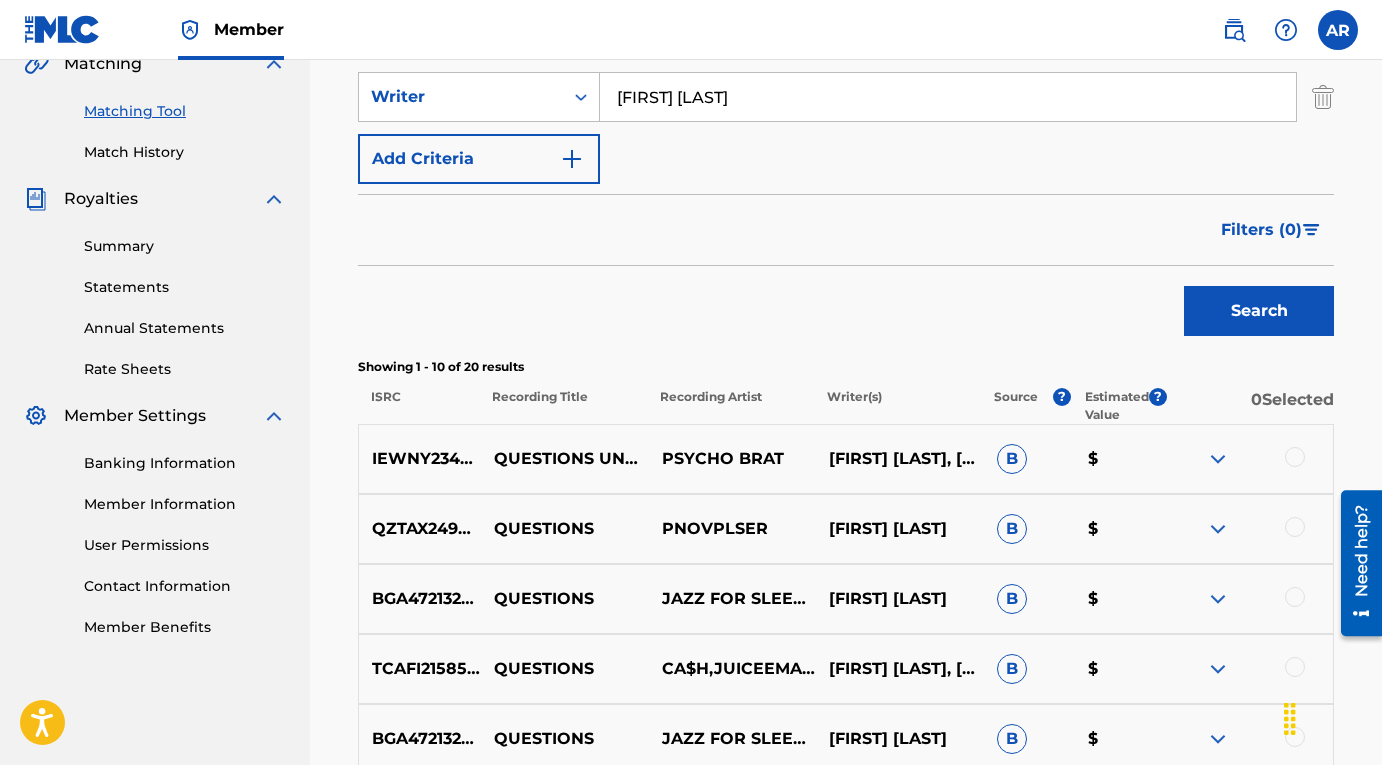 click at bounding box center [1249, 459] 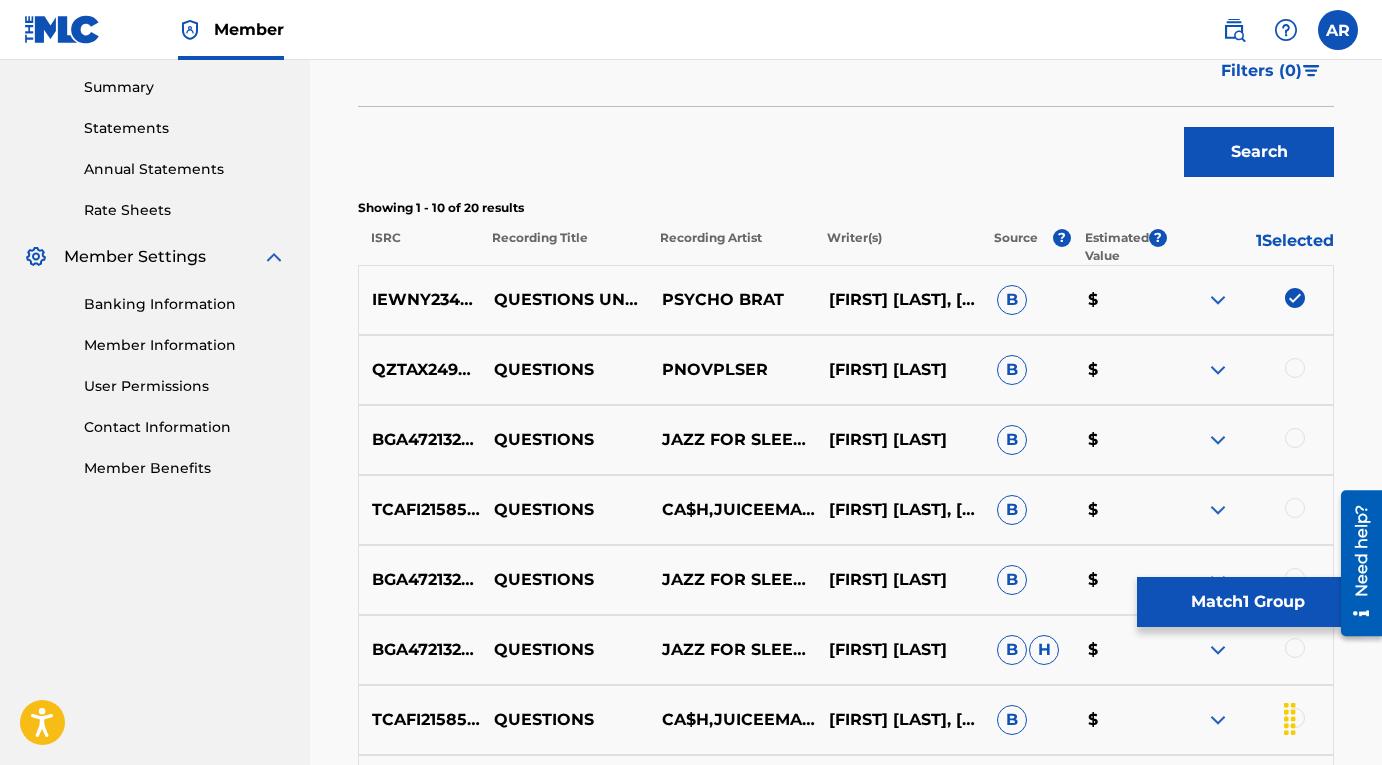 scroll, scrollTop: 652, scrollLeft: 0, axis: vertical 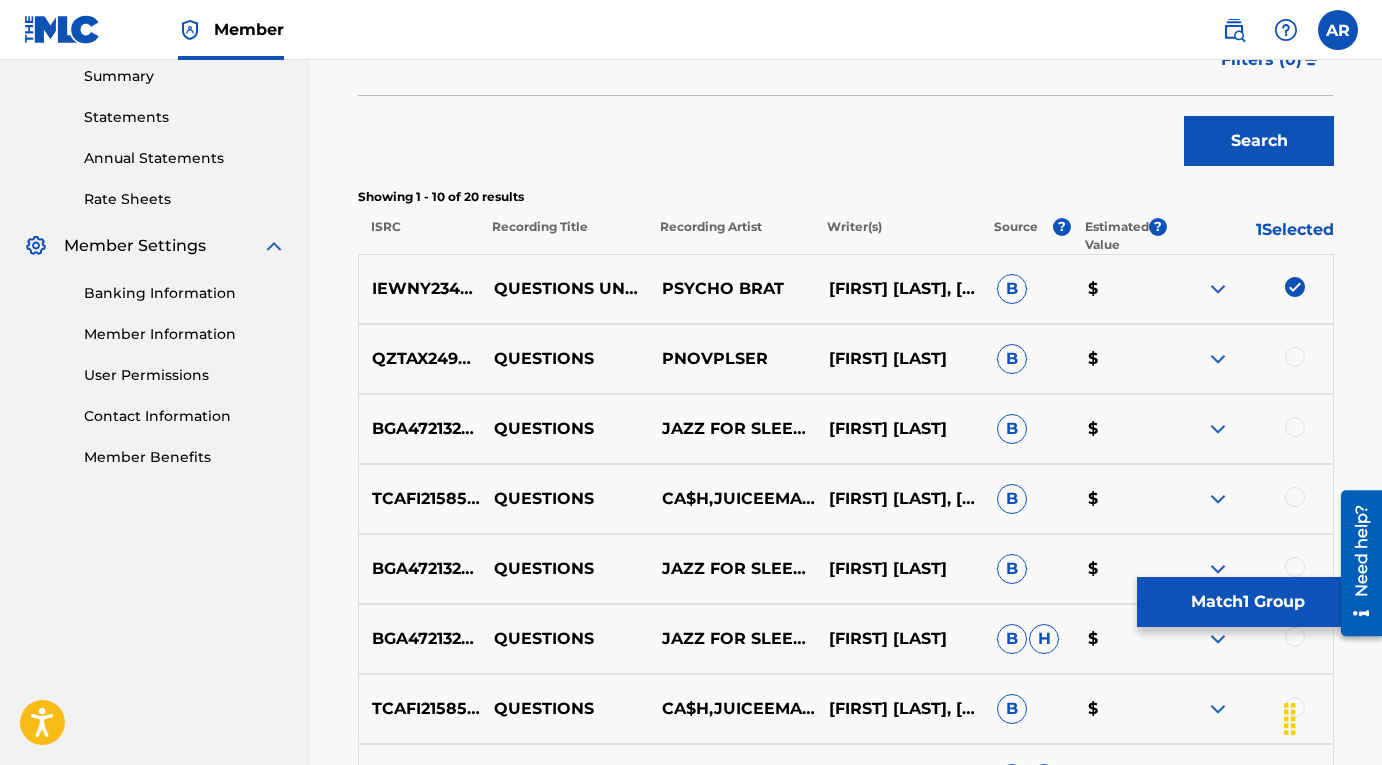 click on "Match  1 Group" at bounding box center [1247, 602] 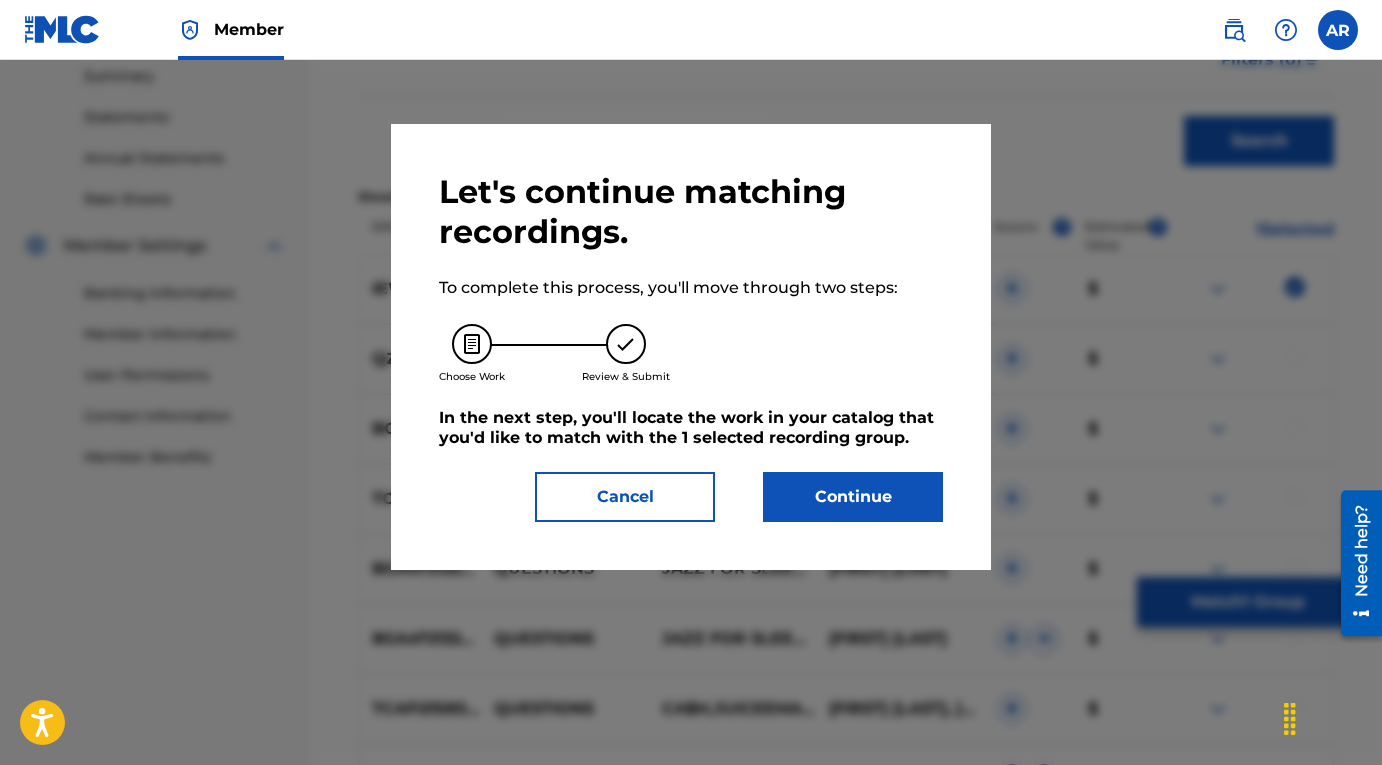 click on "Continue" at bounding box center [853, 497] 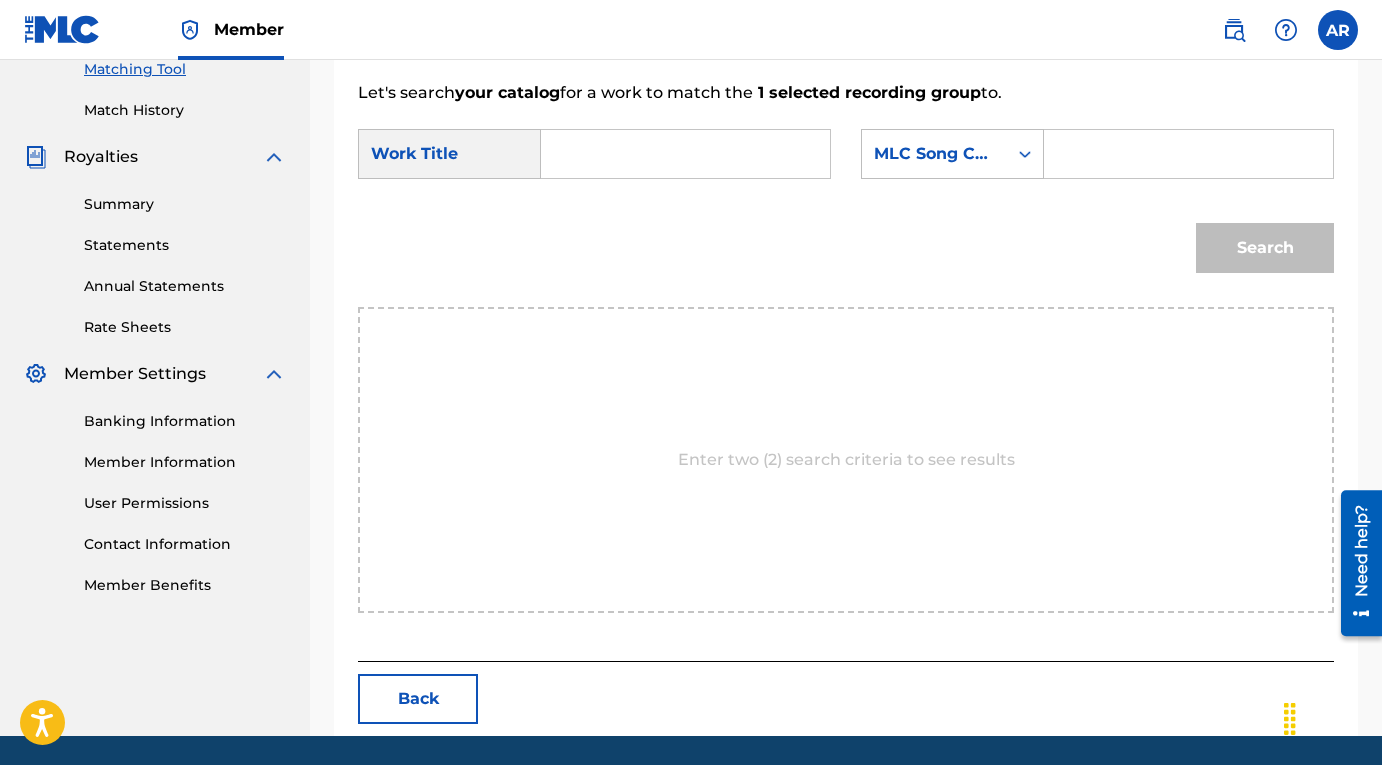 scroll, scrollTop: 514, scrollLeft: 0, axis: vertical 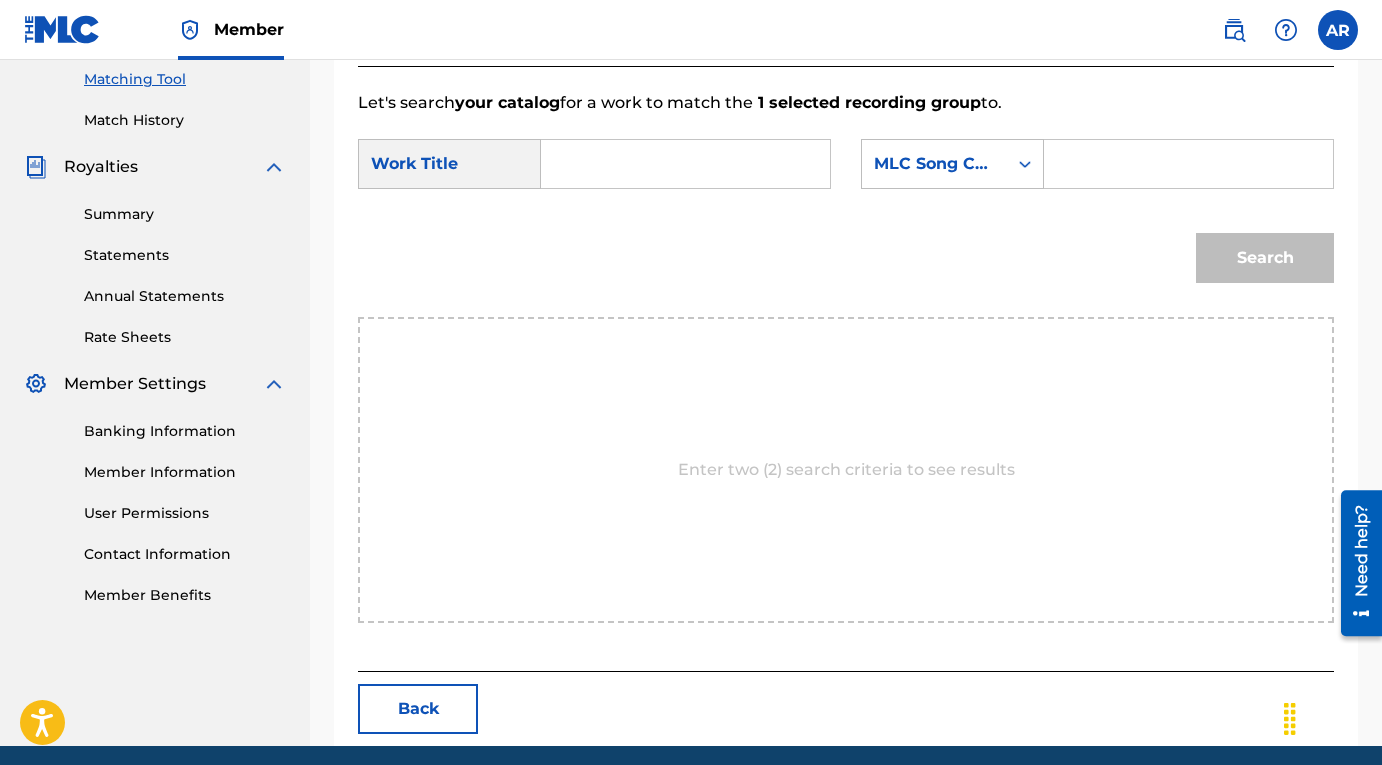 click at bounding box center (685, 164) 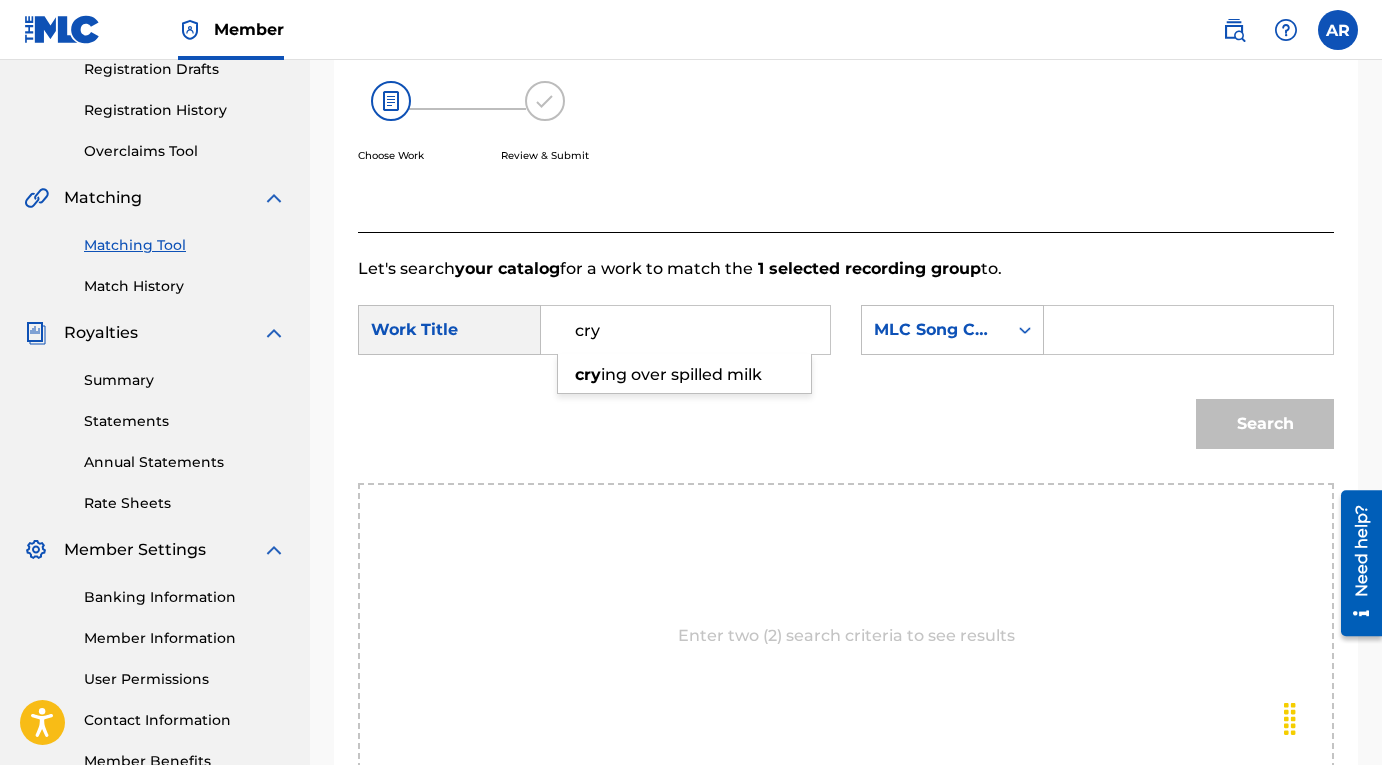 scroll, scrollTop: 591, scrollLeft: 0, axis: vertical 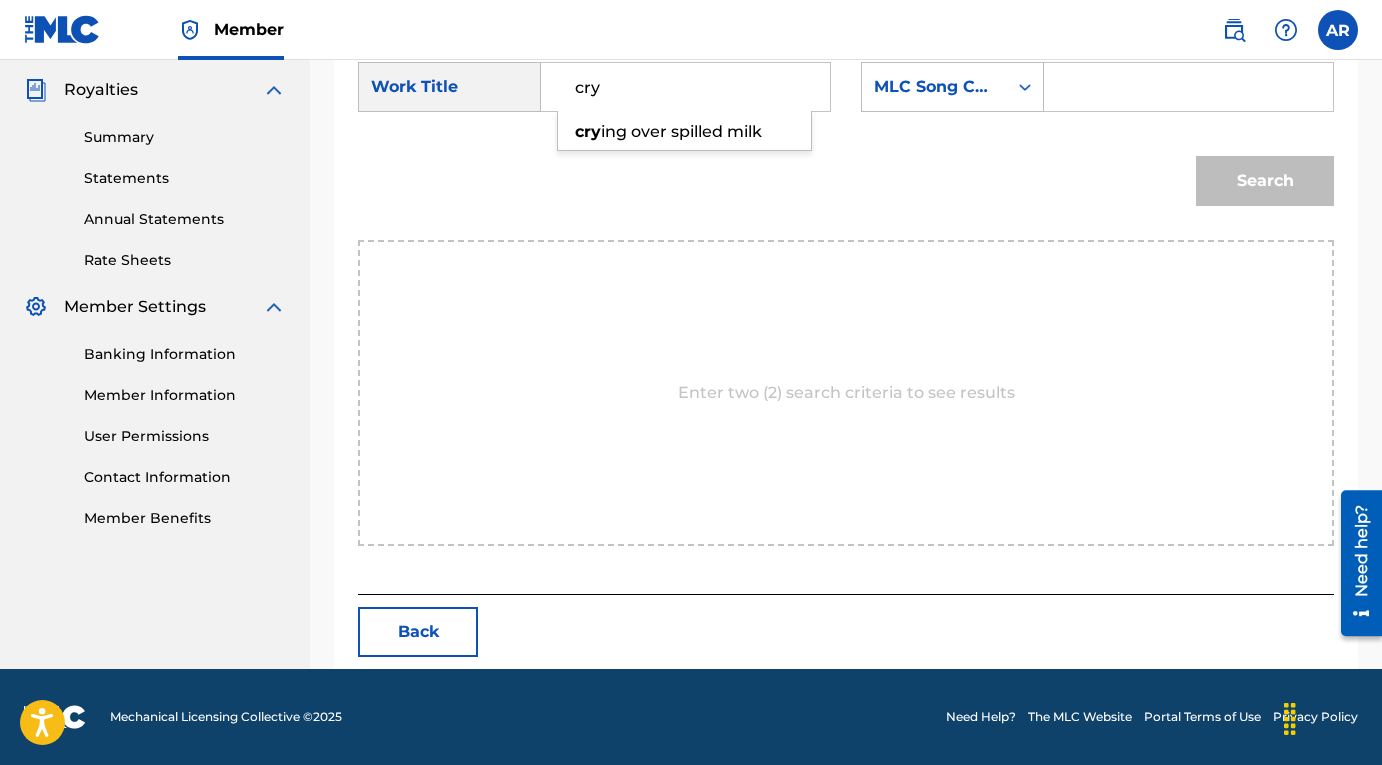 type on "cry" 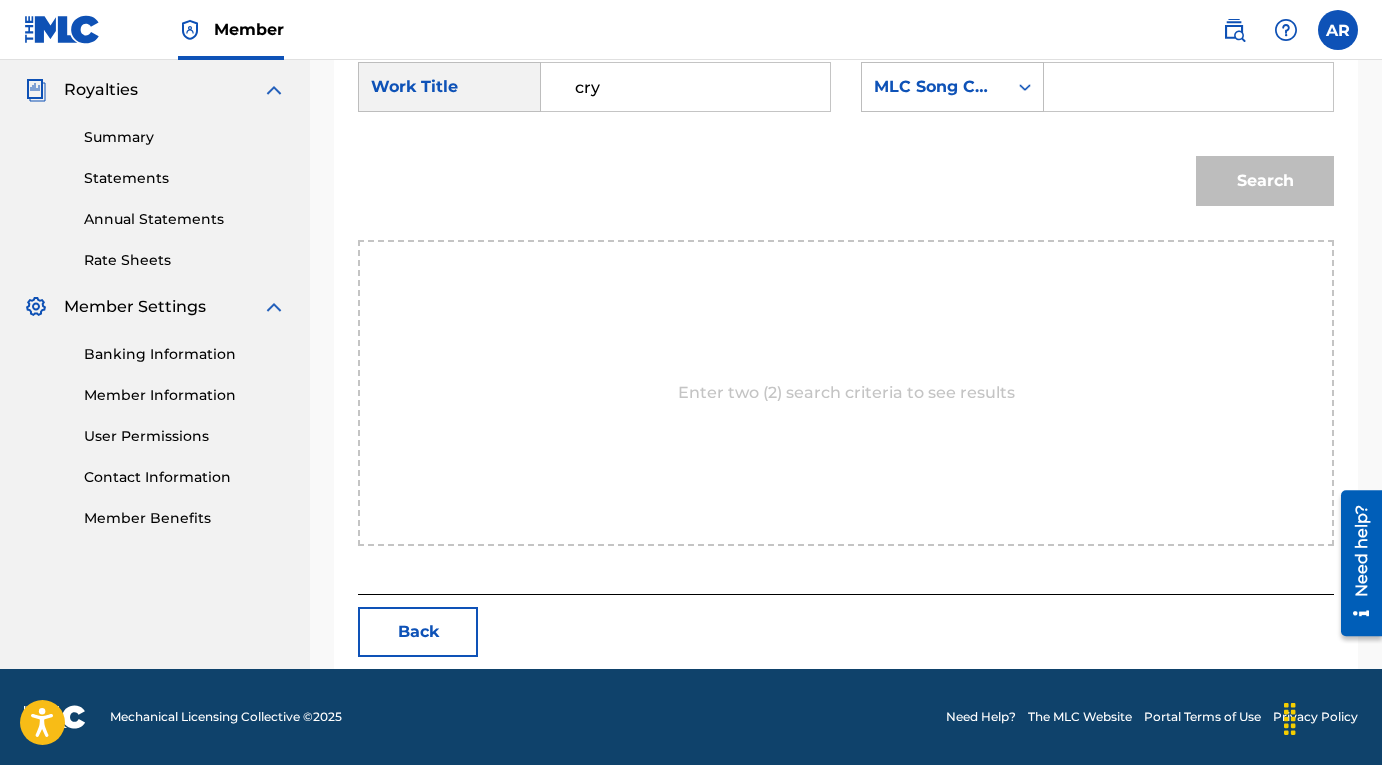 click on "SearchWithCriteriac73096d6-b81f-4ae9-ad7e-4611410a84f9 Work Title [LAST] SearchWithCriteria3f4be520-cb3d-4ba2-b8b6-729829183f3a MLC Song Code Search Enter two (2) search criteria to see results Back" at bounding box center (846, 119) 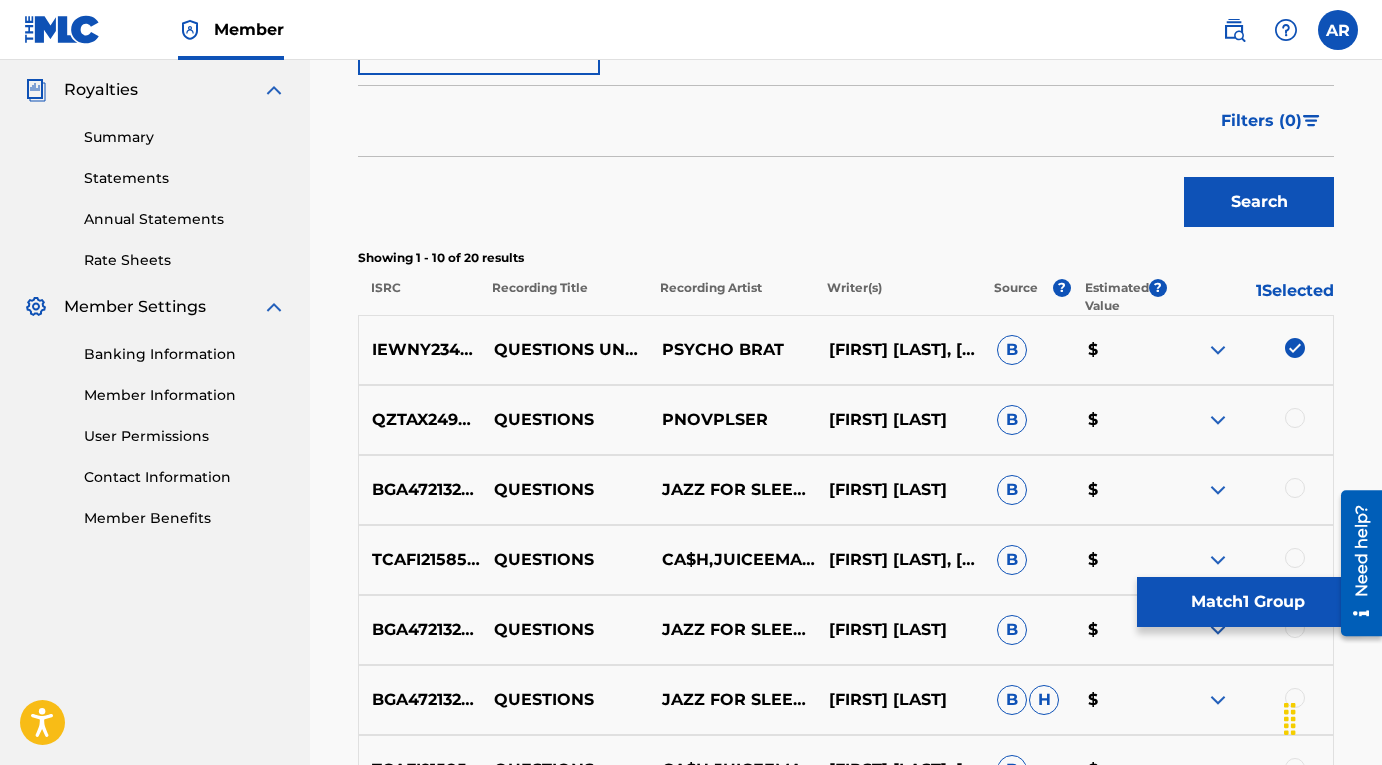 click on "Match  1 Group" at bounding box center [1247, 602] 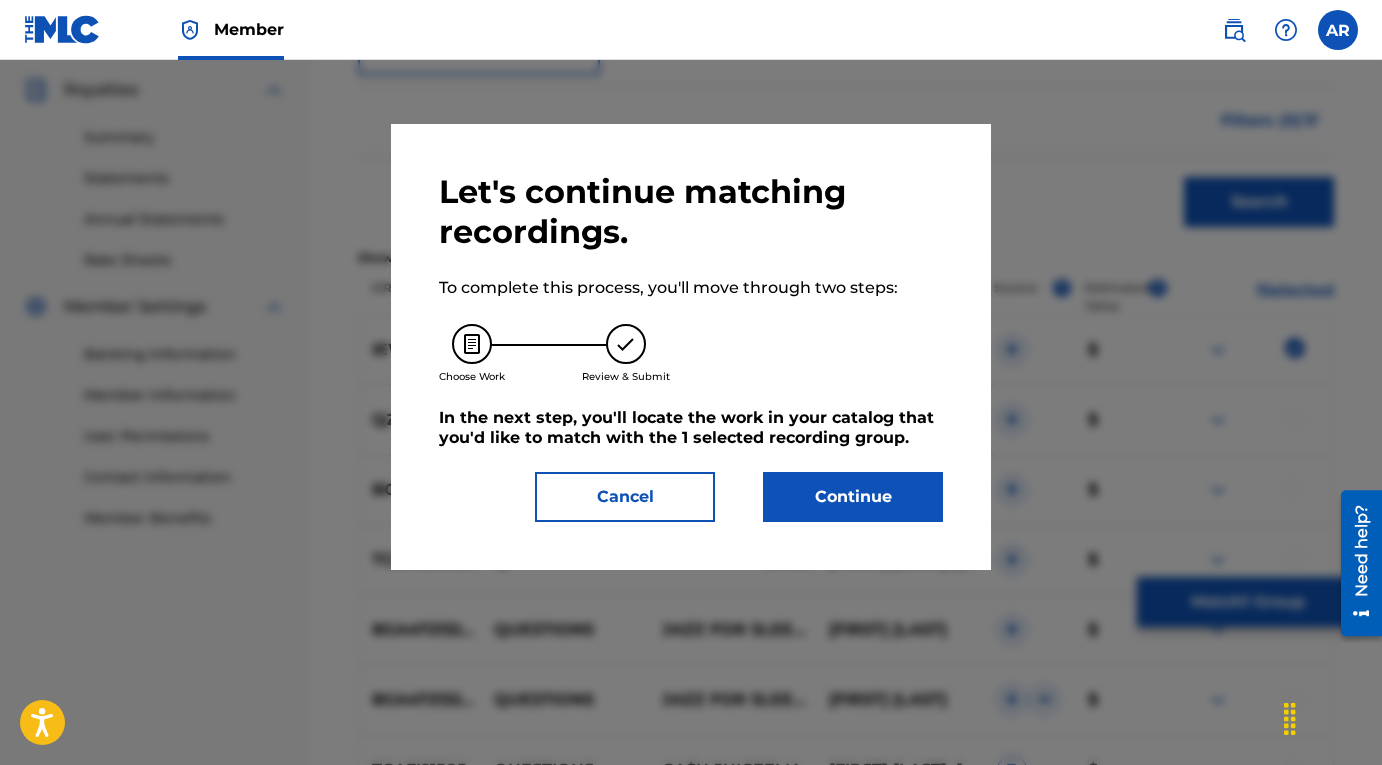 click on "Continue" at bounding box center [853, 497] 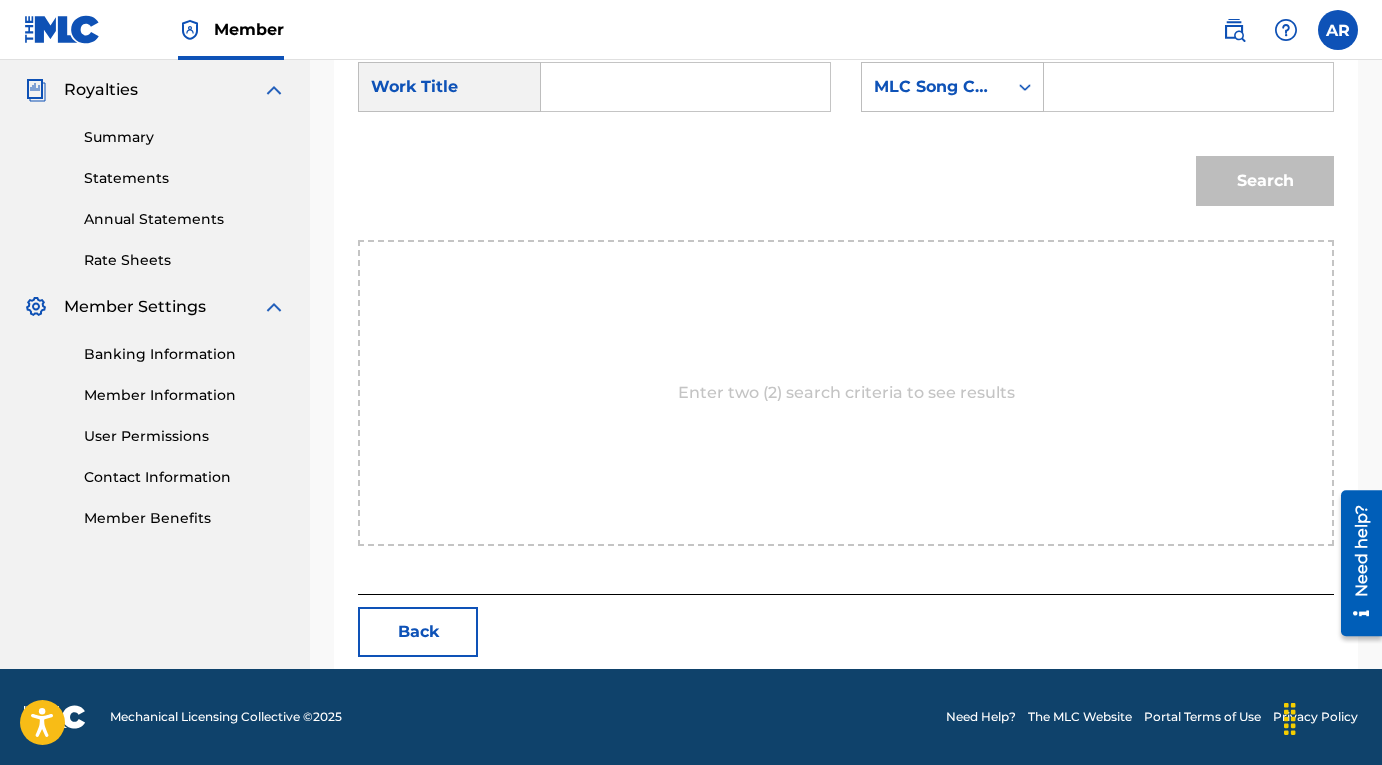 click at bounding box center (685, 87) 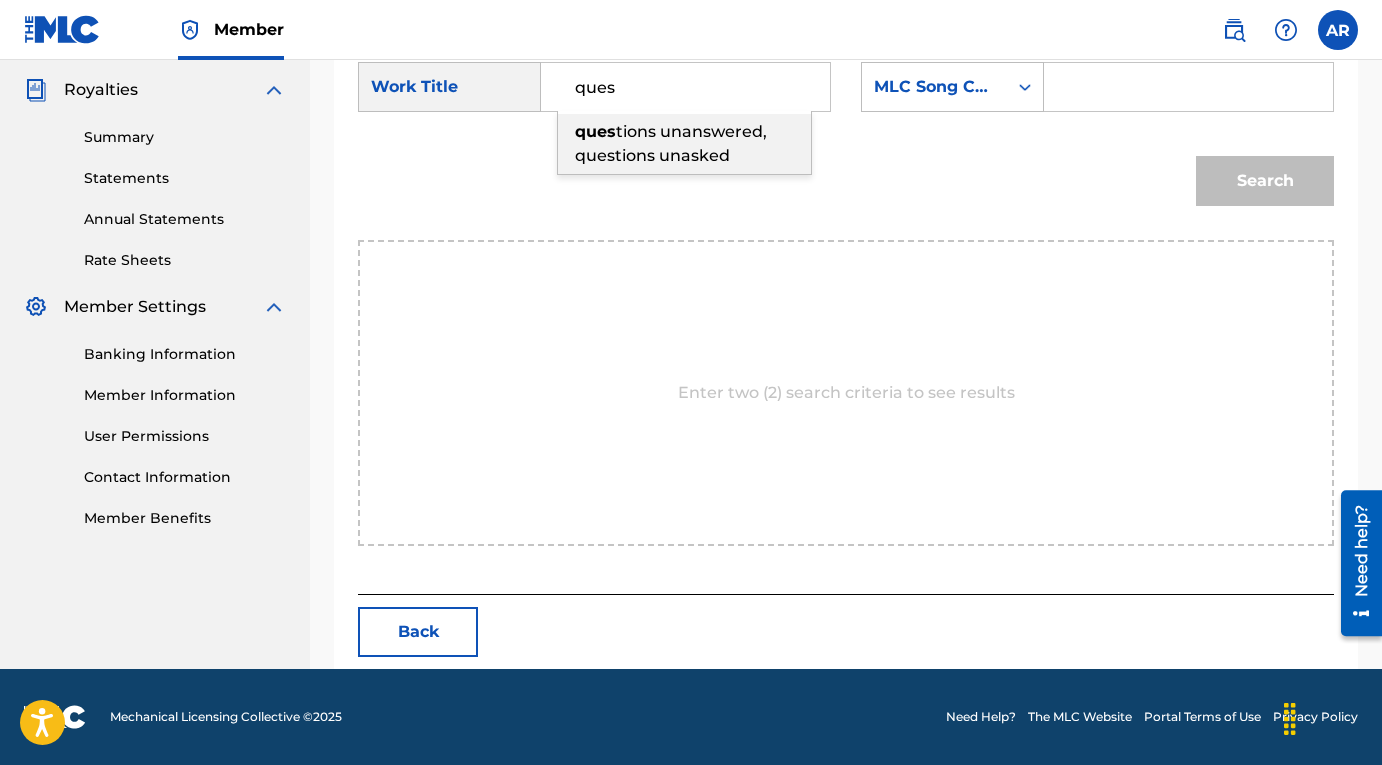 click on "tions unanswered, questions unasked" at bounding box center (671, 143) 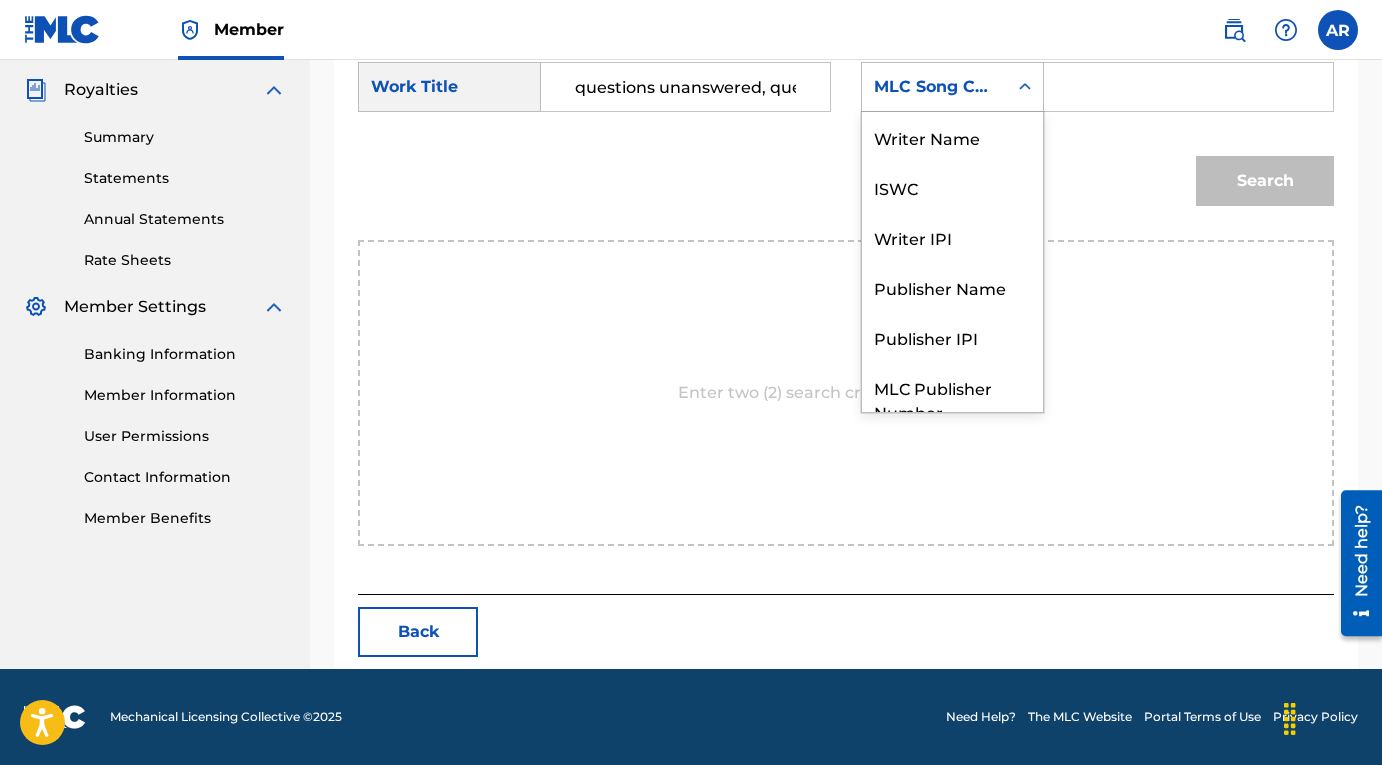 click on "MLC Song Code" at bounding box center (934, 87) 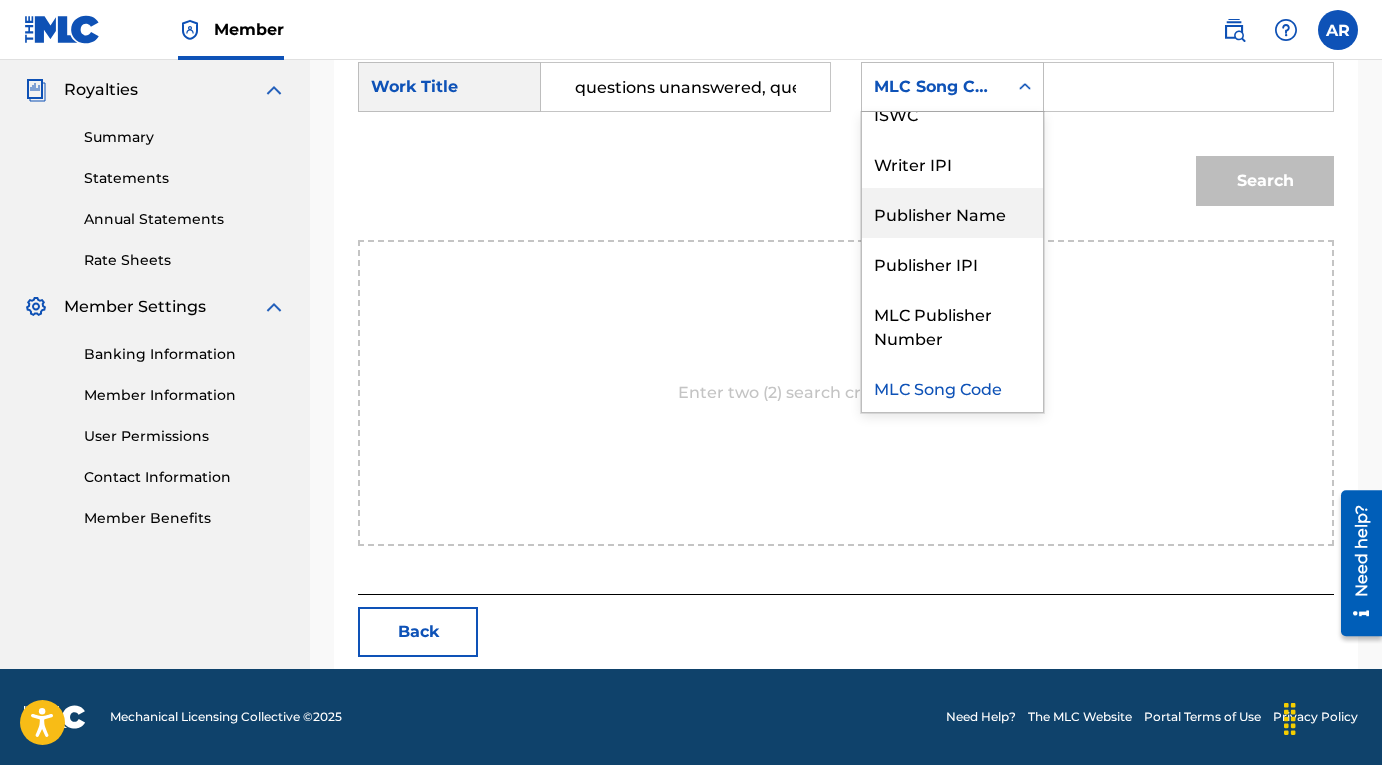 click on "Publisher Name" at bounding box center [952, 213] 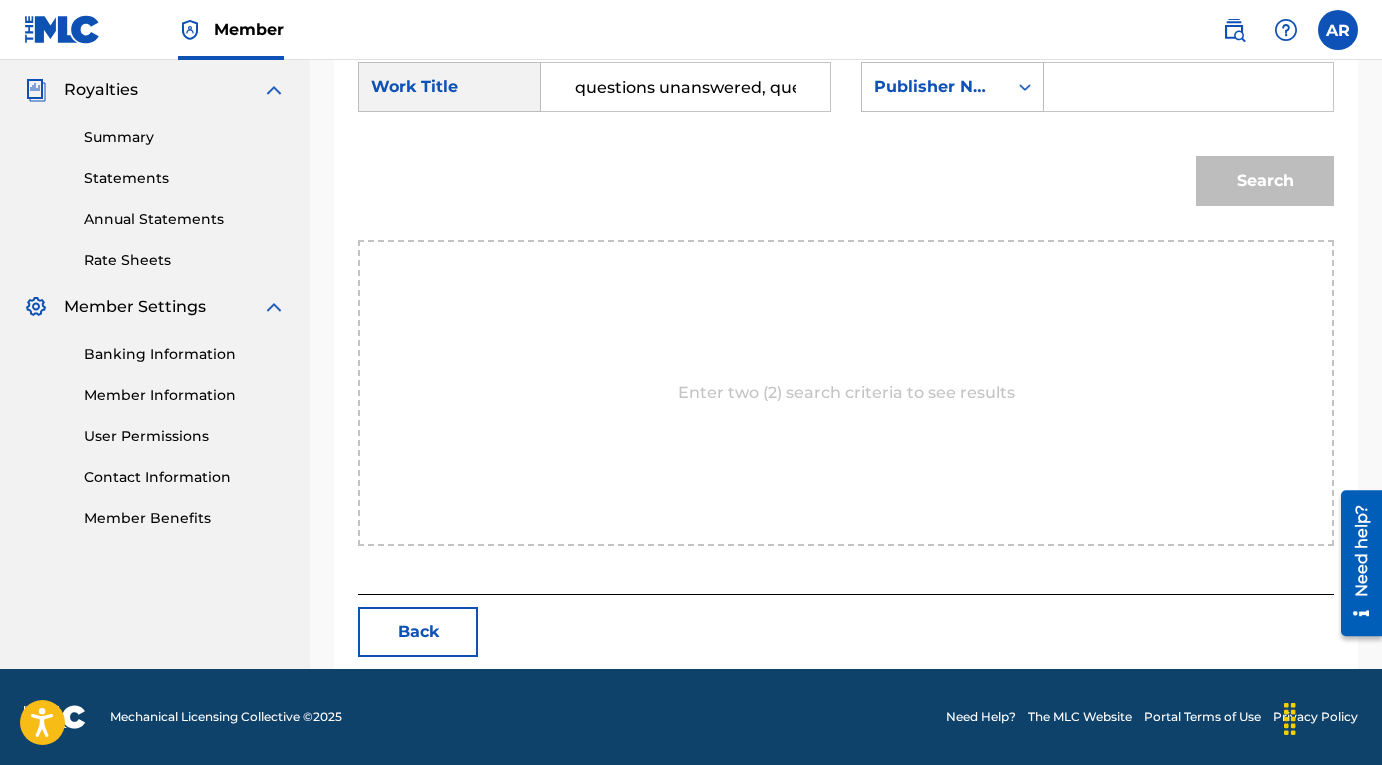 click at bounding box center [1189, 87] 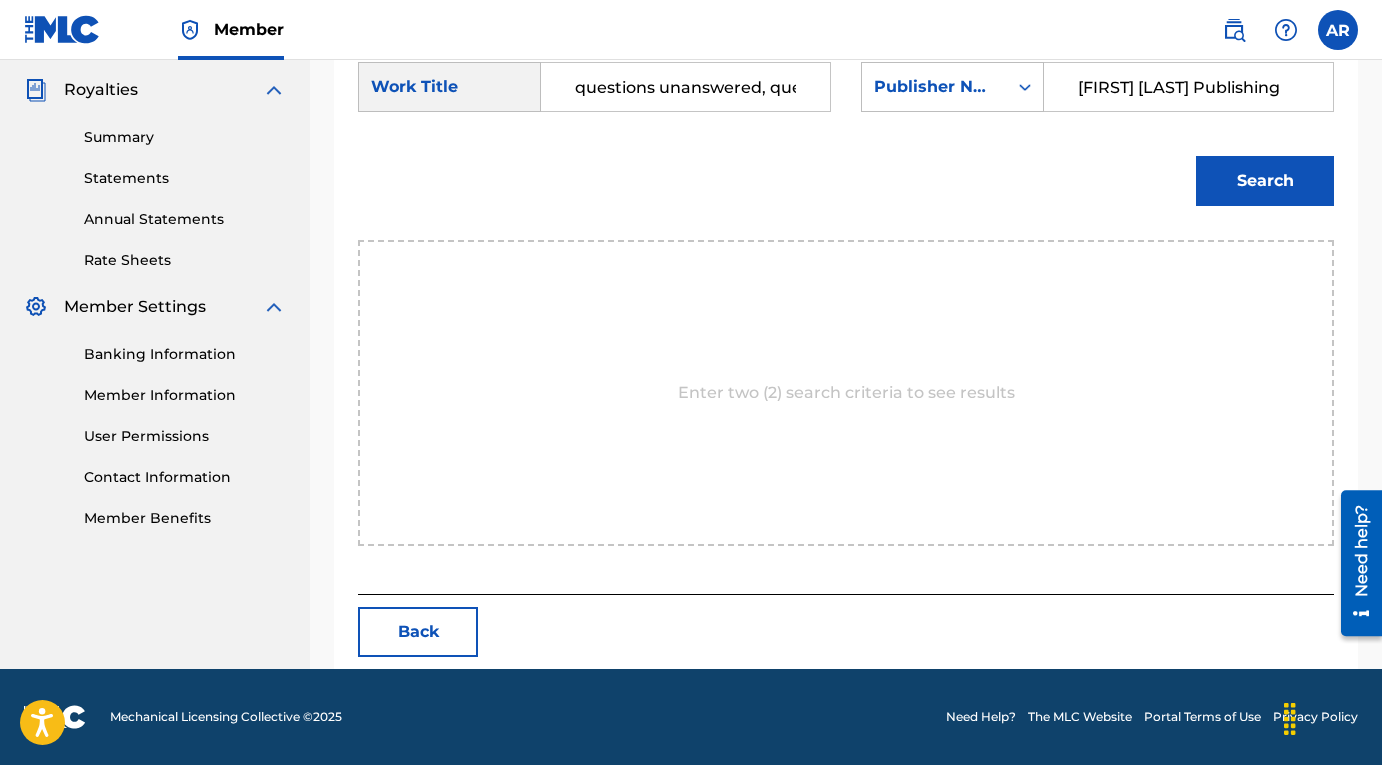 click on "Search" at bounding box center (1265, 181) 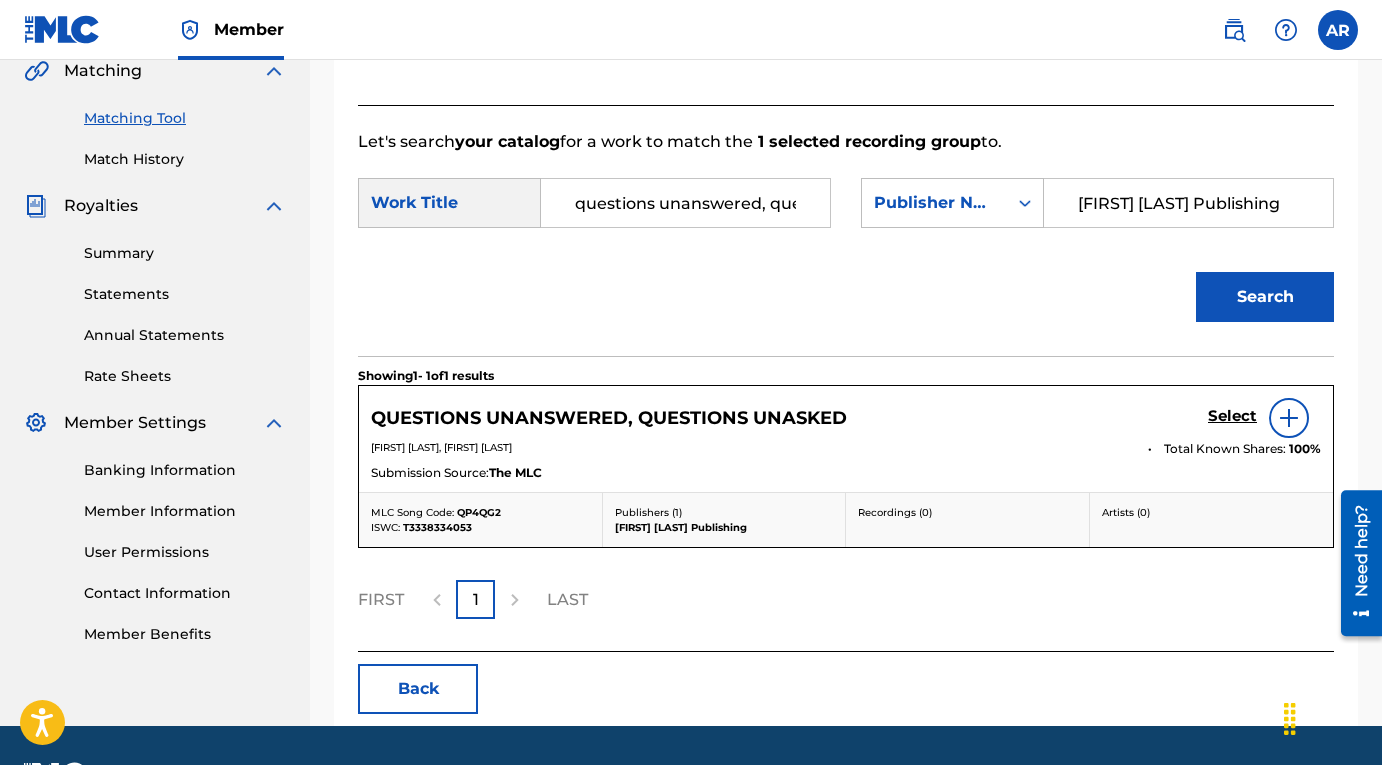 scroll, scrollTop: 532, scrollLeft: 0, axis: vertical 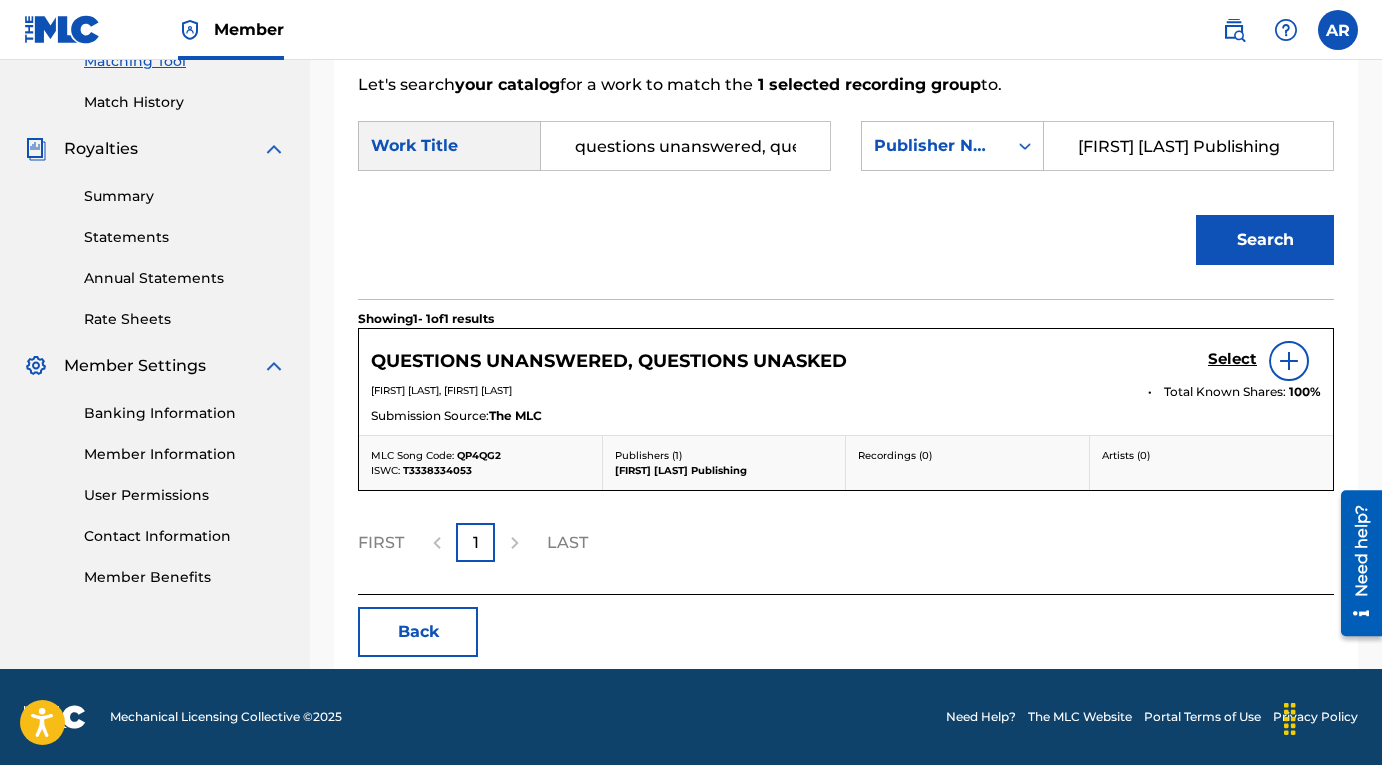click on "Select" at bounding box center [1264, 361] 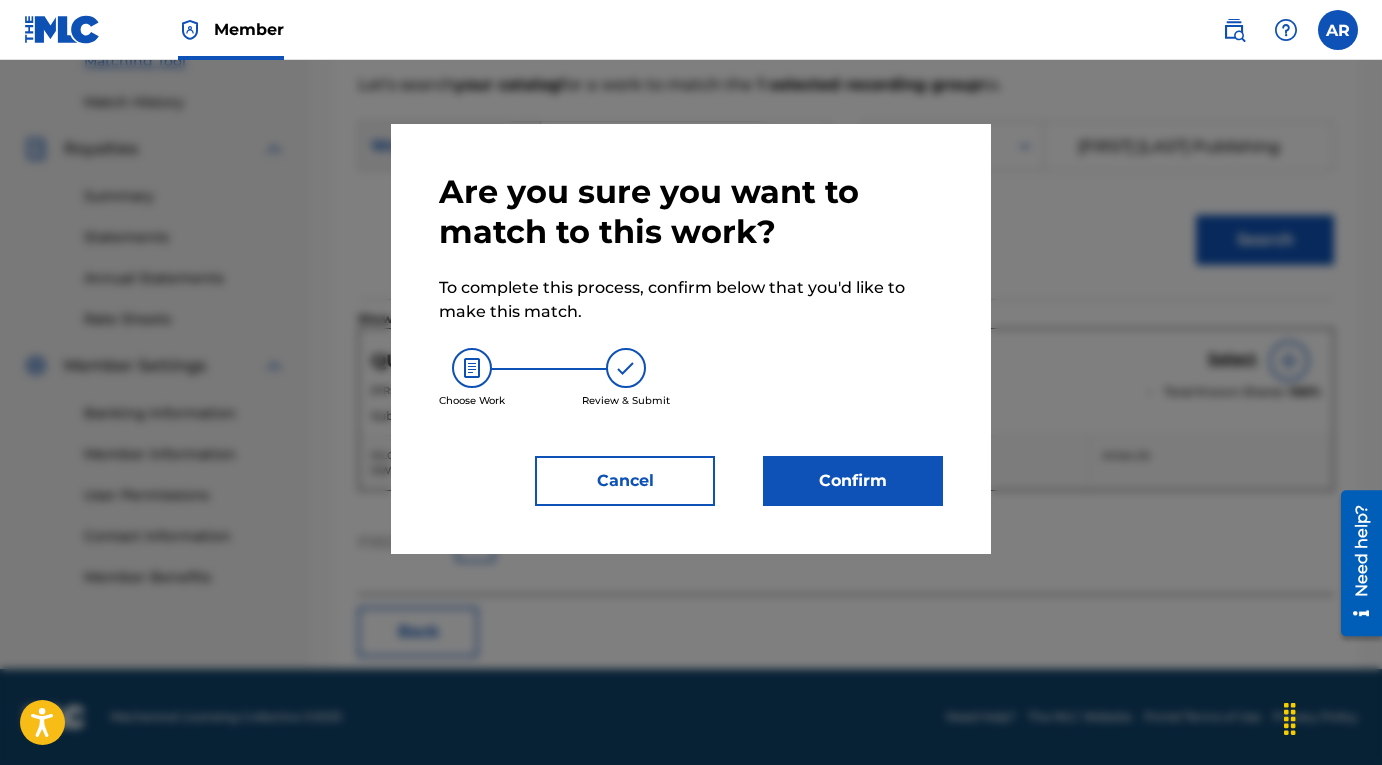 click on "Confirm" at bounding box center [853, 481] 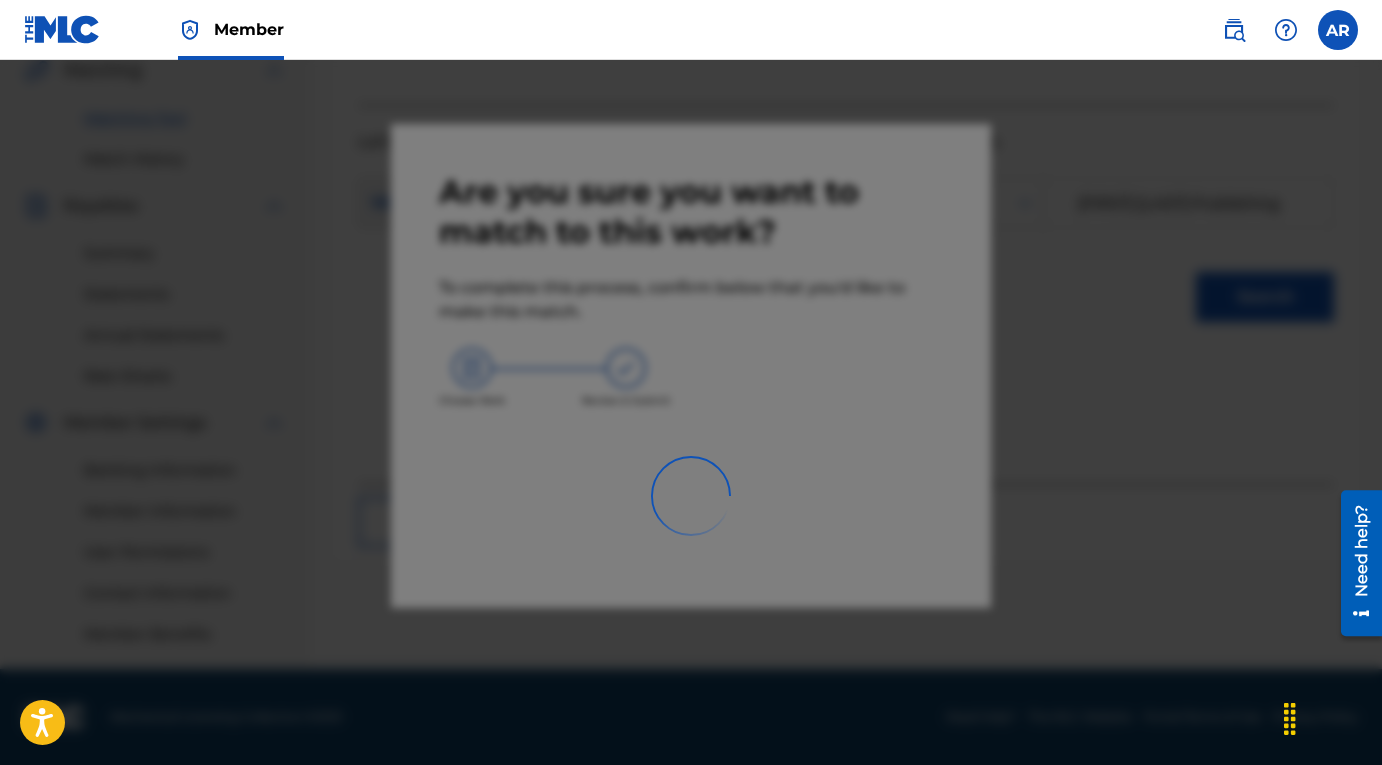scroll, scrollTop: 475, scrollLeft: 0, axis: vertical 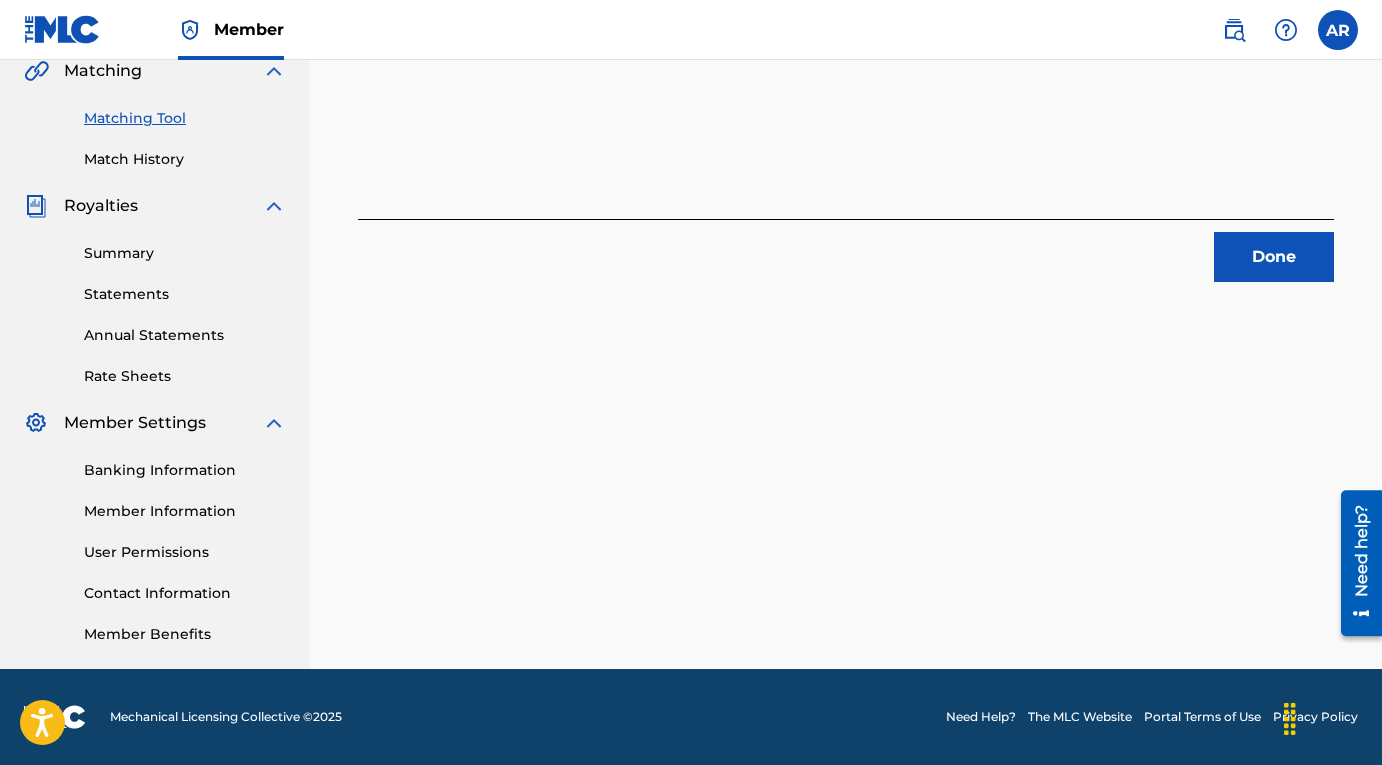 click on "Done" at bounding box center (1274, 257) 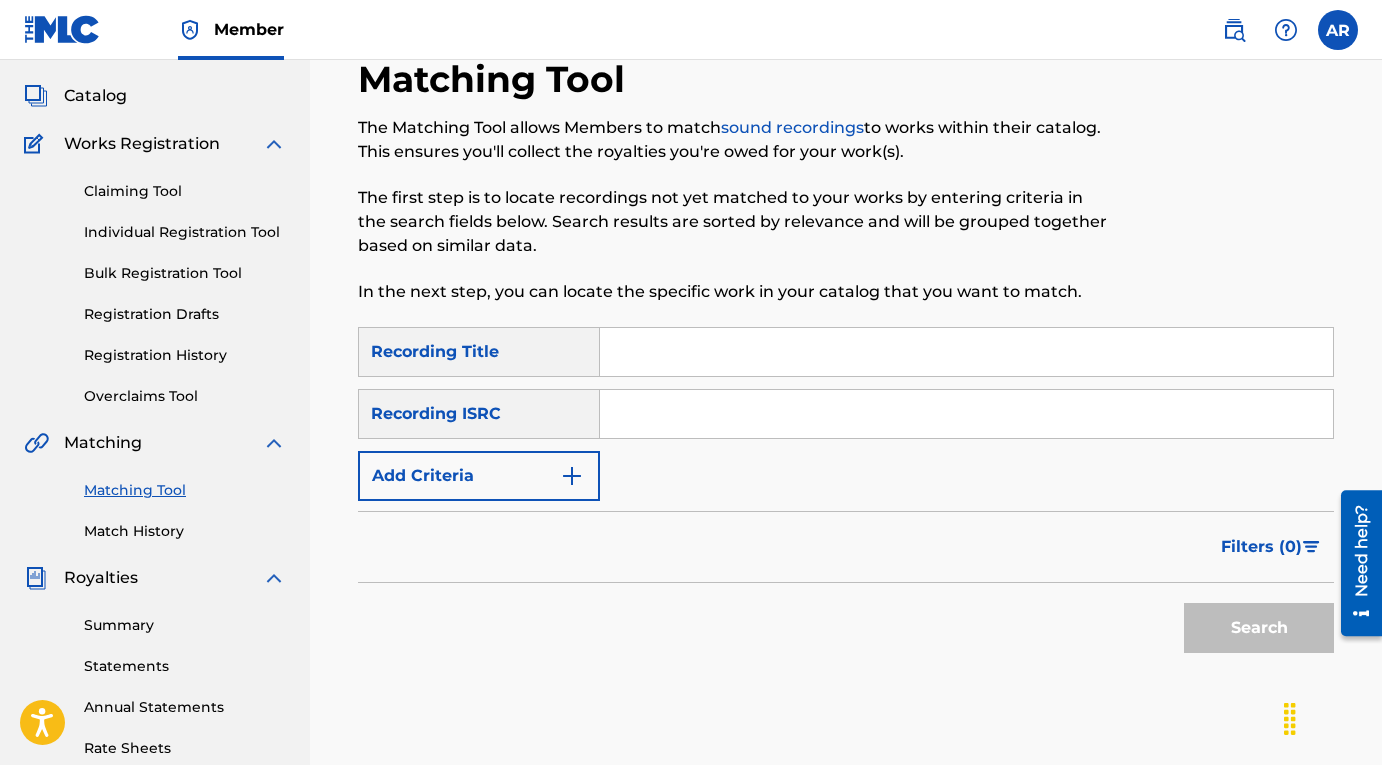 scroll, scrollTop: 0, scrollLeft: 0, axis: both 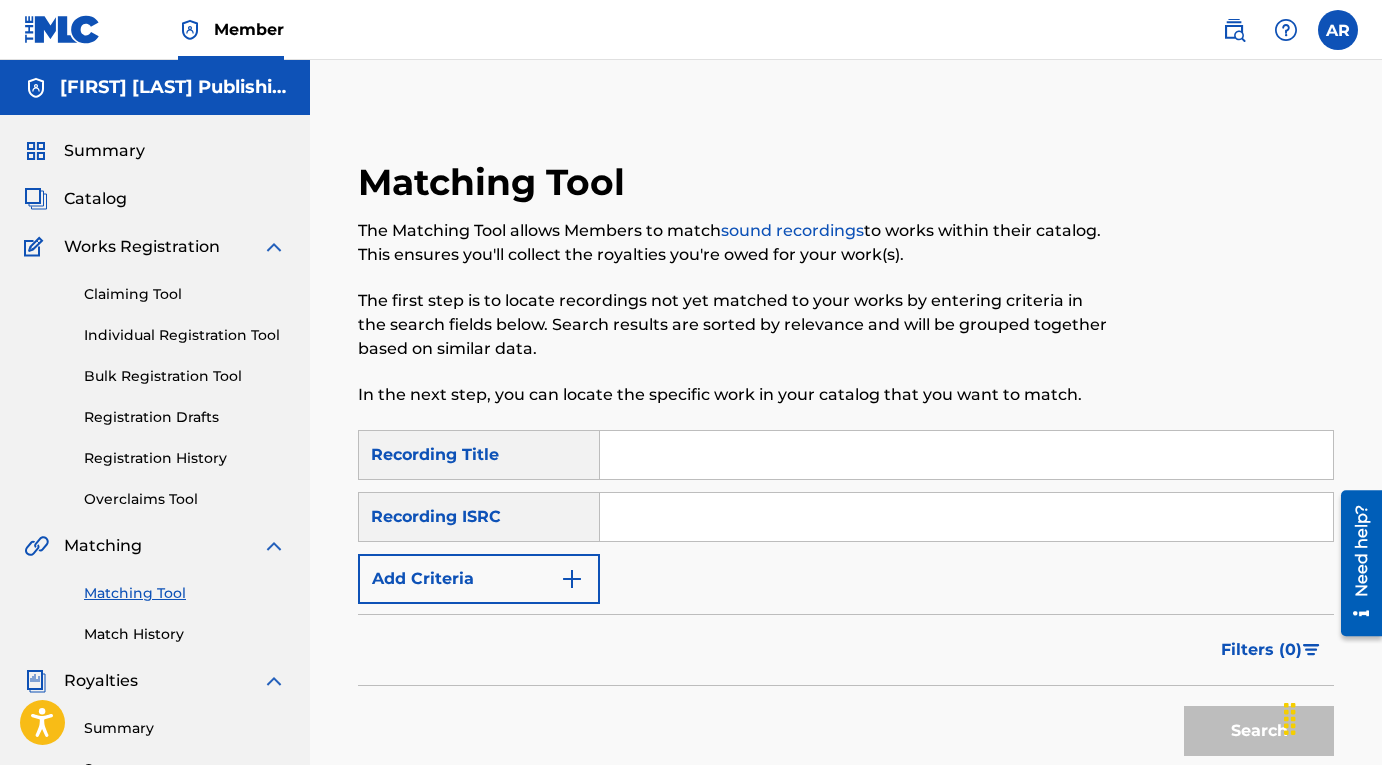 click at bounding box center (966, 455) 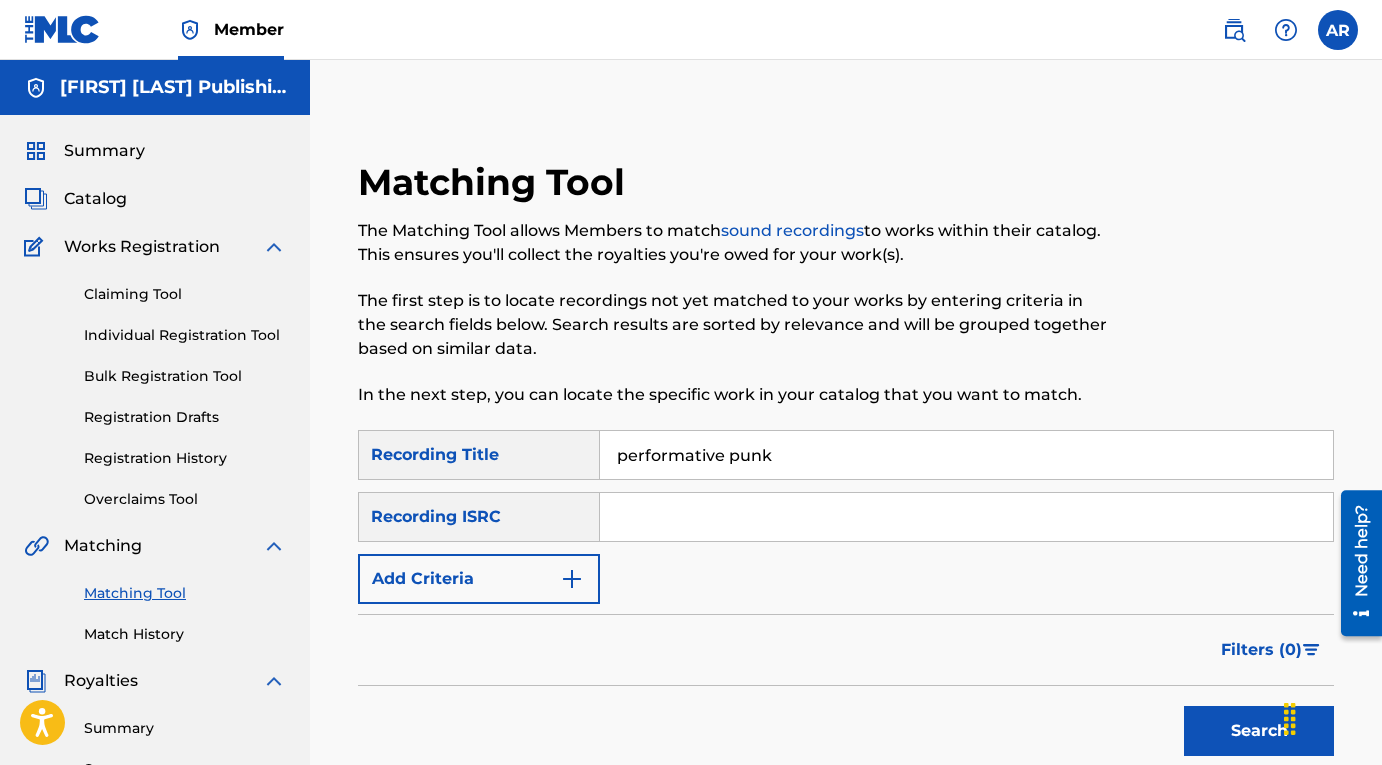 click at bounding box center (966, 517) 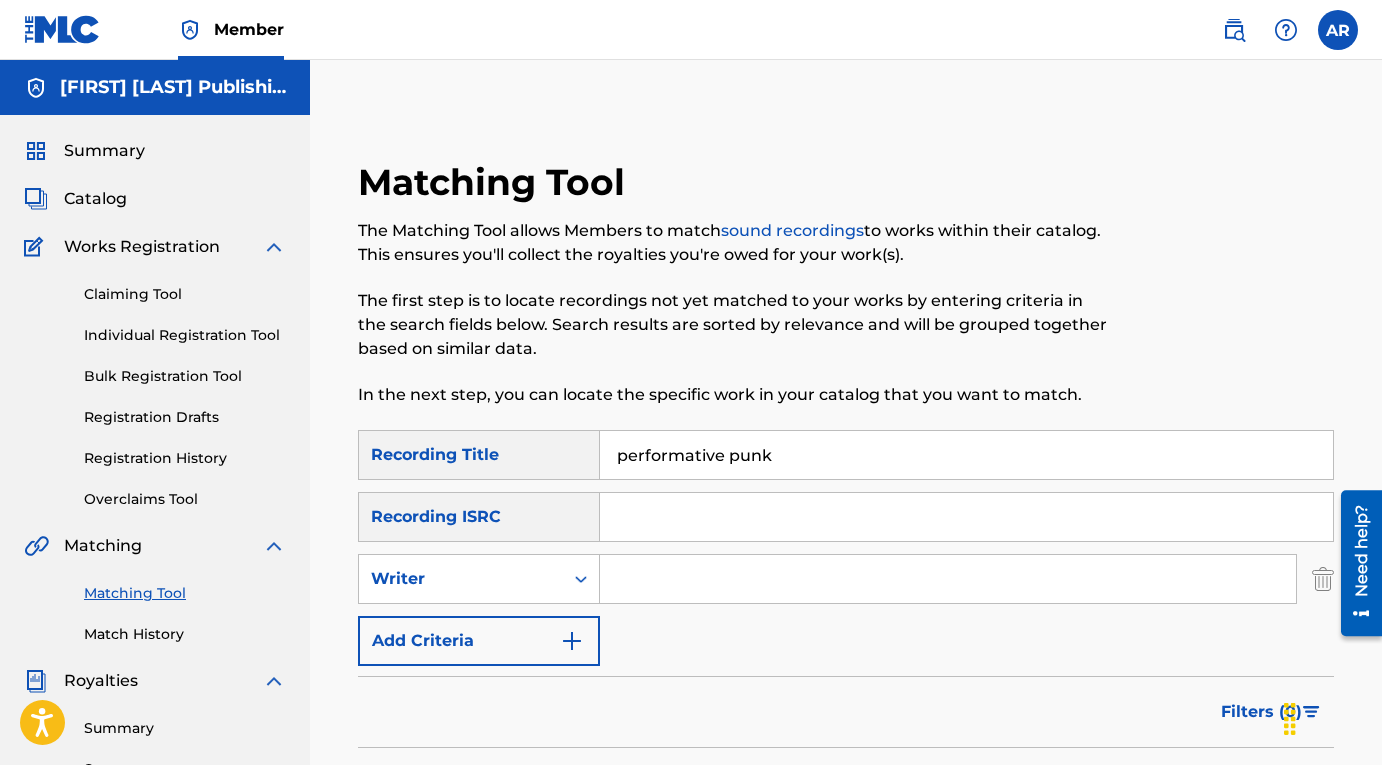 click at bounding box center (948, 579) 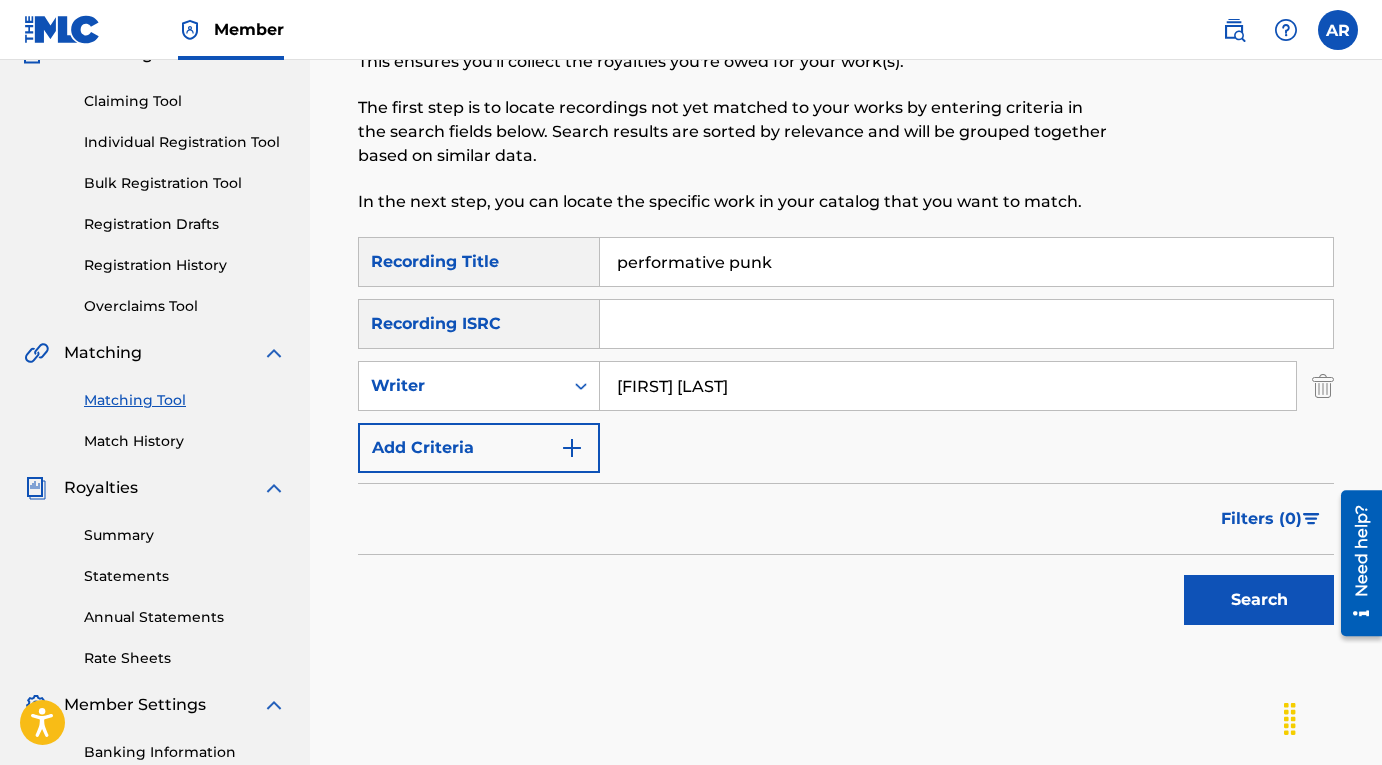 scroll, scrollTop: 204, scrollLeft: 0, axis: vertical 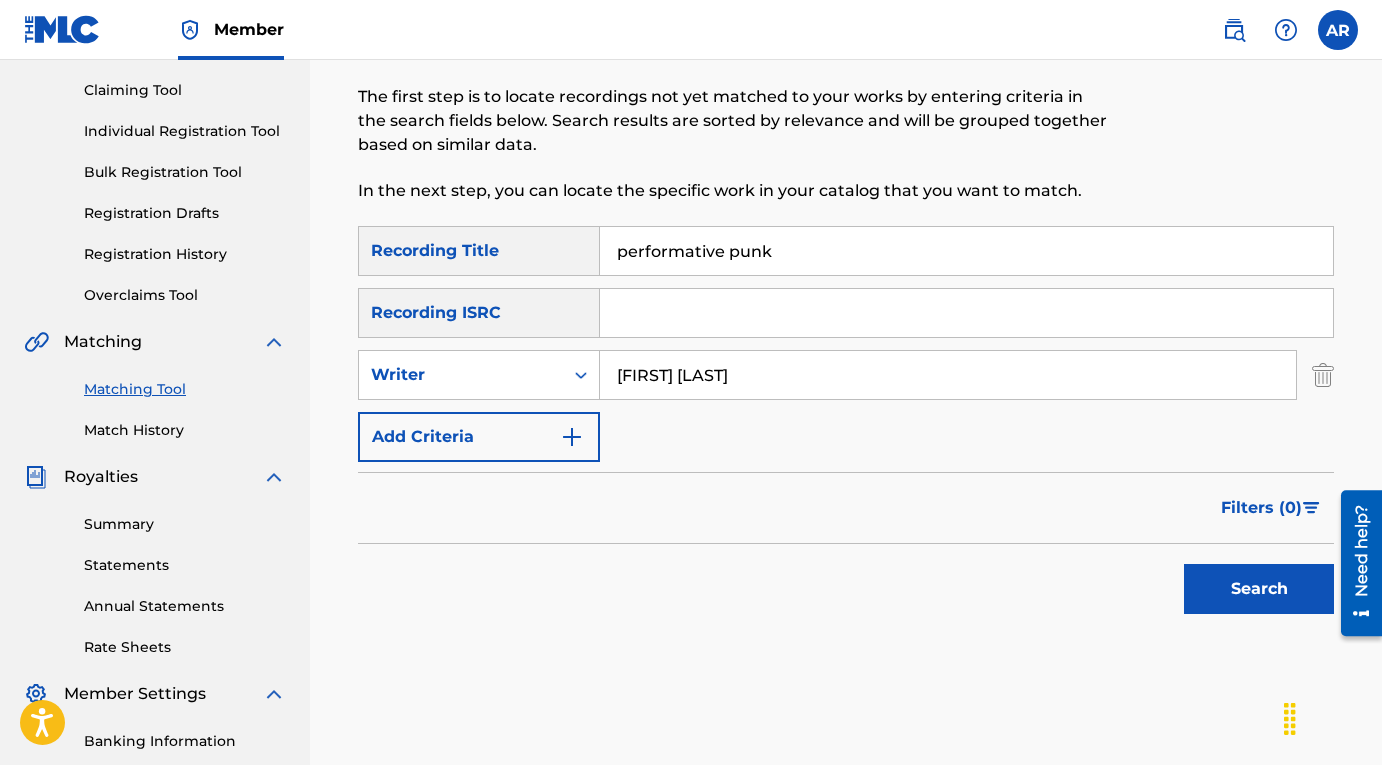 click on "Search" at bounding box center (1259, 589) 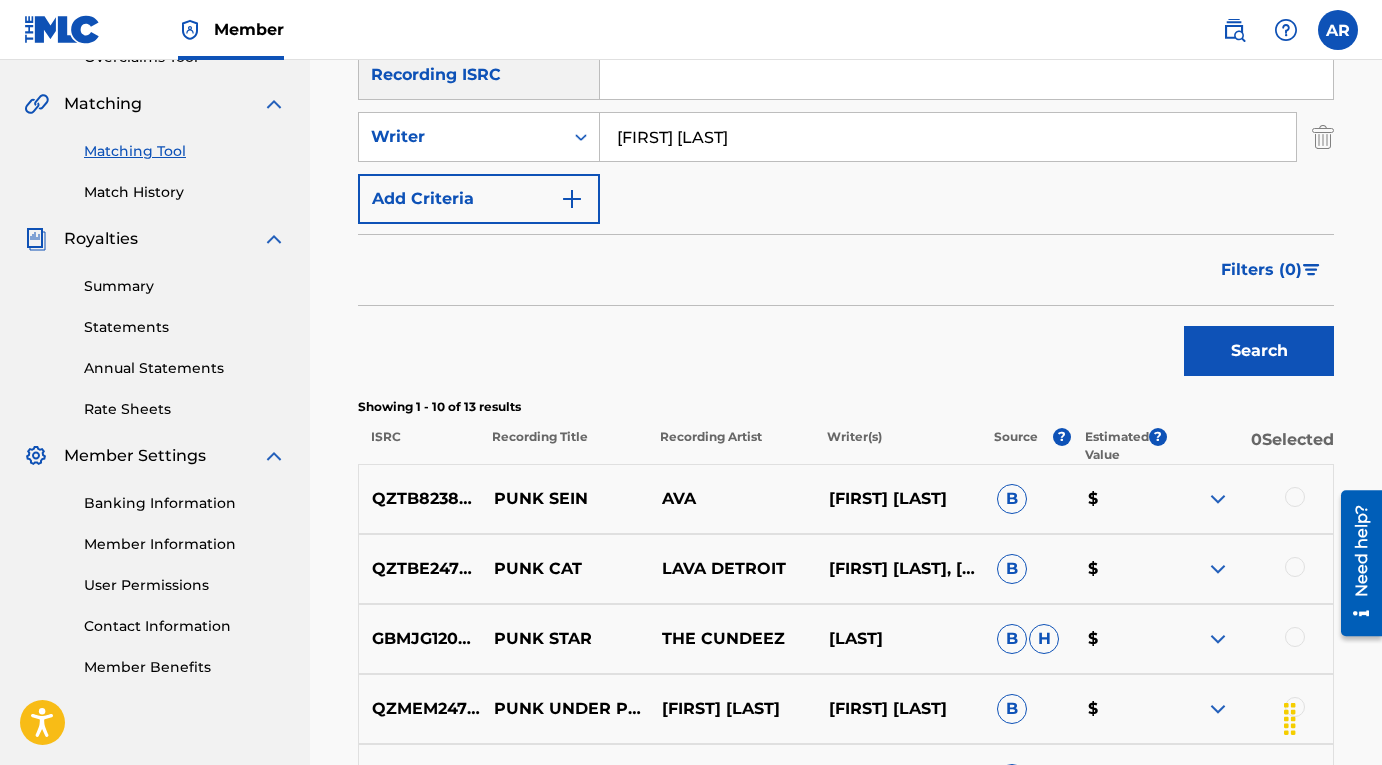 scroll, scrollTop: 111, scrollLeft: 0, axis: vertical 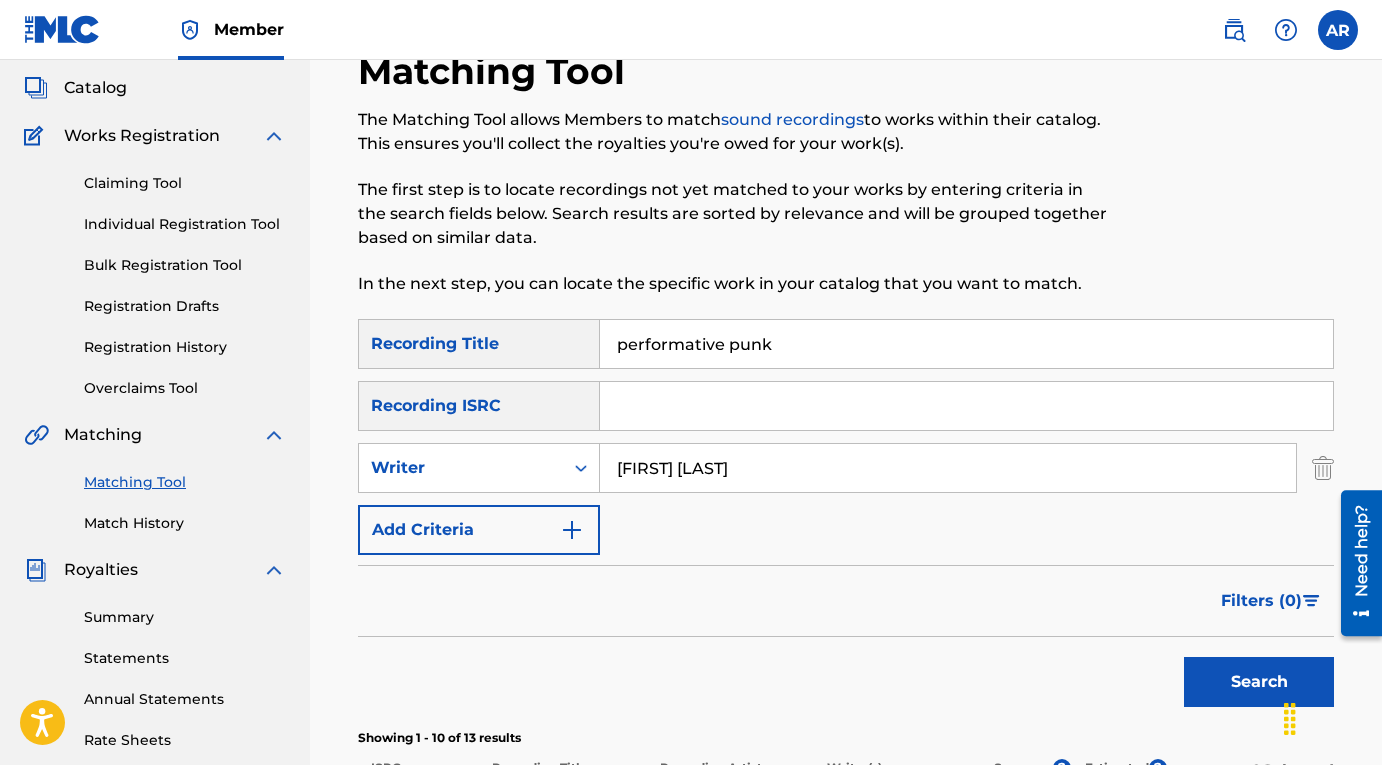 click at bounding box center [1323, 468] 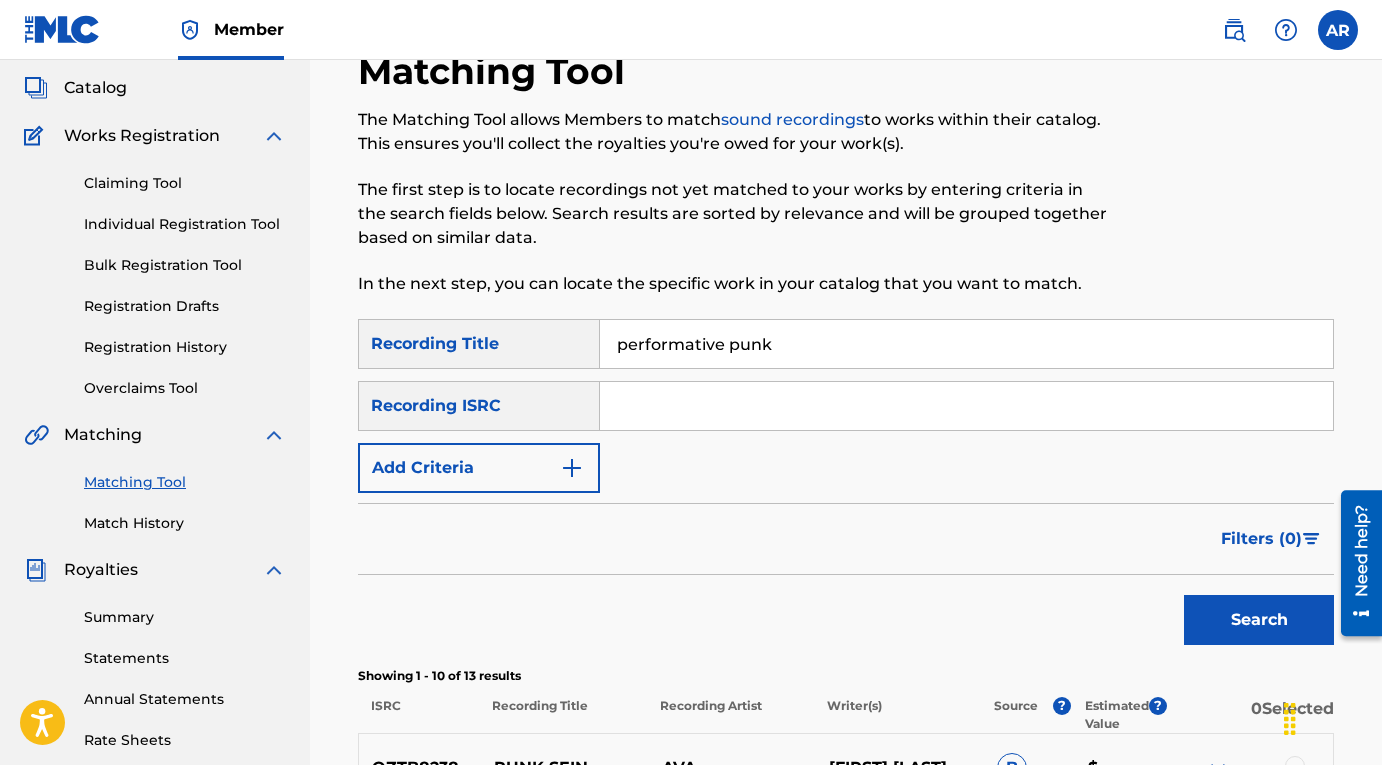 click on "performative punk" at bounding box center [966, 344] 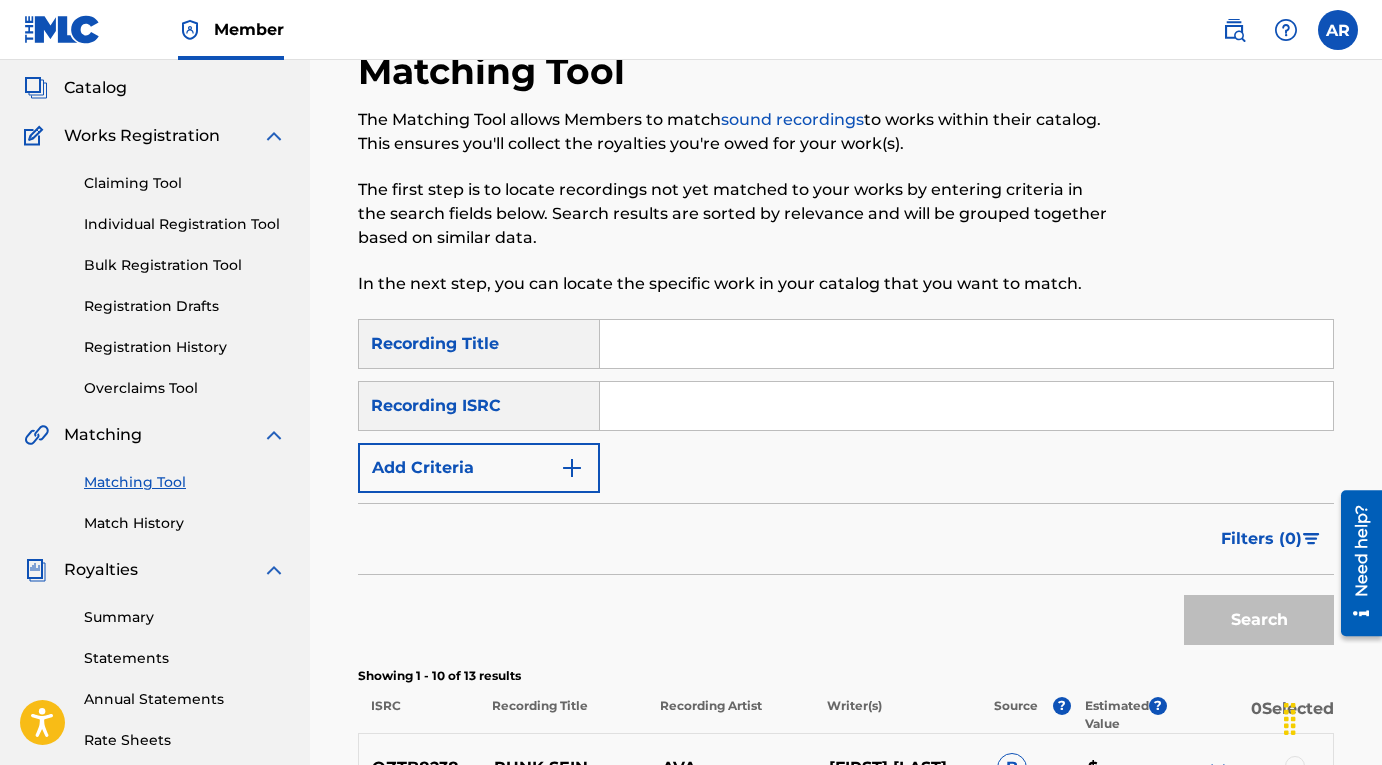 click at bounding box center (966, 406) 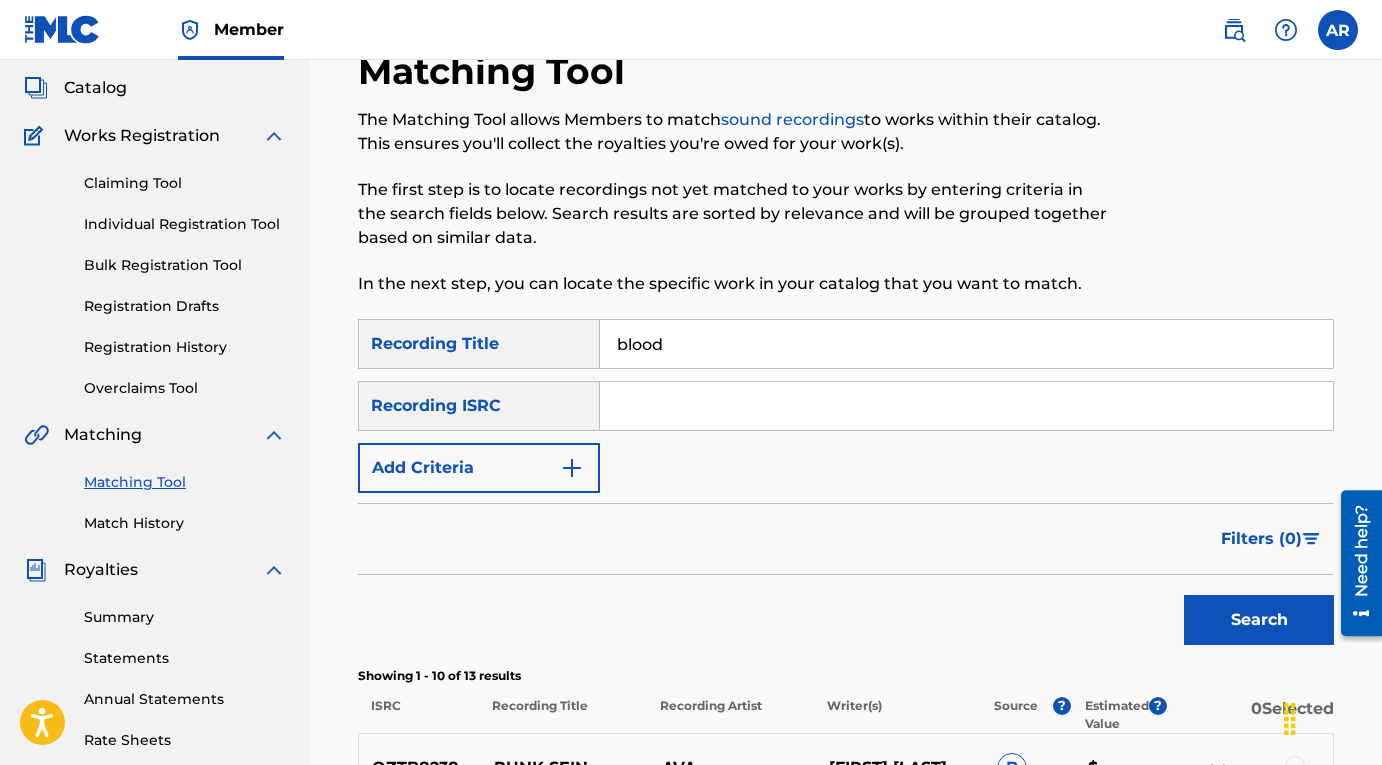 type on "blood & vomit" 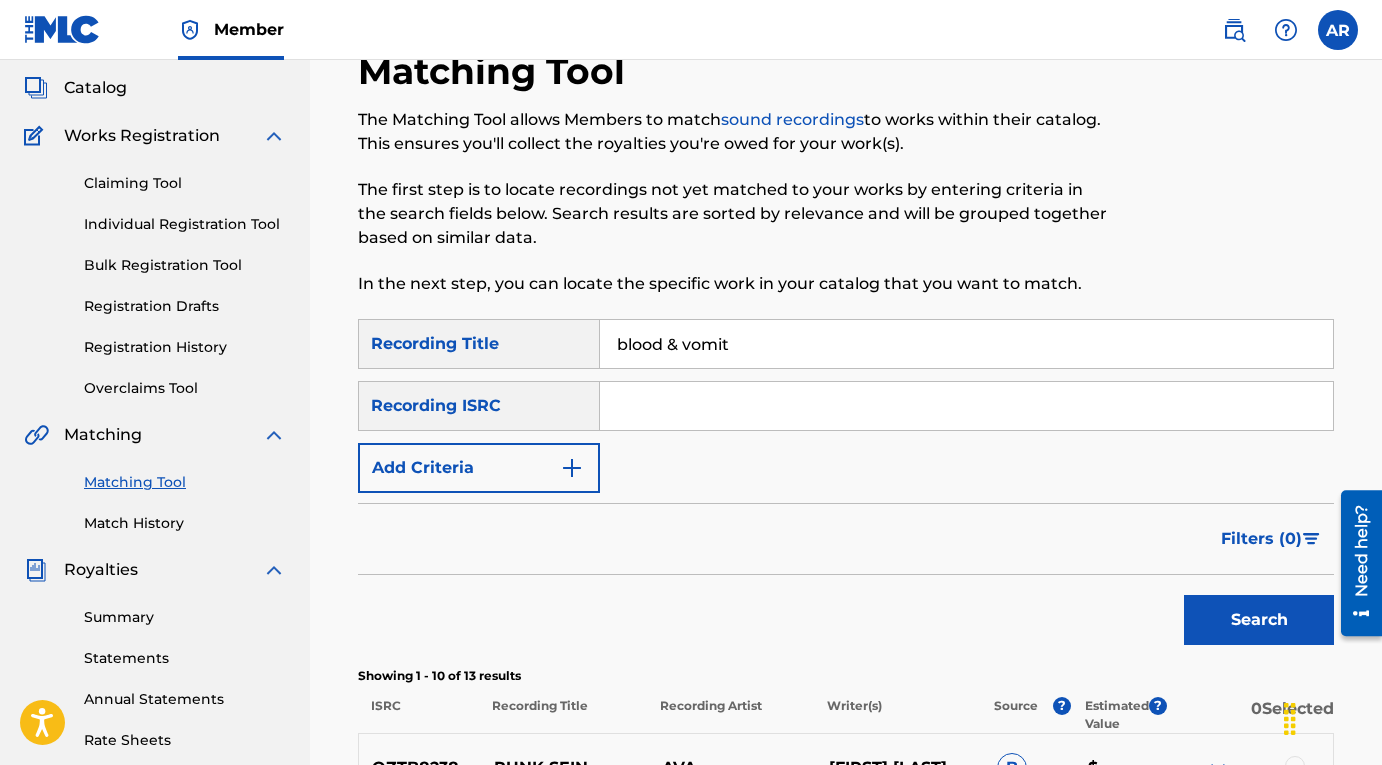 click at bounding box center [572, 468] 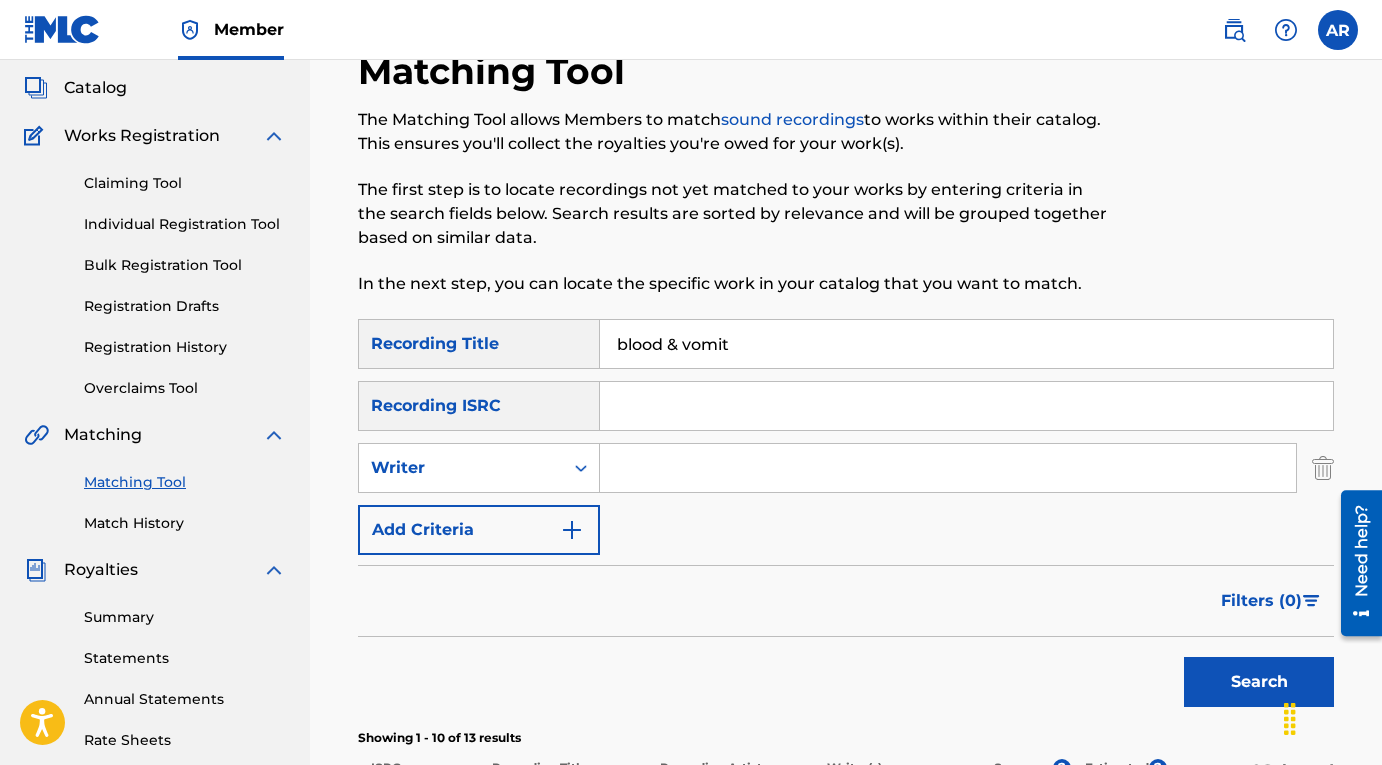 click at bounding box center (948, 468) 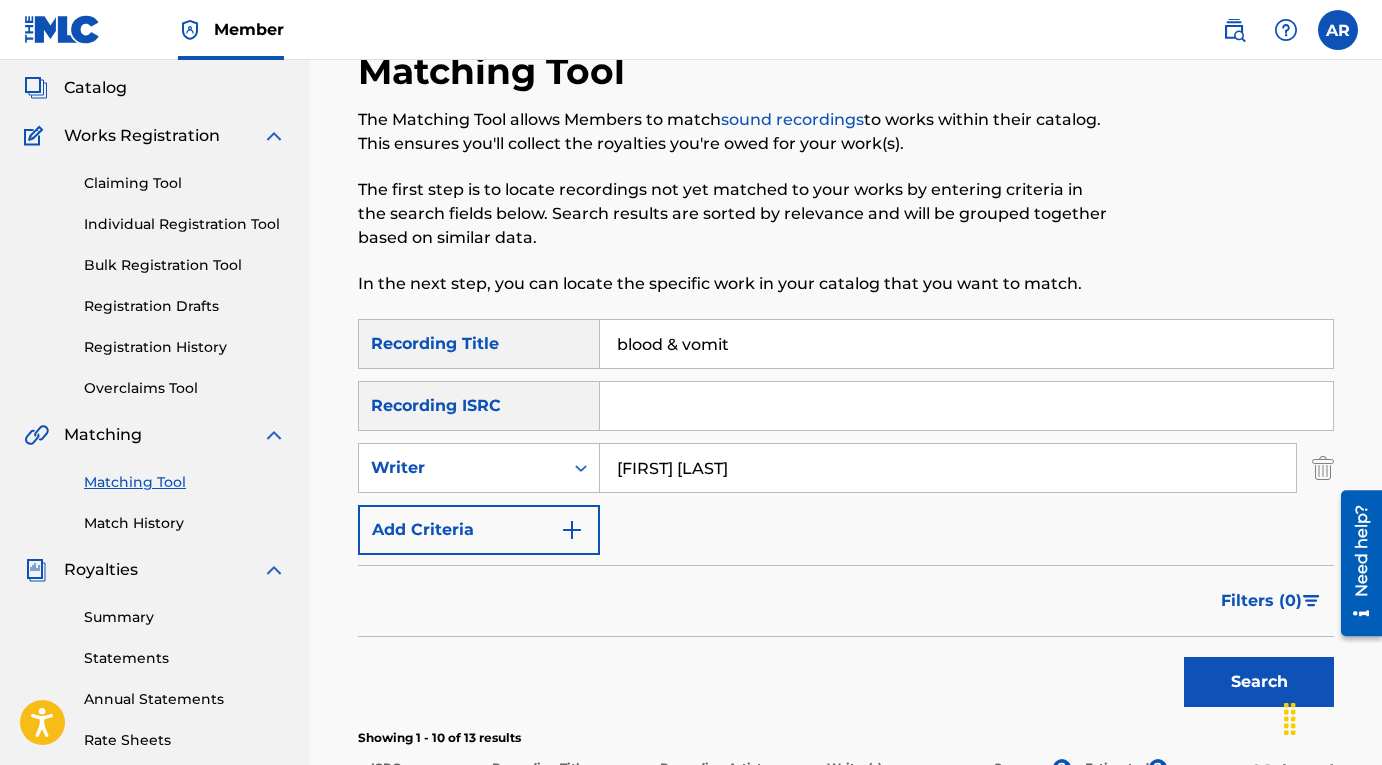 click on "Search" at bounding box center [1259, 682] 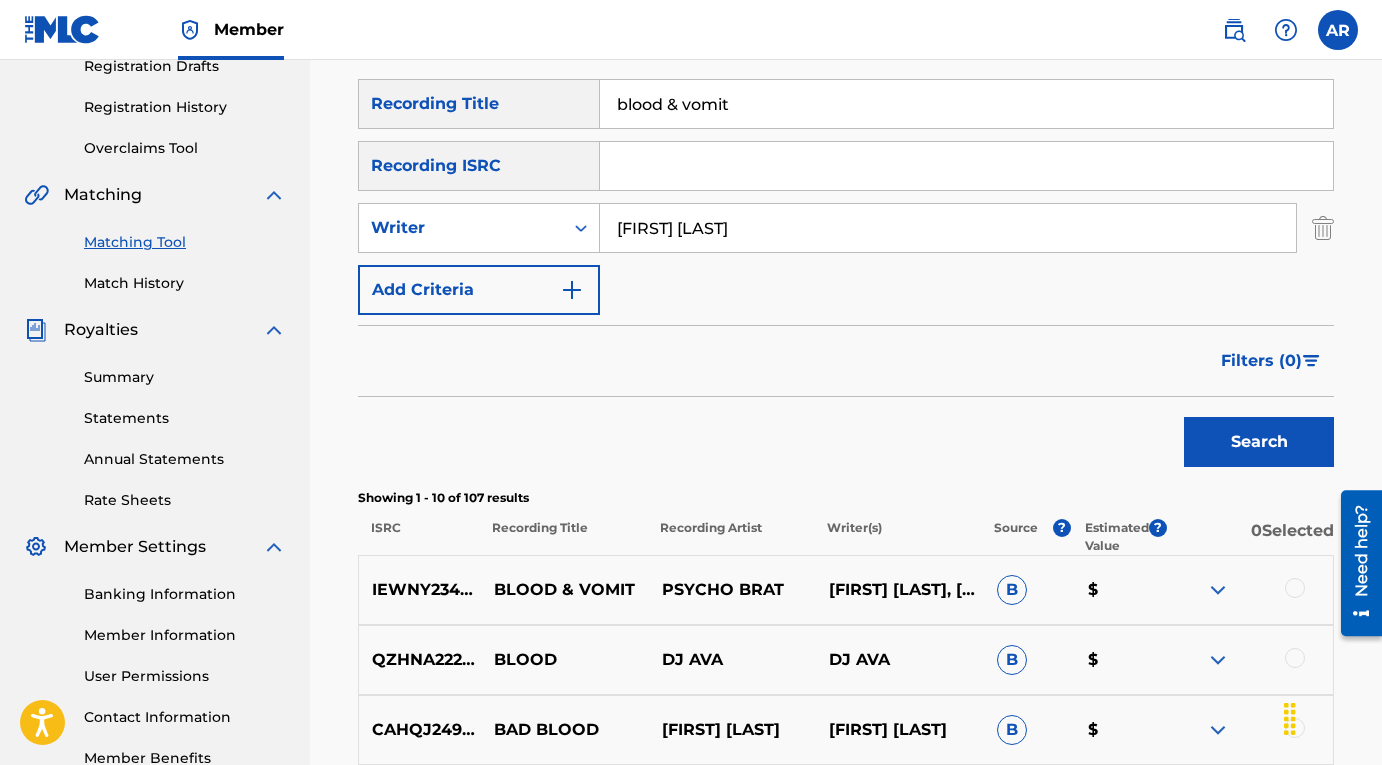 scroll, scrollTop: 480, scrollLeft: 0, axis: vertical 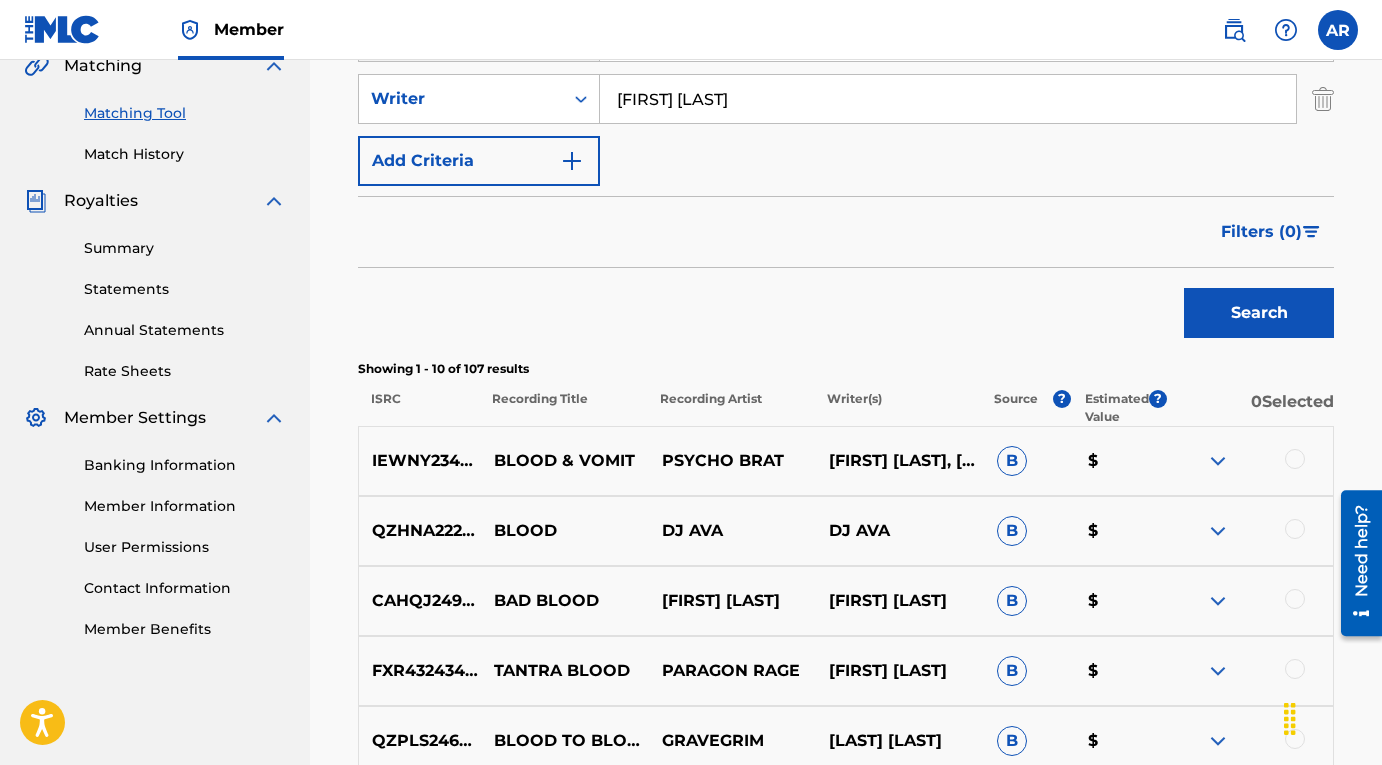 click at bounding box center (1295, 459) 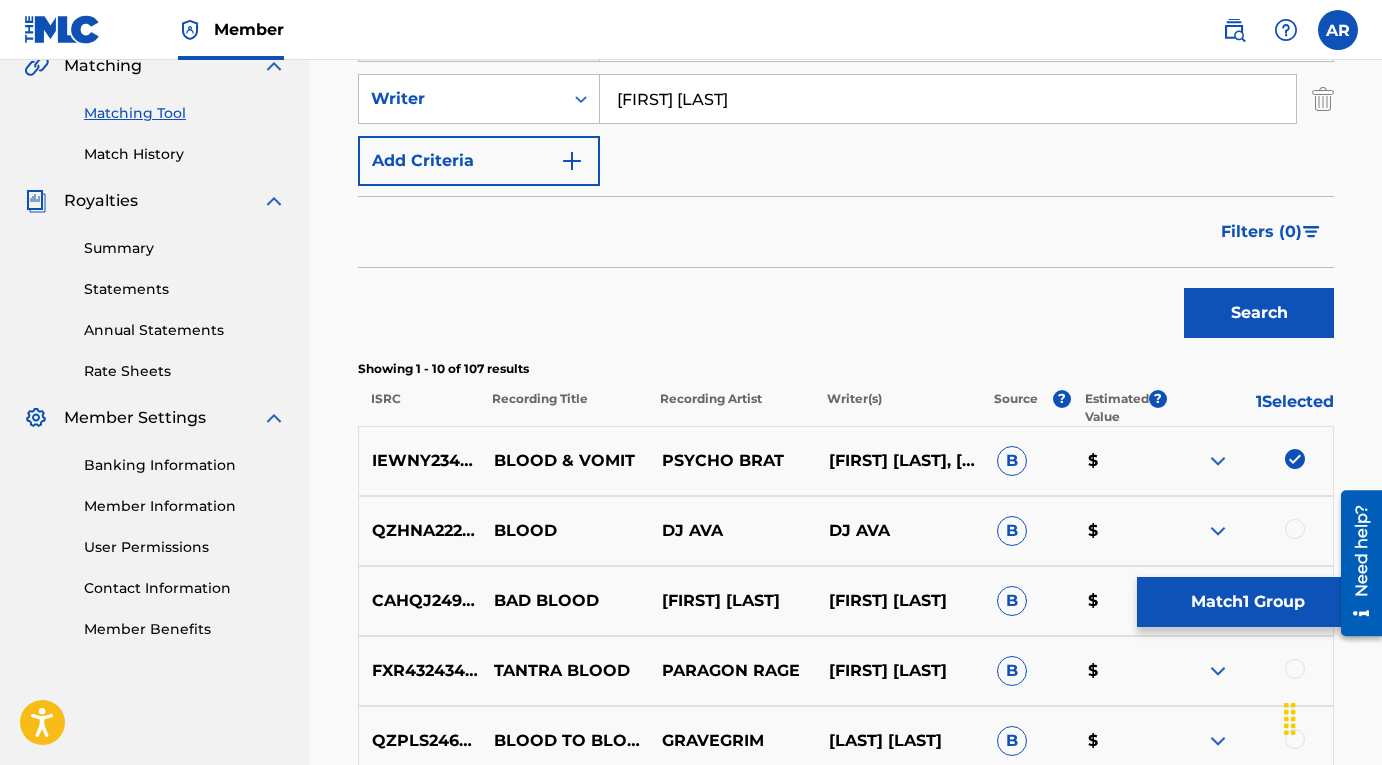 click on "Match  1 Group" at bounding box center [1247, 602] 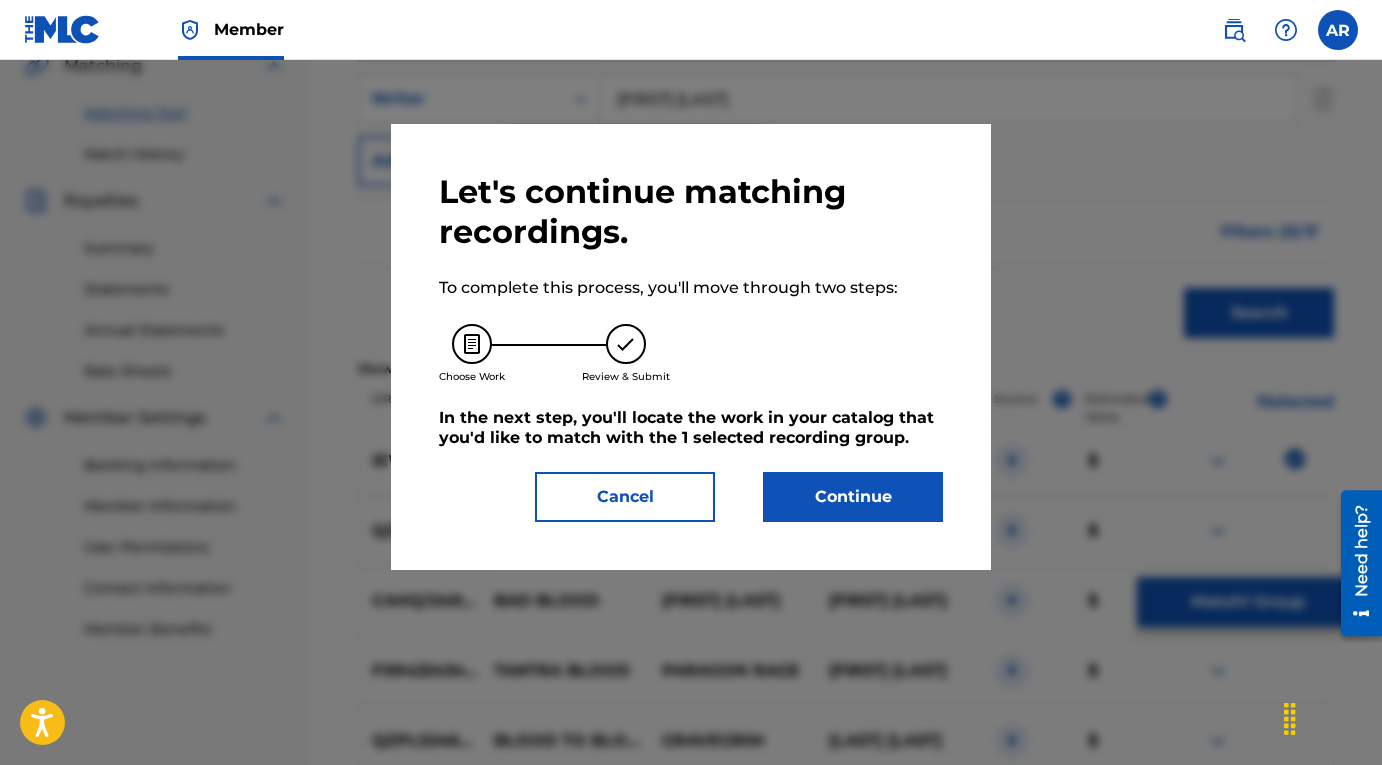 click on "Continue" at bounding box center (853, 497) 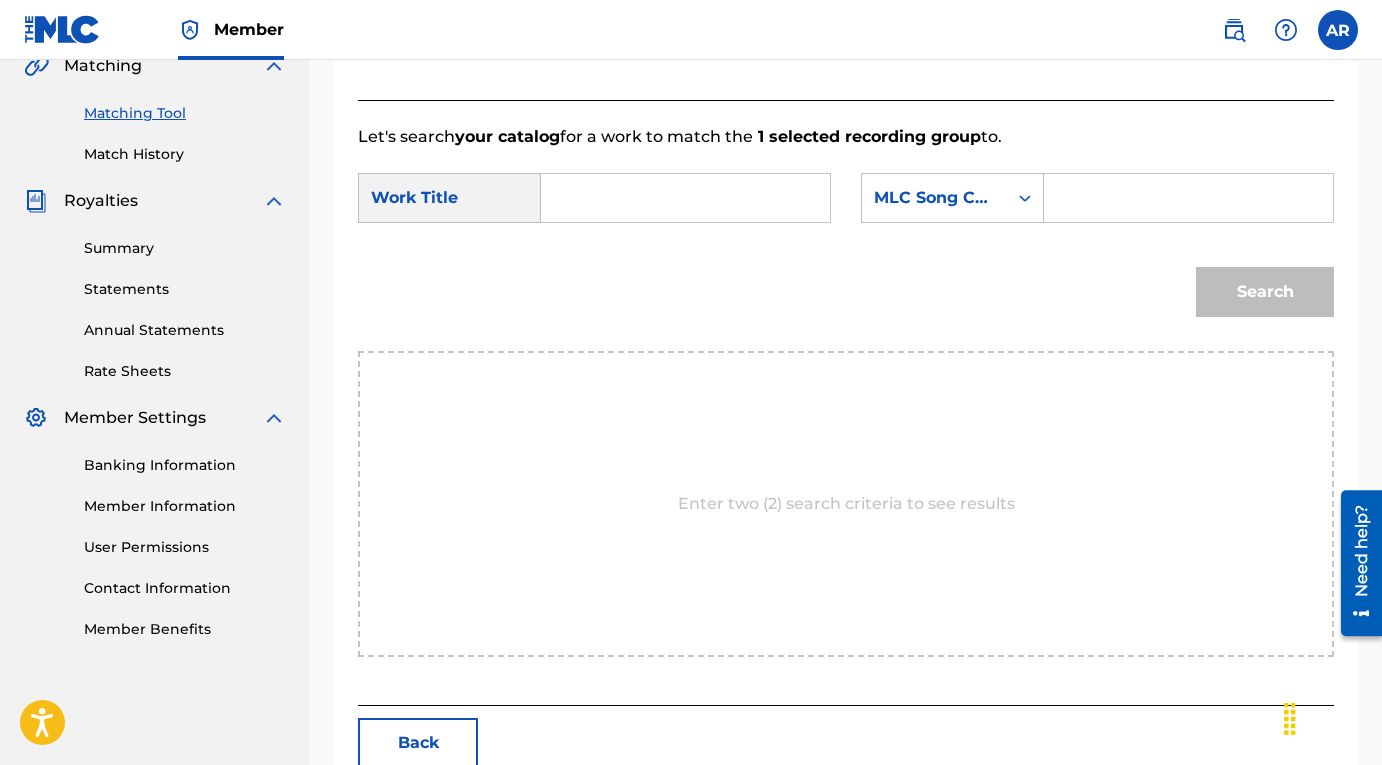 click at bounding box center (685, 198) 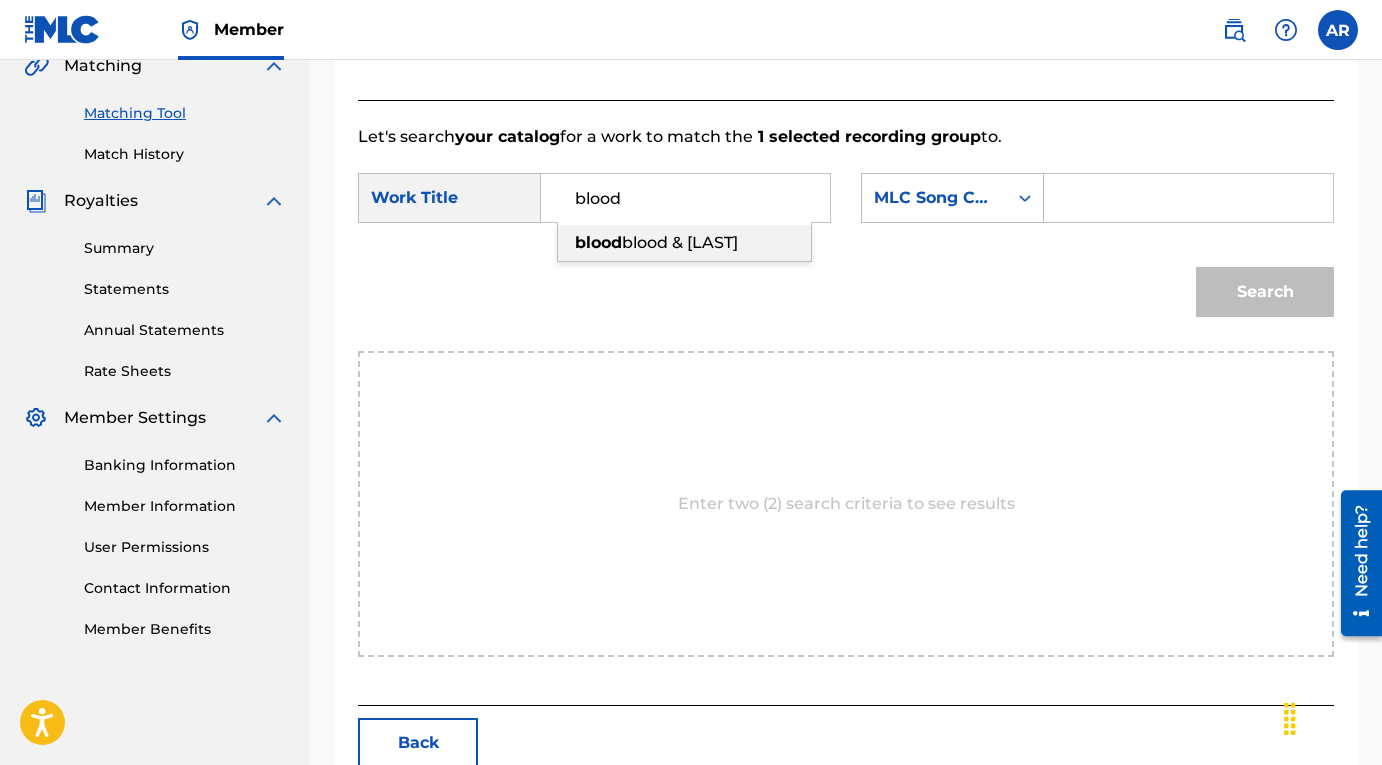 click on "blood & [LAST]" at bounding box center (680, 242) 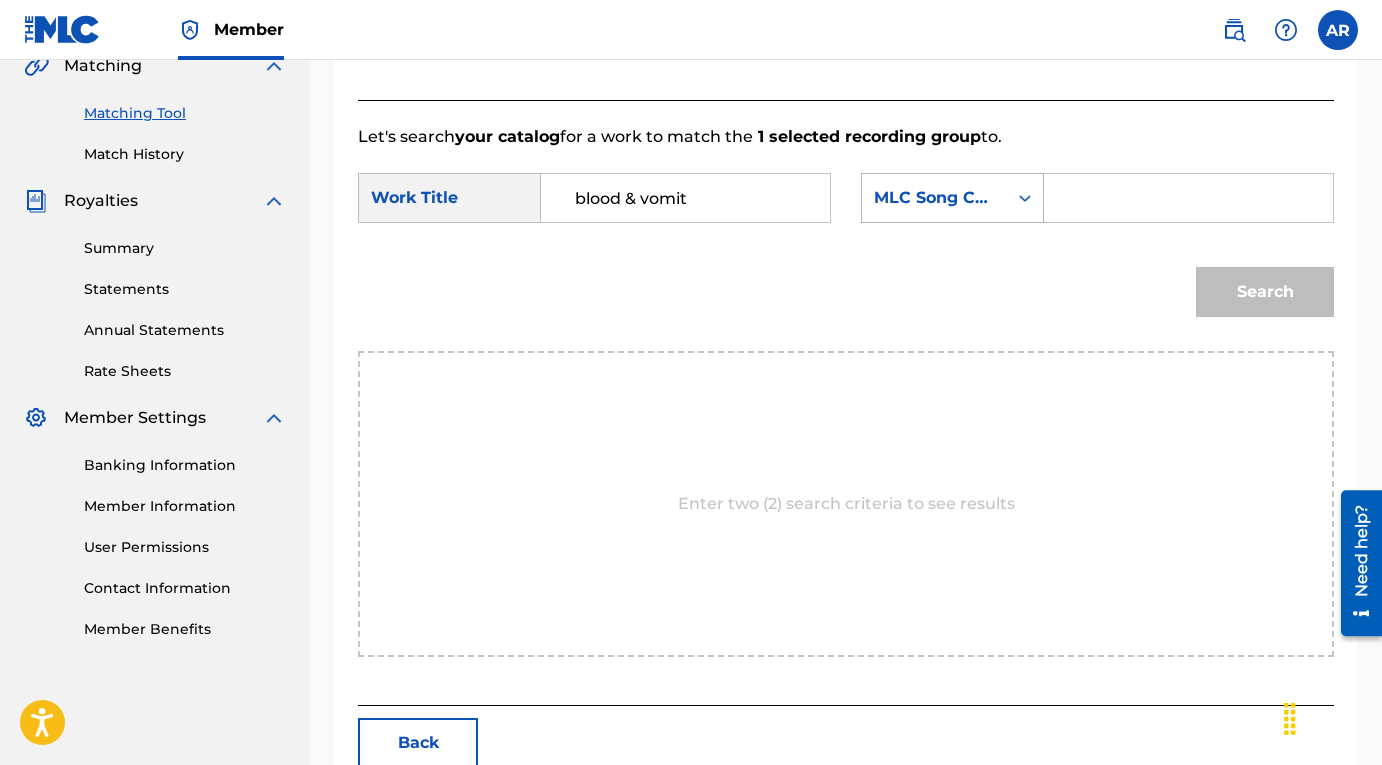 click 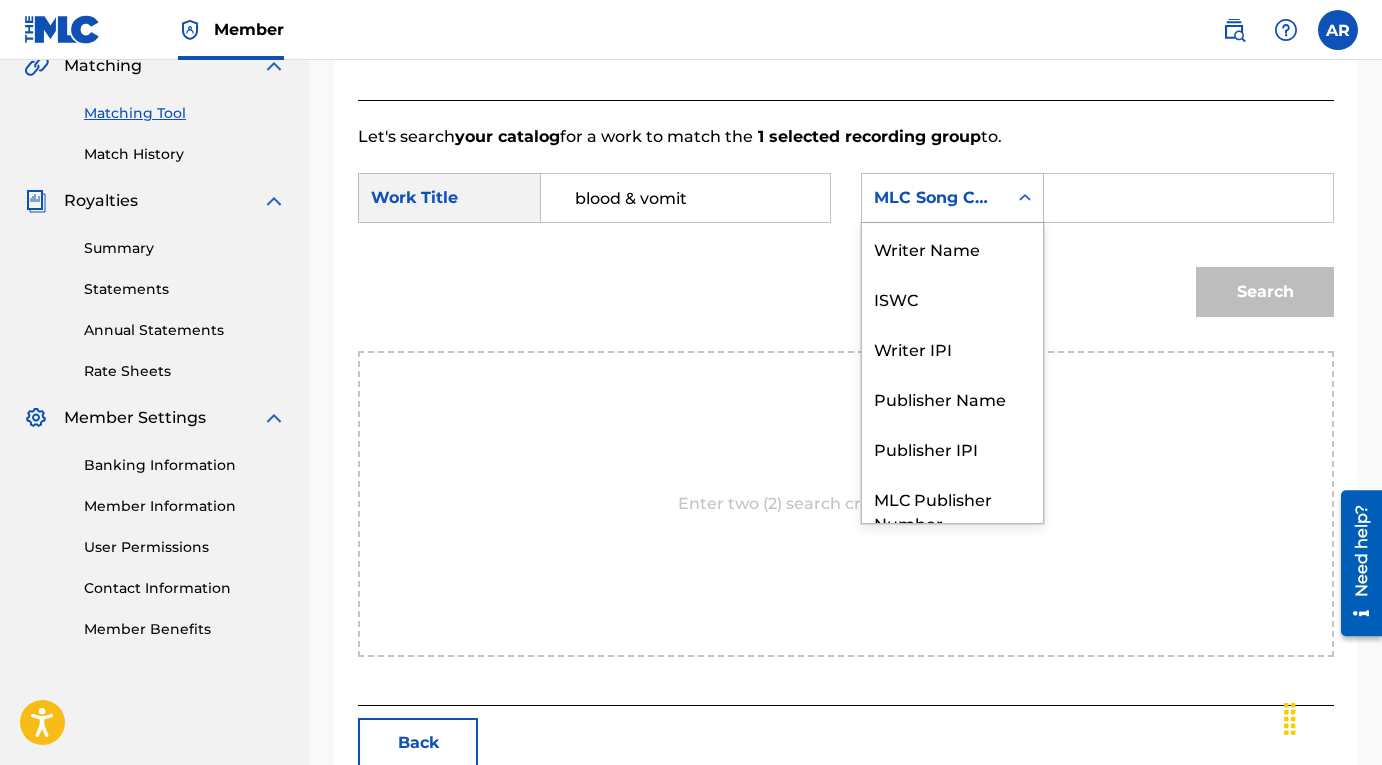 scroll, scrollTop: 74, scrollLeft: 0, axis: vertical 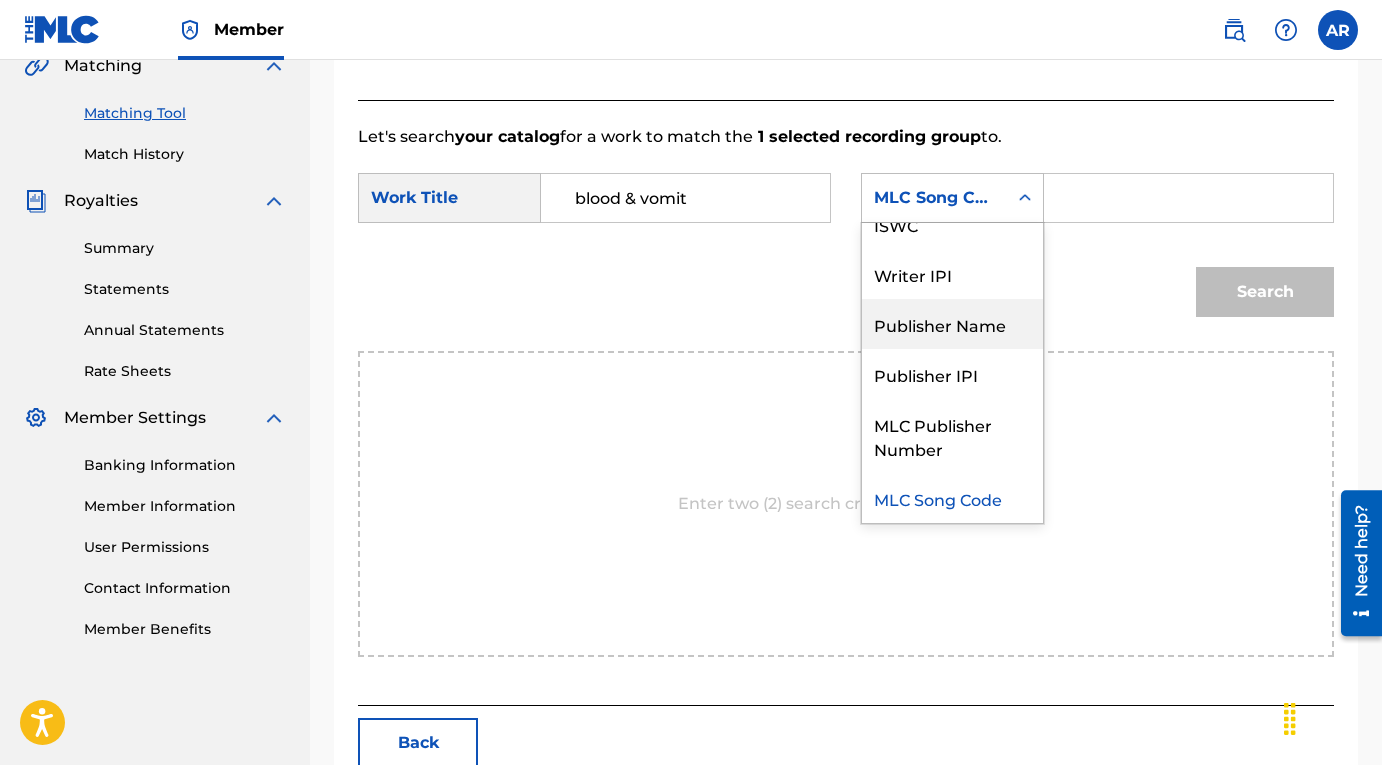 click on "Publisher Name" at bounding box center (952, 324) 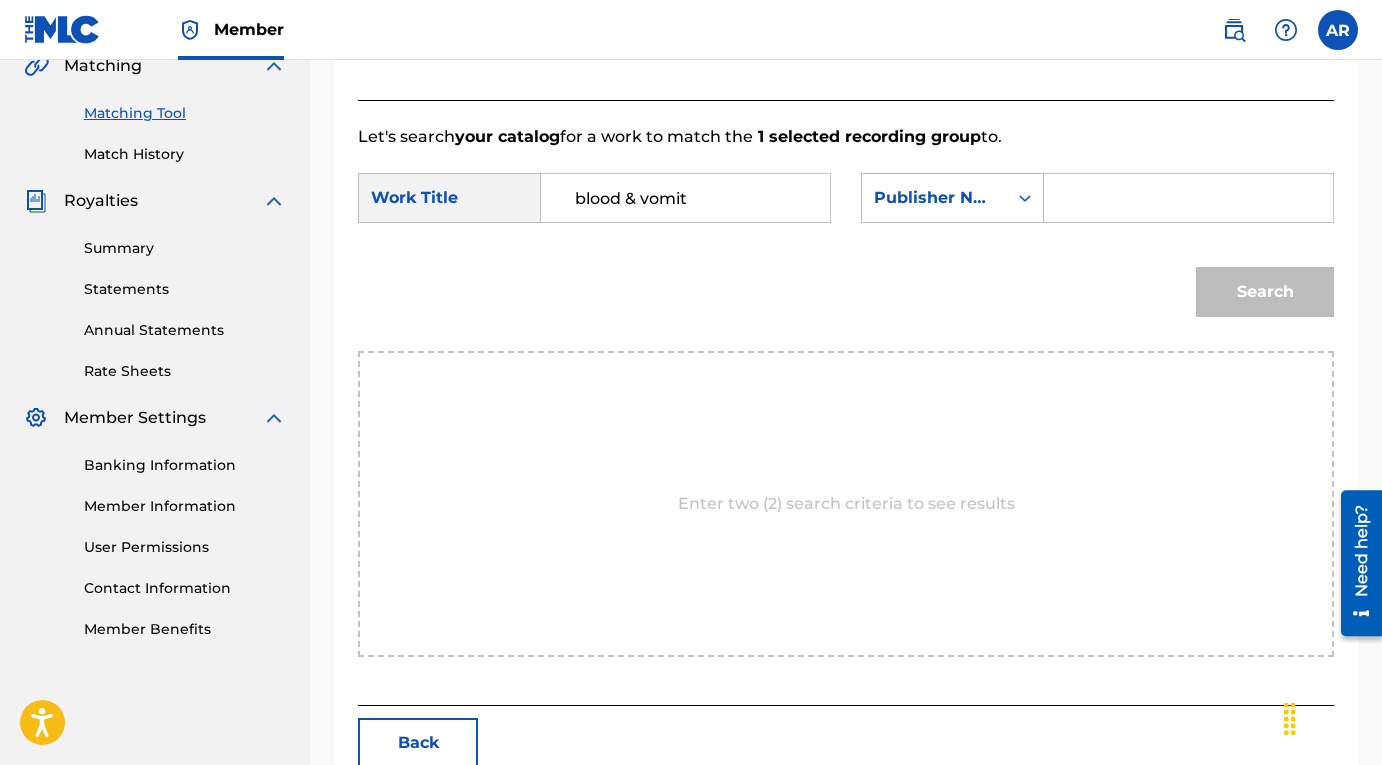 click at bounding box center [1188, 198] 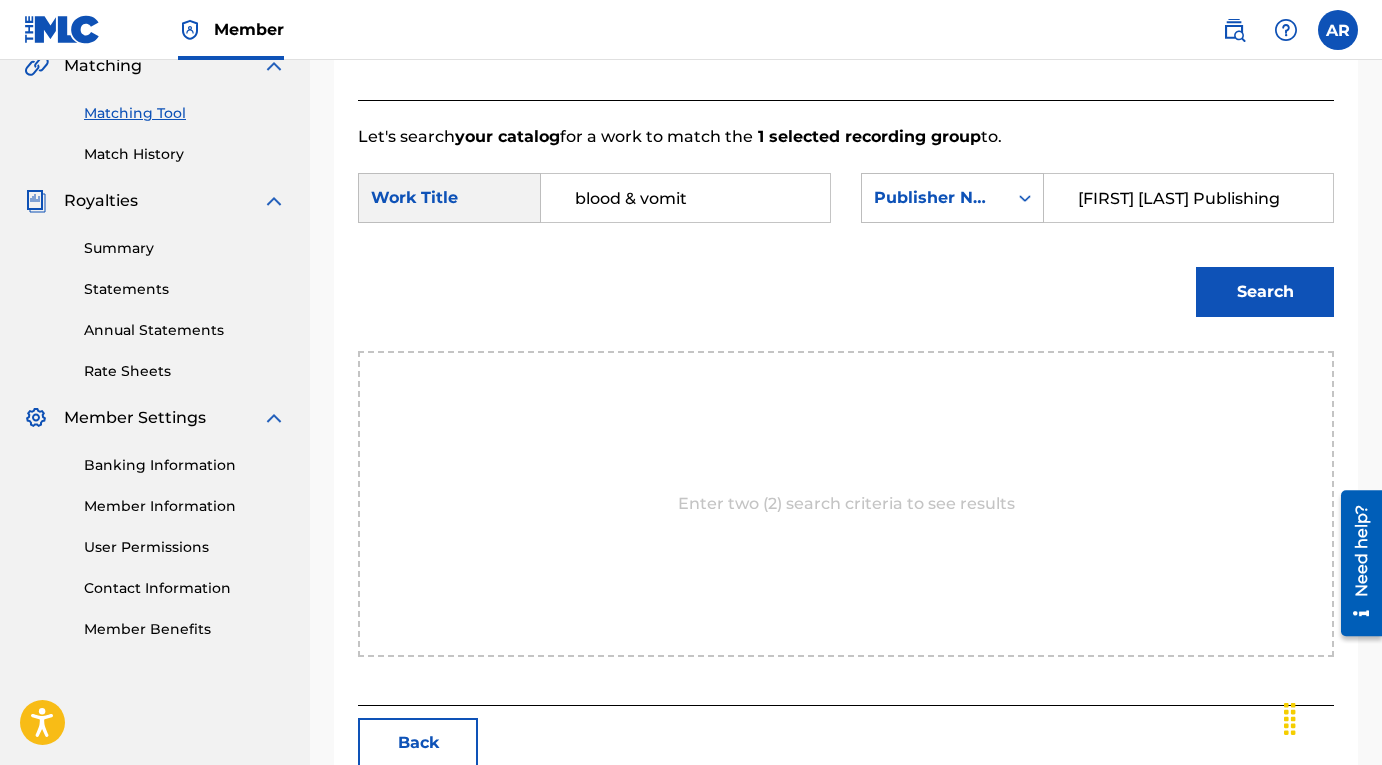 click on "Search" at bounding box center [1265, 292] 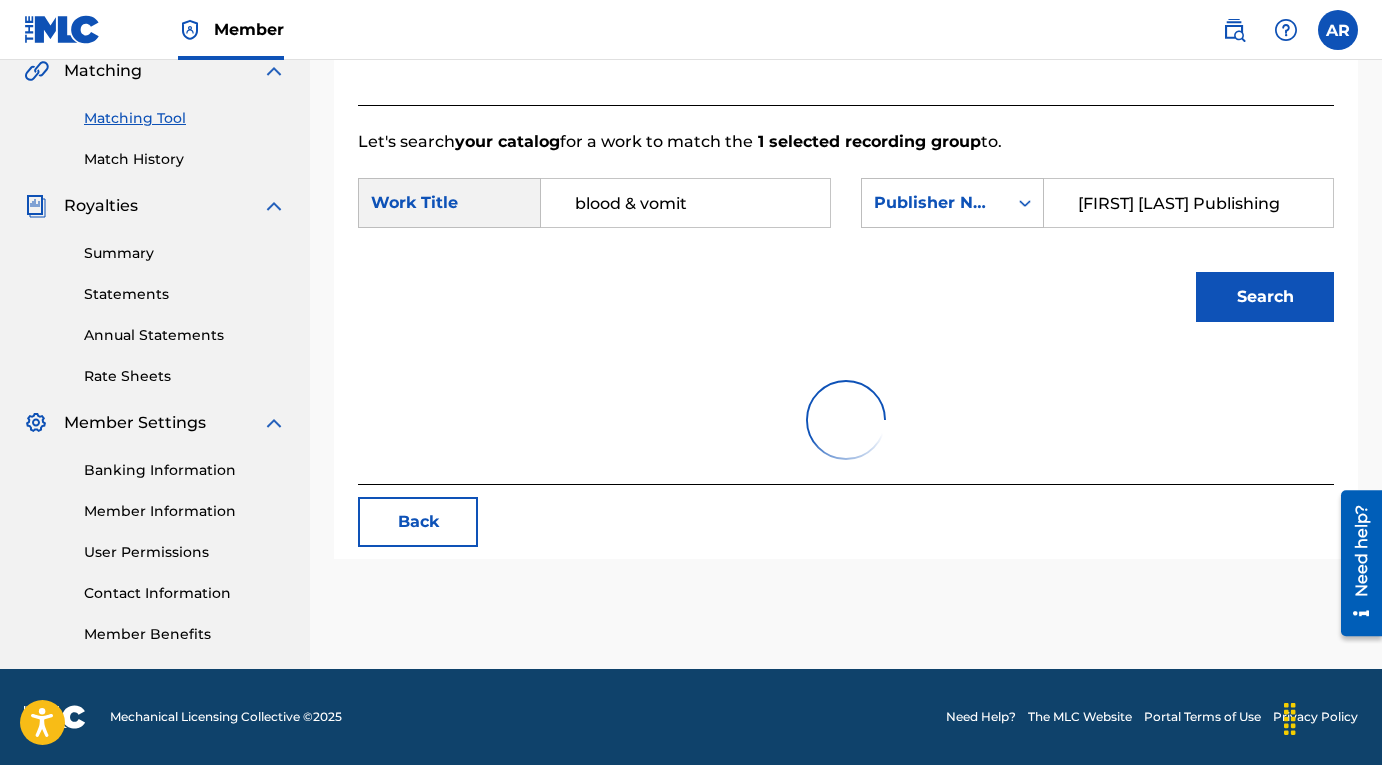 scroll, scrollTop: 480, scrollLeft: 0, axis: vertical 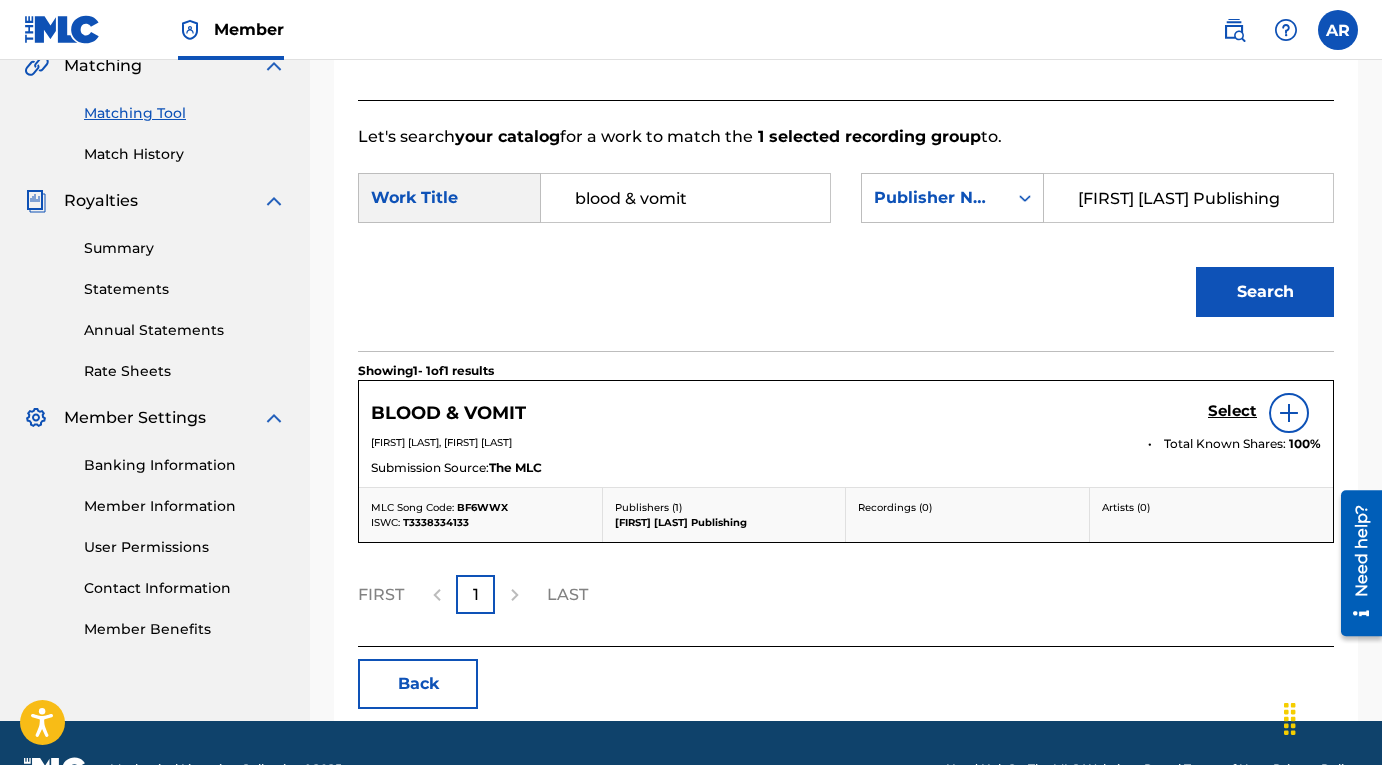 click on "Select" at bounding box center [1232, 411] 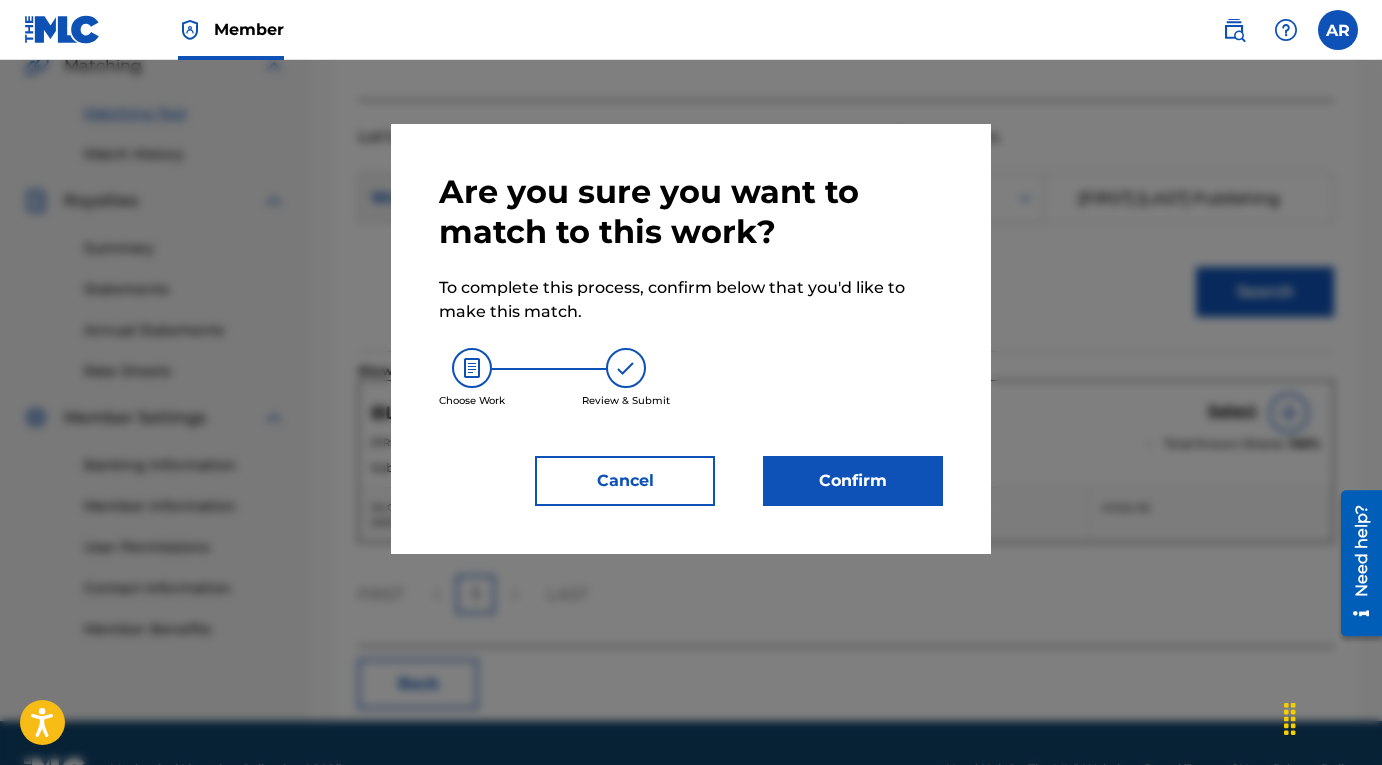 click on "Confirm" at bounding box center (853, 481) 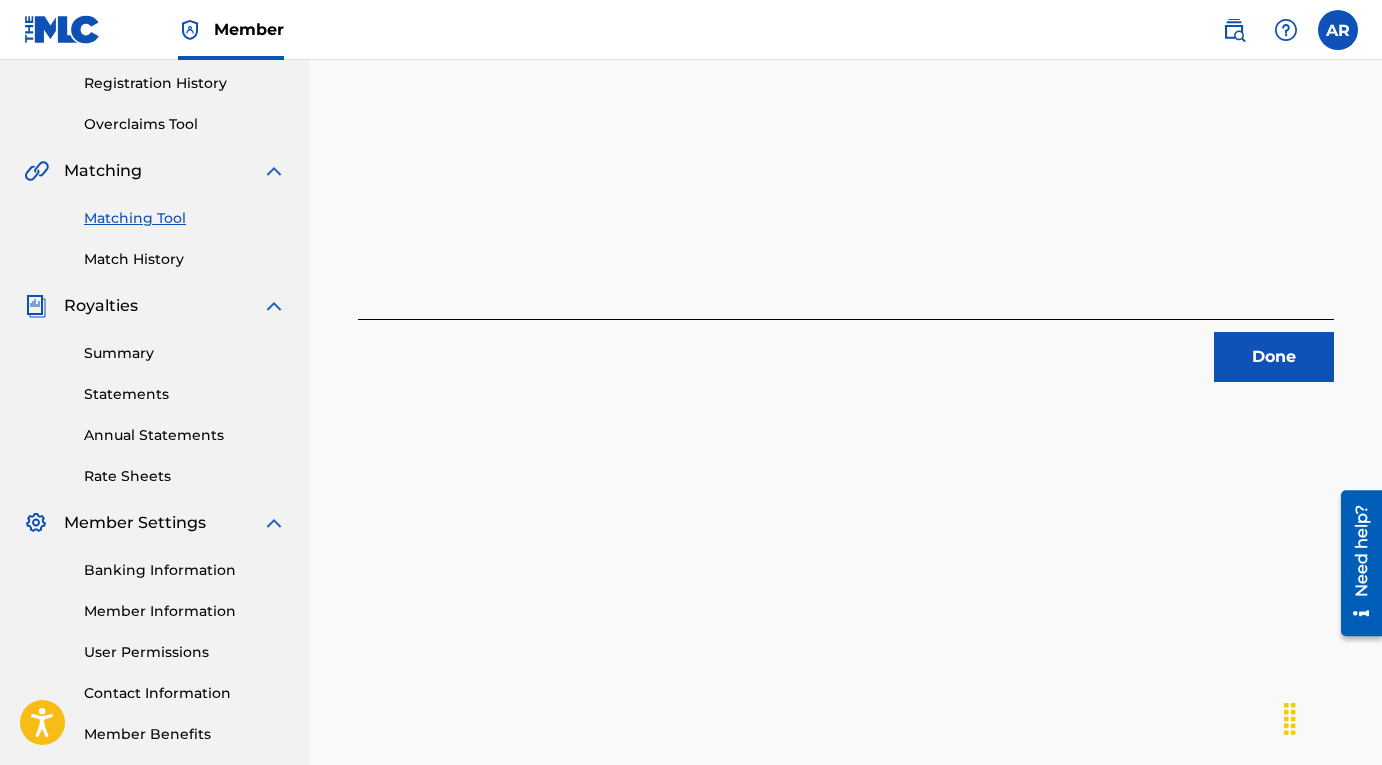 scroll, scrollTop: 369, scrollLeft: 0, axis: vertical 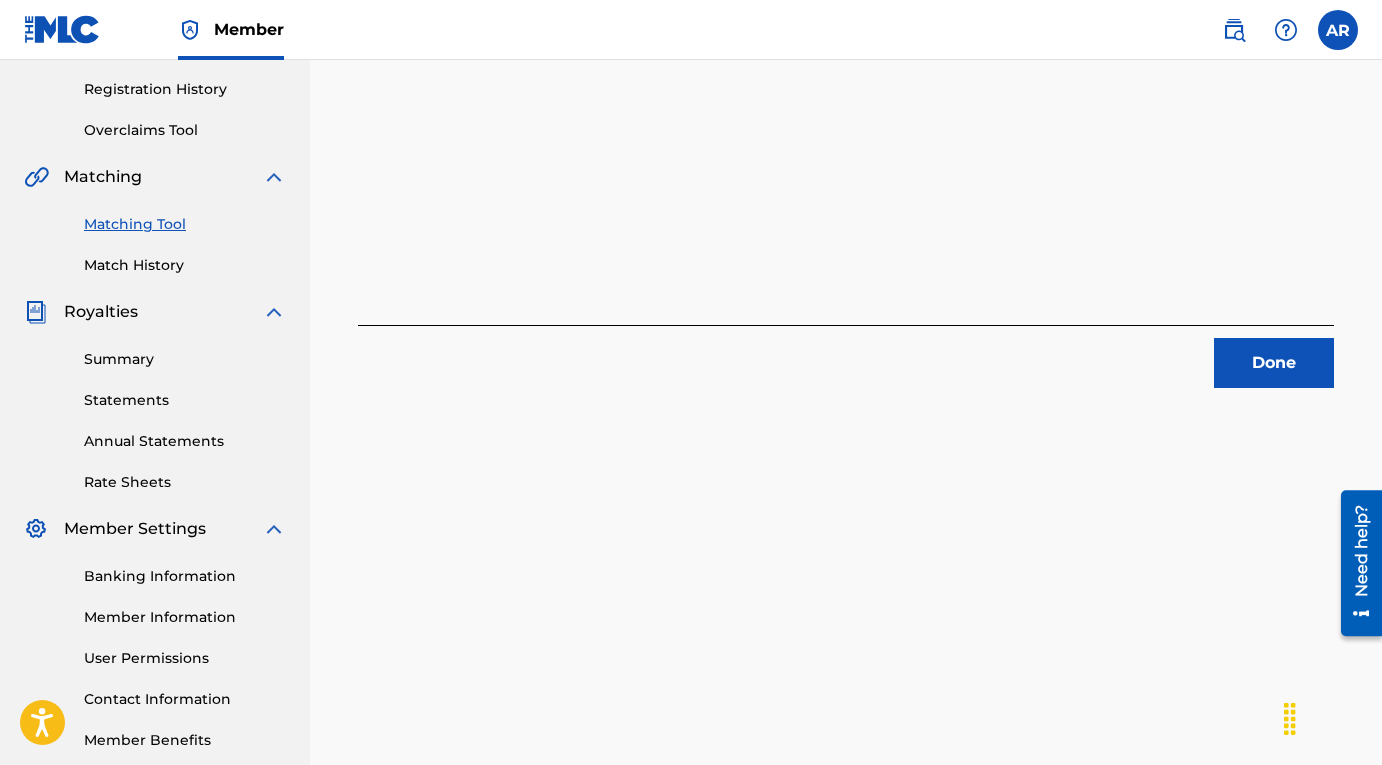 click on "Done" at bounding box center [1274, 363] 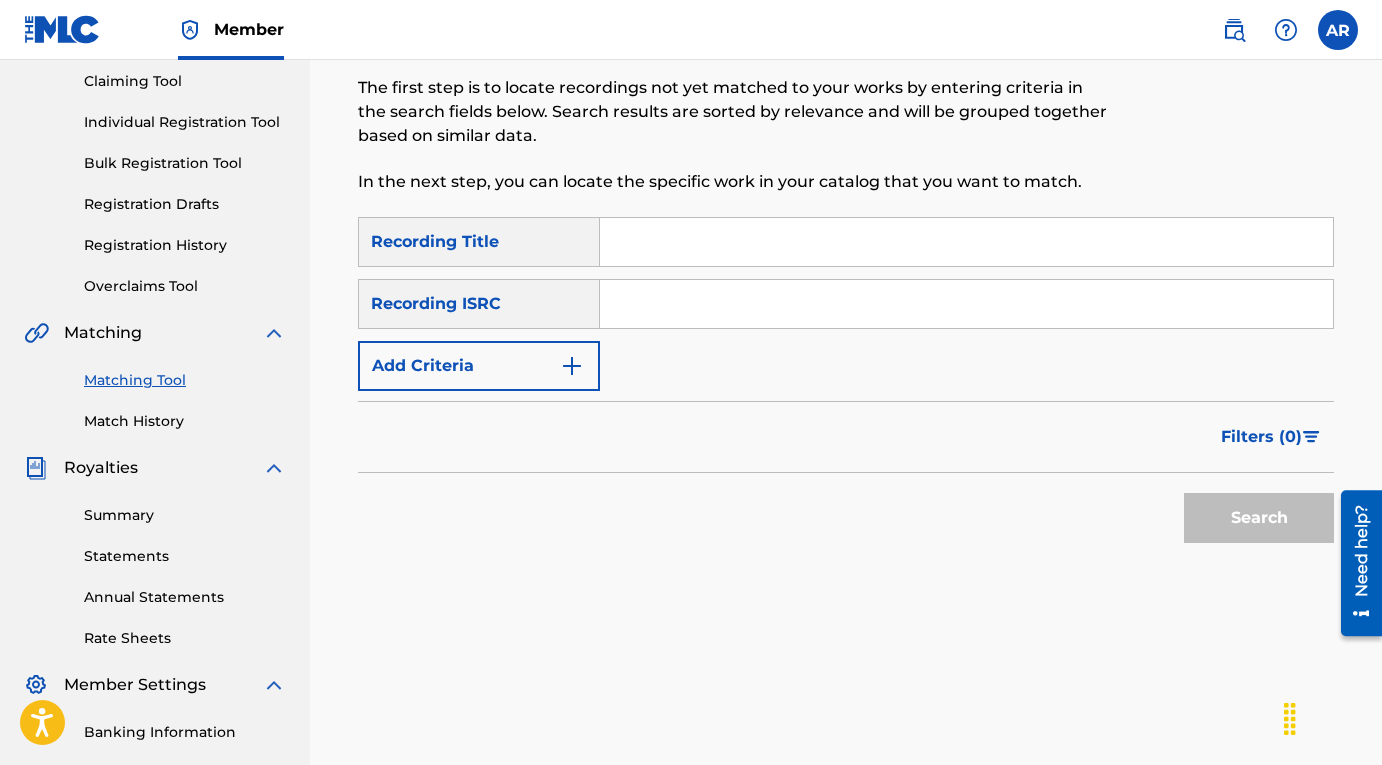 scroll, scrollTop: 321, scrollLeft: 0, axis: vertical 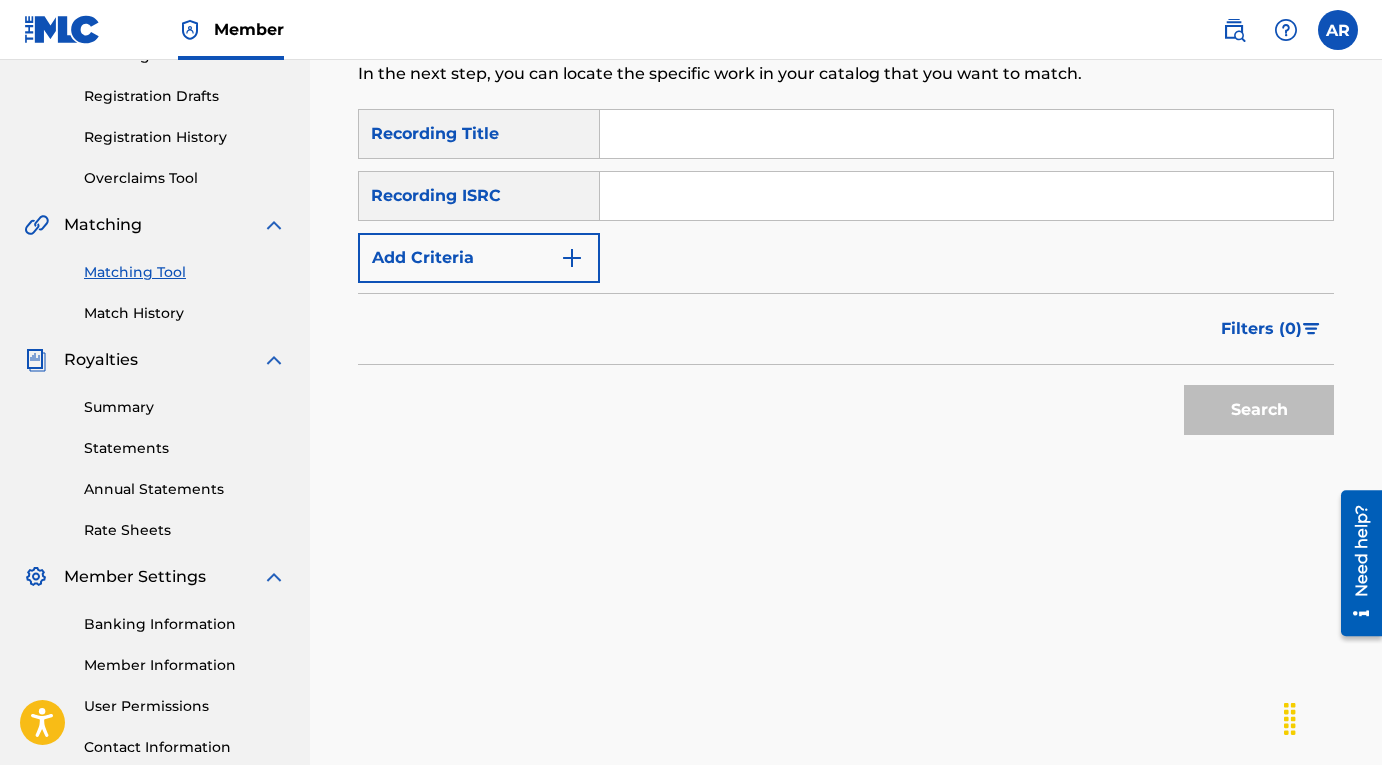 click on "Summary Catalog Works Registration Claiming Tool Individual Registration Tool Bulk Registration Tool Registration Drafts Registration History Overclaims Tool Matching Matching Tool Match History Royalties Summary Statements Annual Statements Rate Sheets Member Settings Banking Information Member Information User Permissions Contact Information Member Benefits" at bounding box center (155, 308) 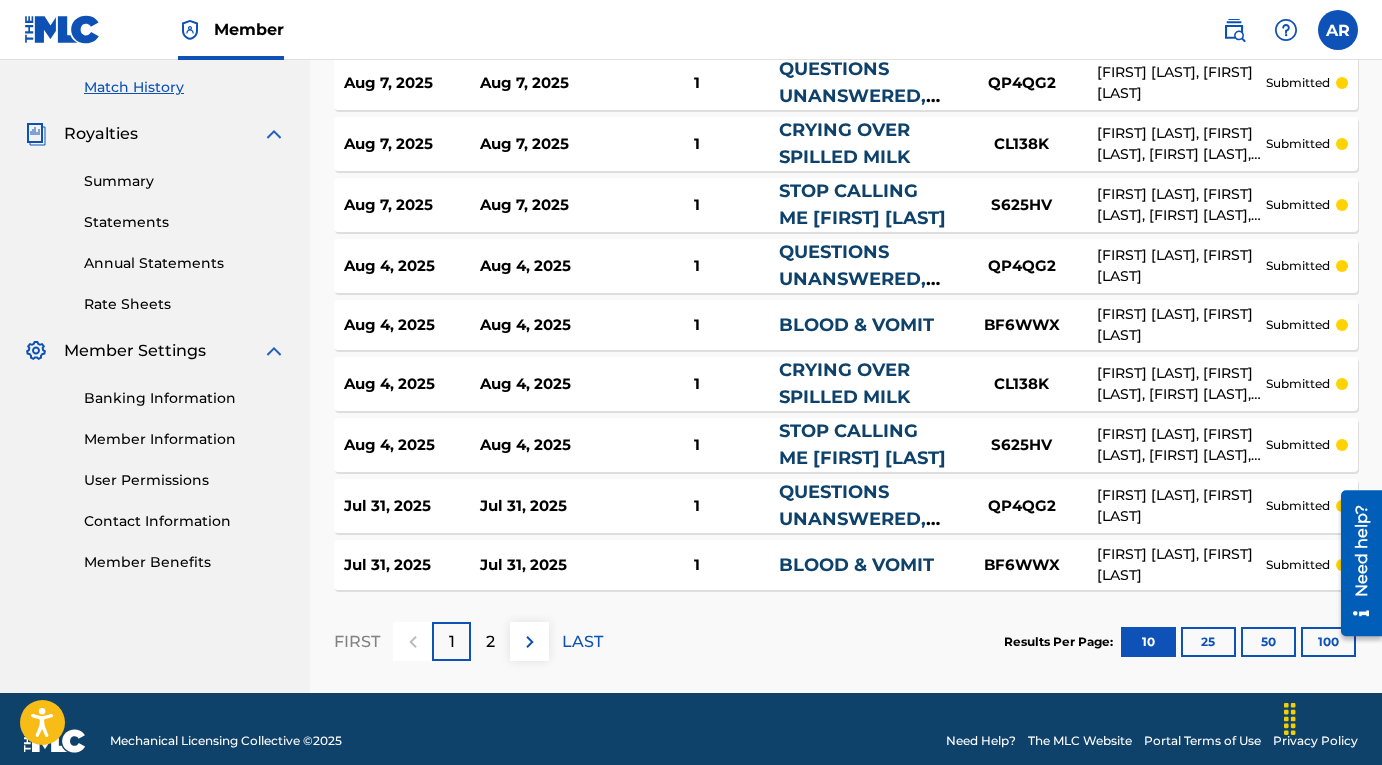 scroll, scrollTop: 571, scrollLeft: 0, axis: vertical 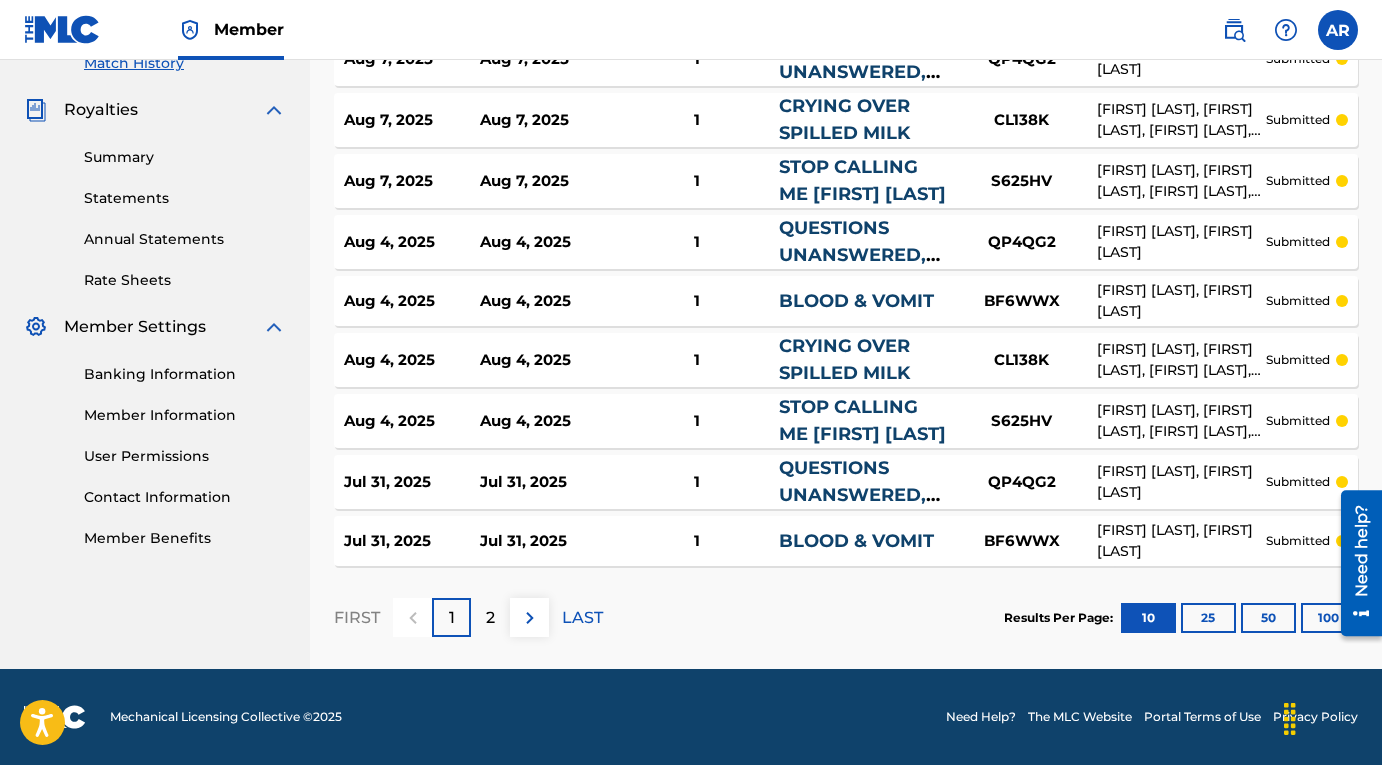 click on "2" at bounding box center (490, 618) 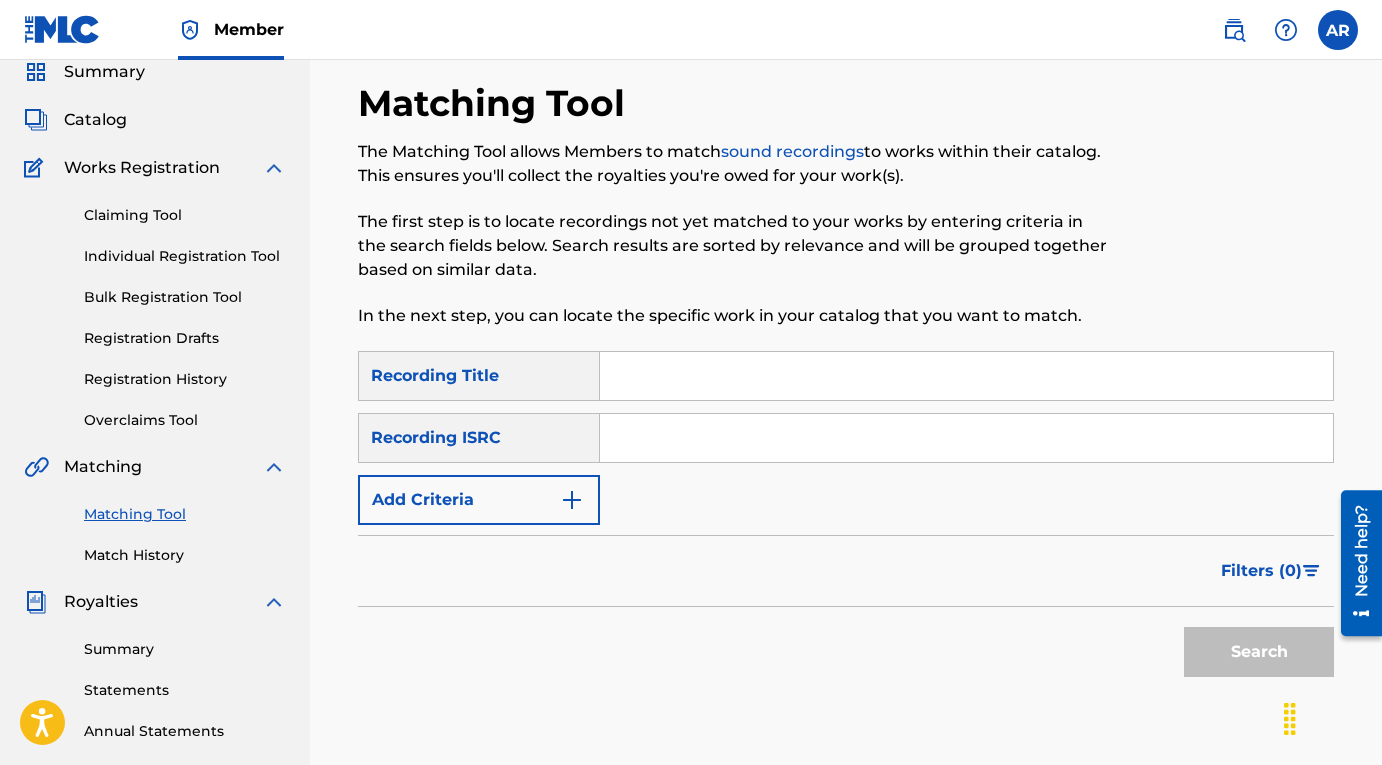 scroll, scrollTop: 83, scrollLeft: 0, axis: vertical 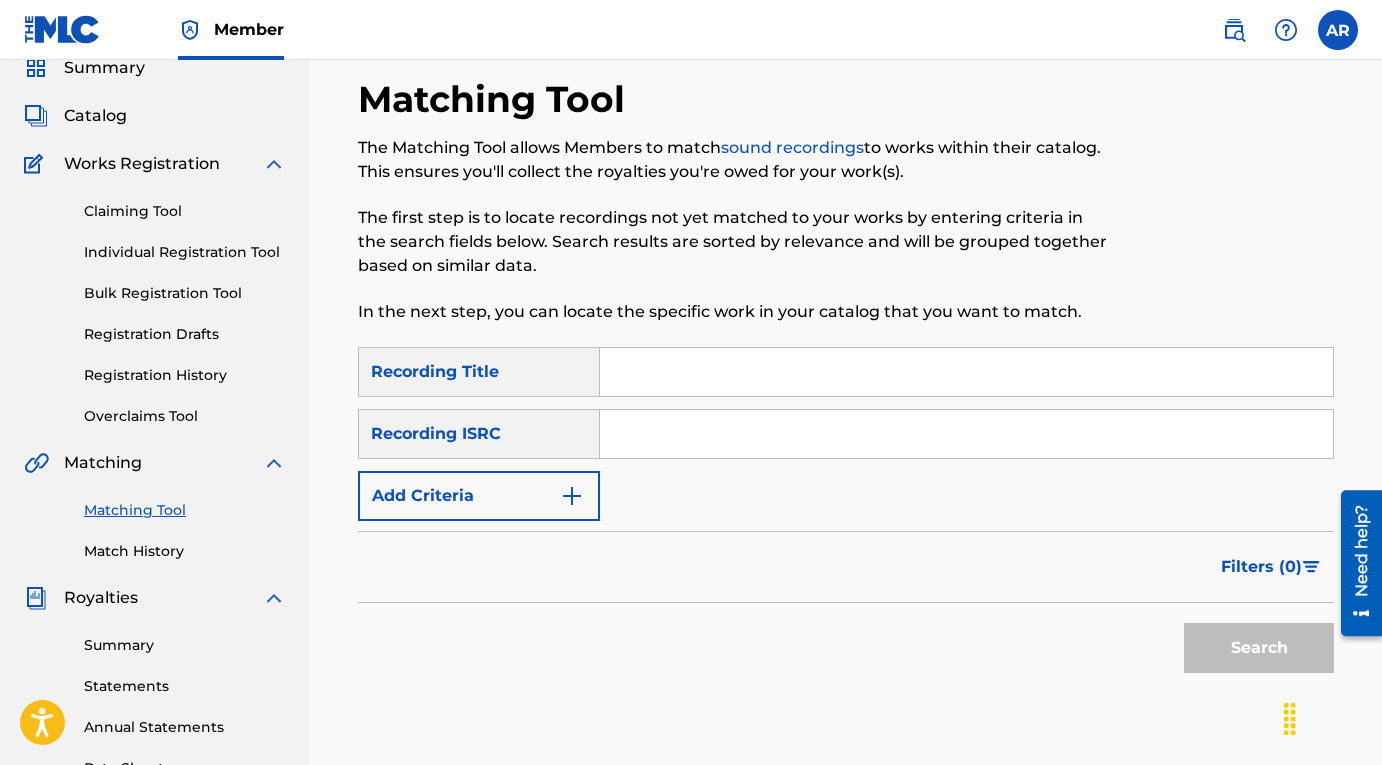 click on "Match History" at bounding box center (185, 551) 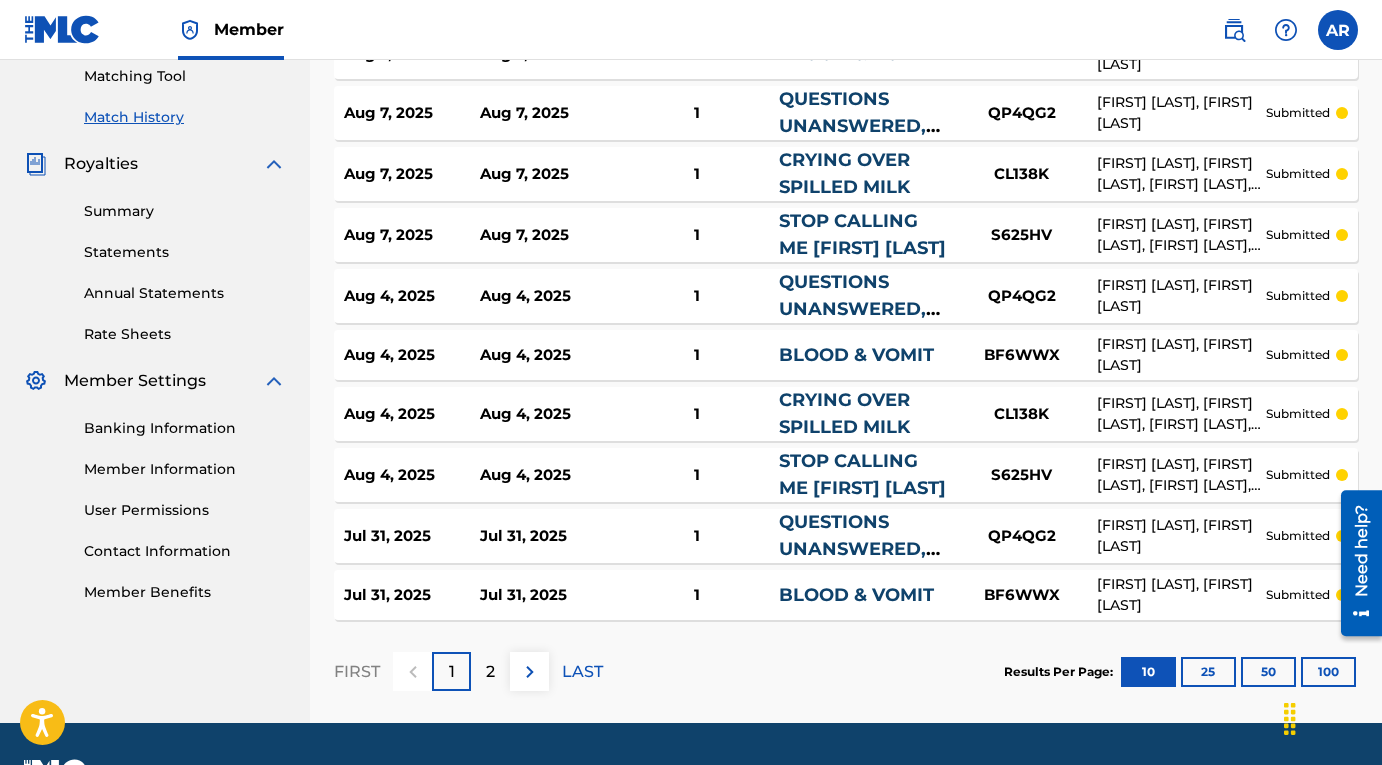 scroll, scrollTop: 571, scrollLeft: 0, axis: vertical 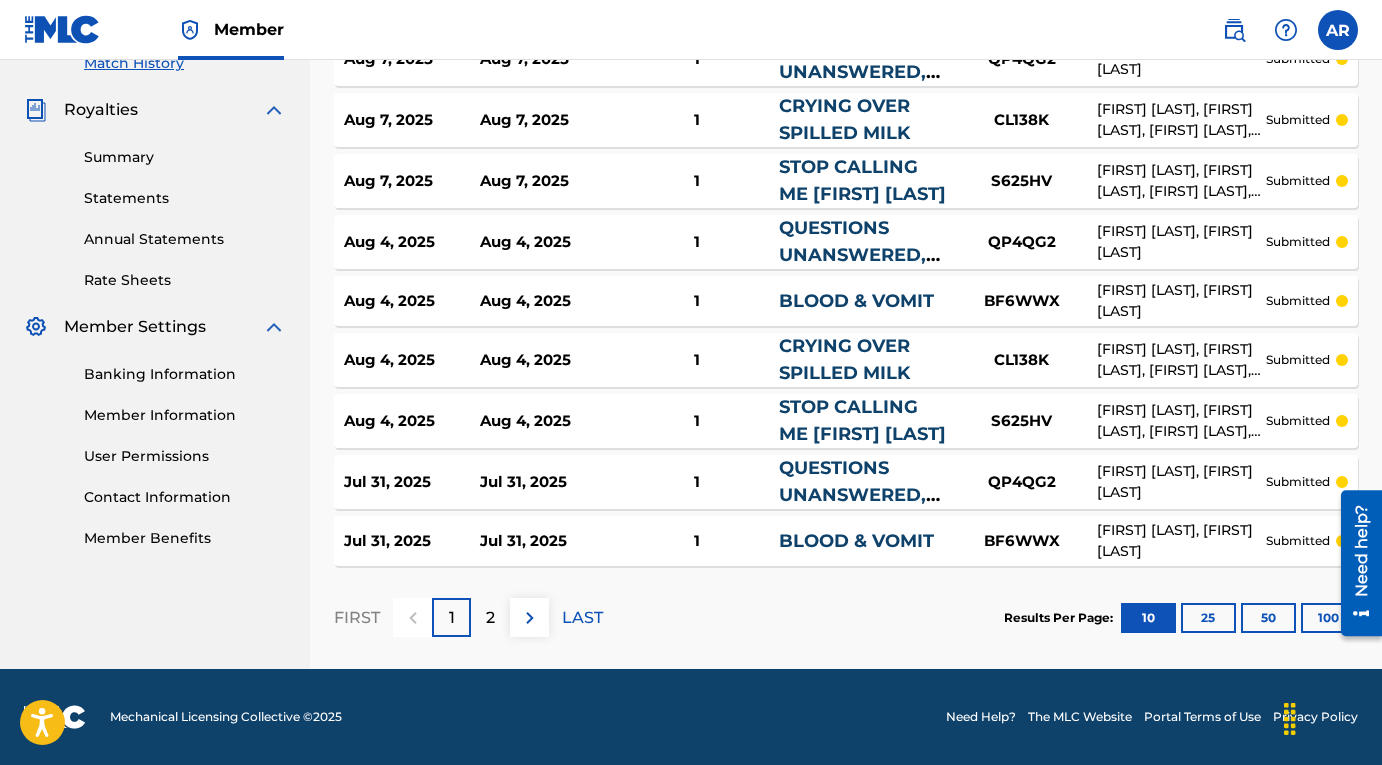 click on "2" at bounding box center [490, 617] 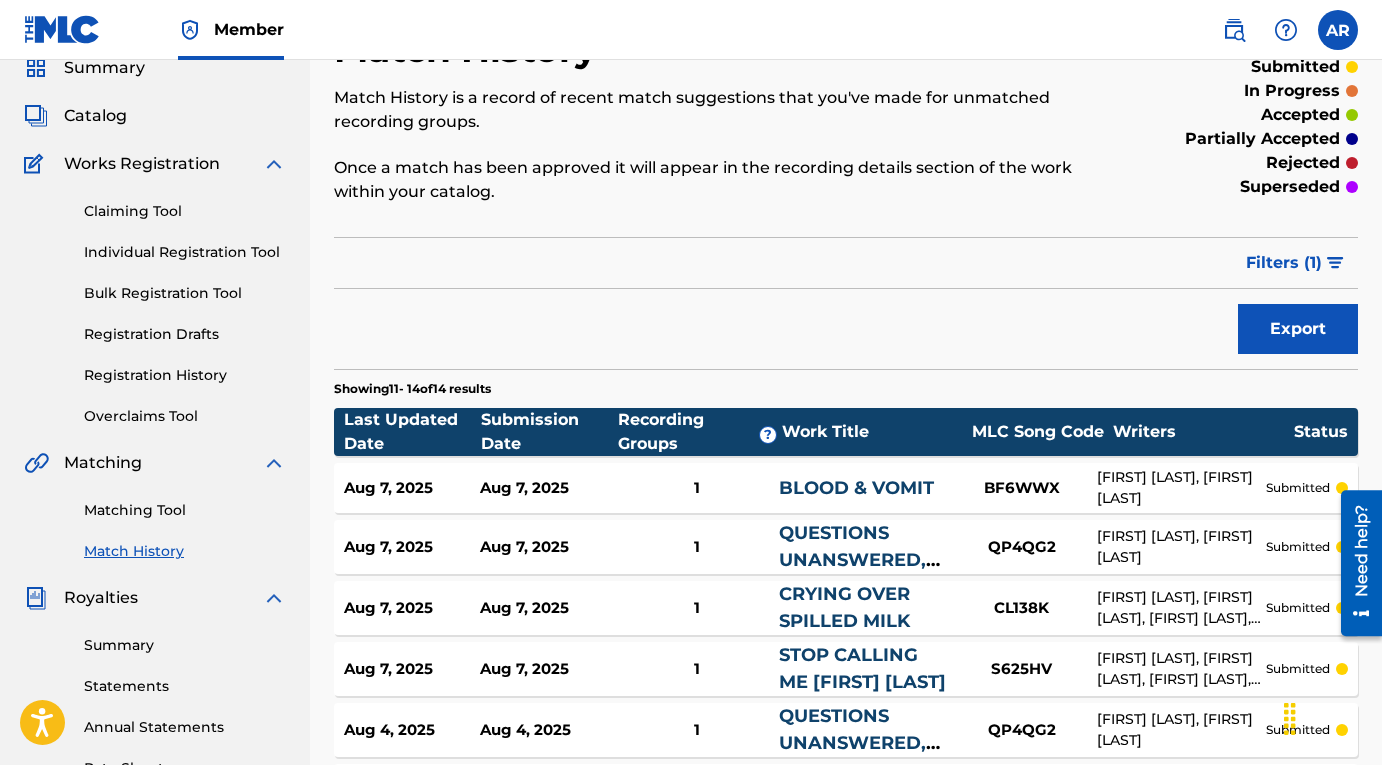 scroll, scrollTop: 0, scrollLeft: 0, axis: both 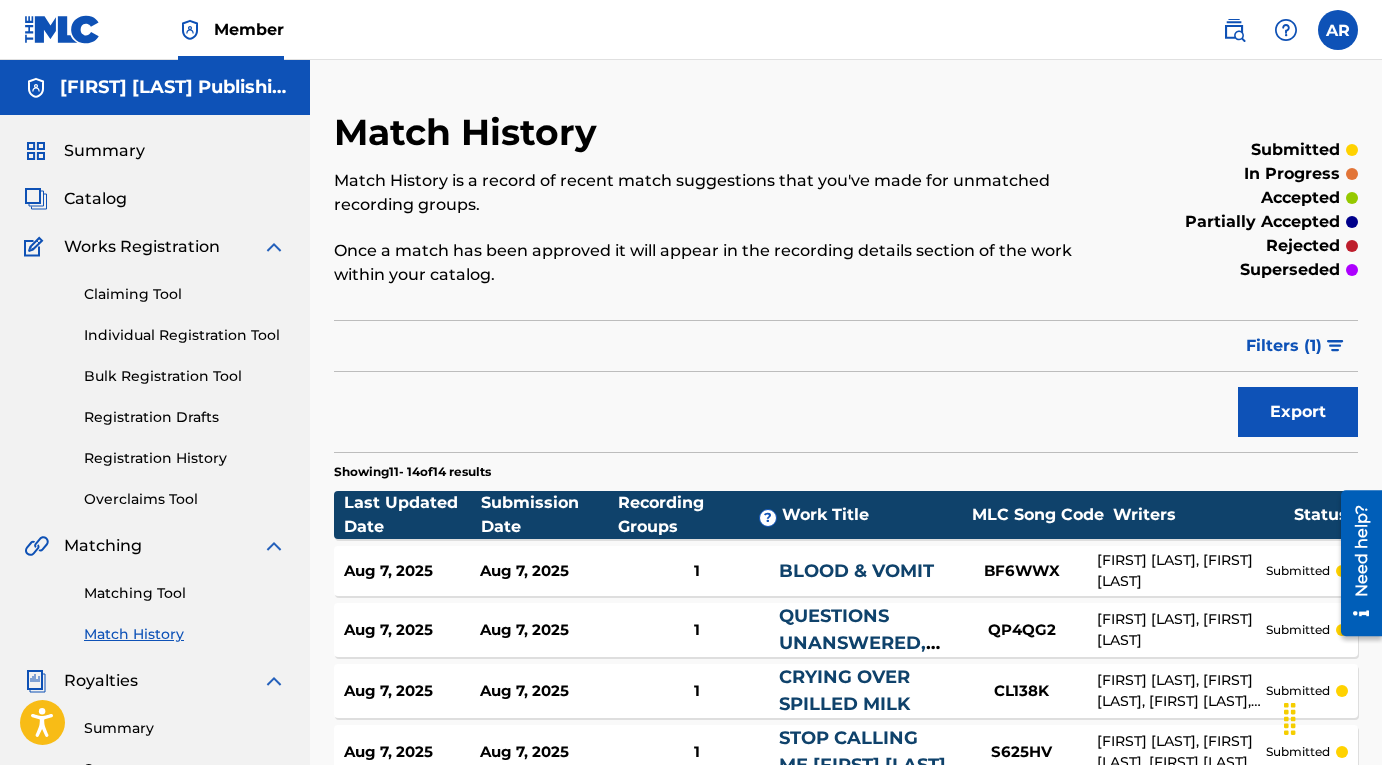 click on "Catalog" at bounding box center [95, 199] 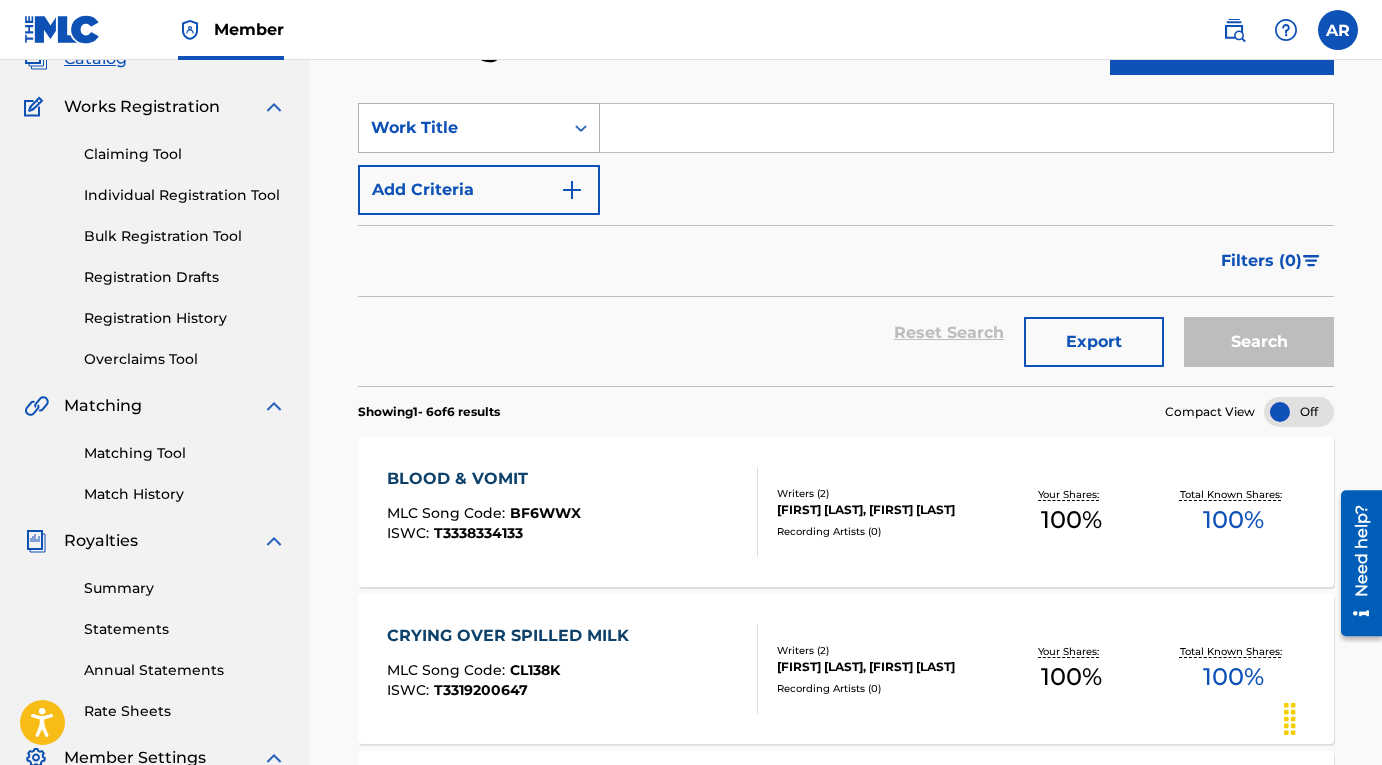 scroll, scrollTop: 0, scrollLeft: 0, axis: both 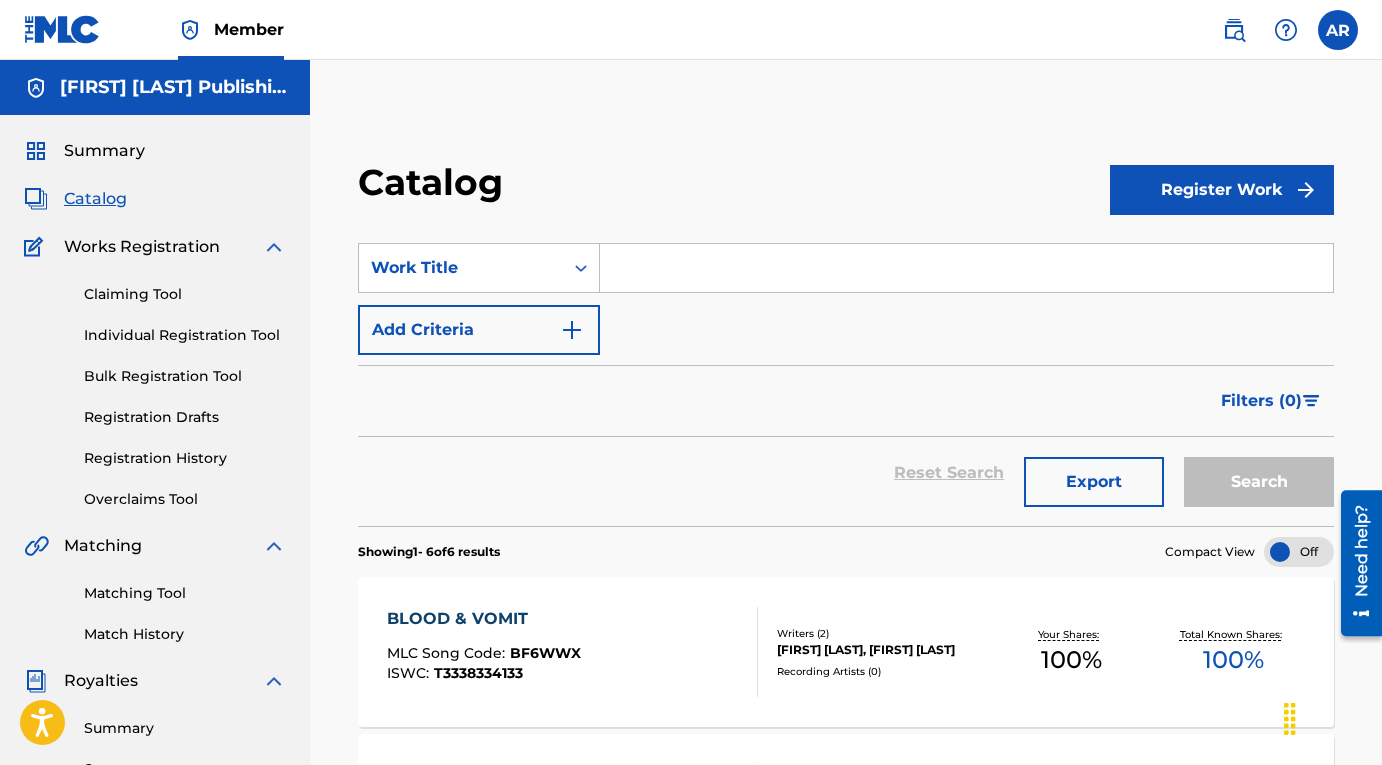click on "Catalog" at bounding box center (95, 199) 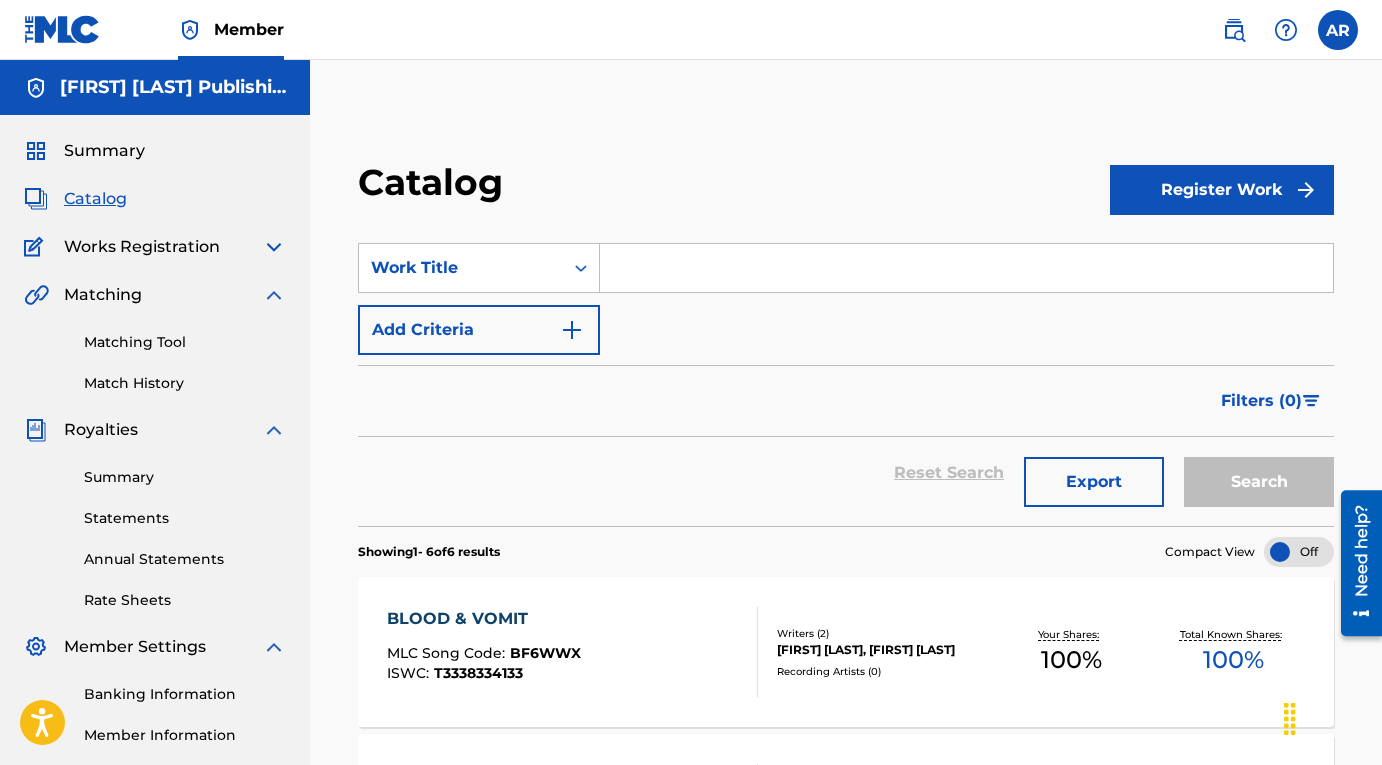 click at bounding box center (274, 295) 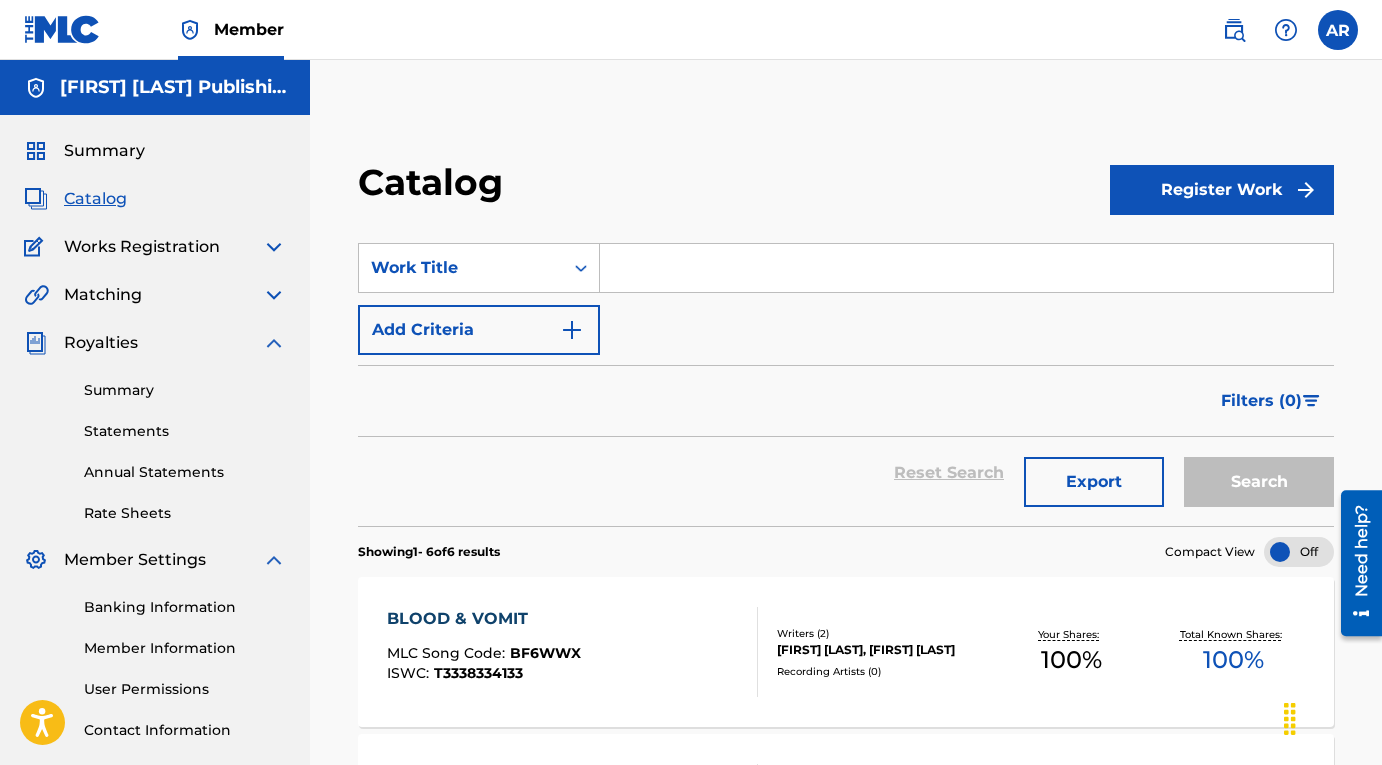 click at bounding box center (274, 343) 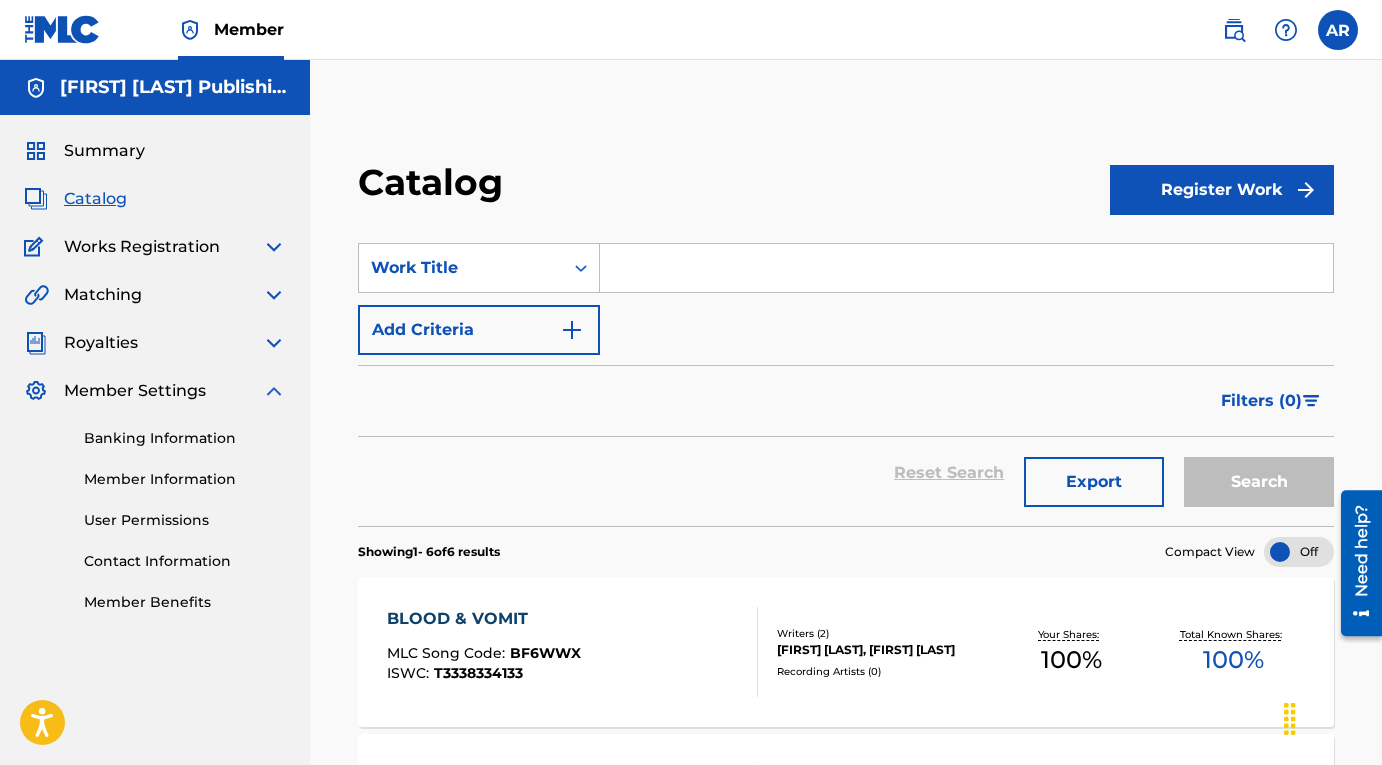 click at bounding box center (274, 391) 